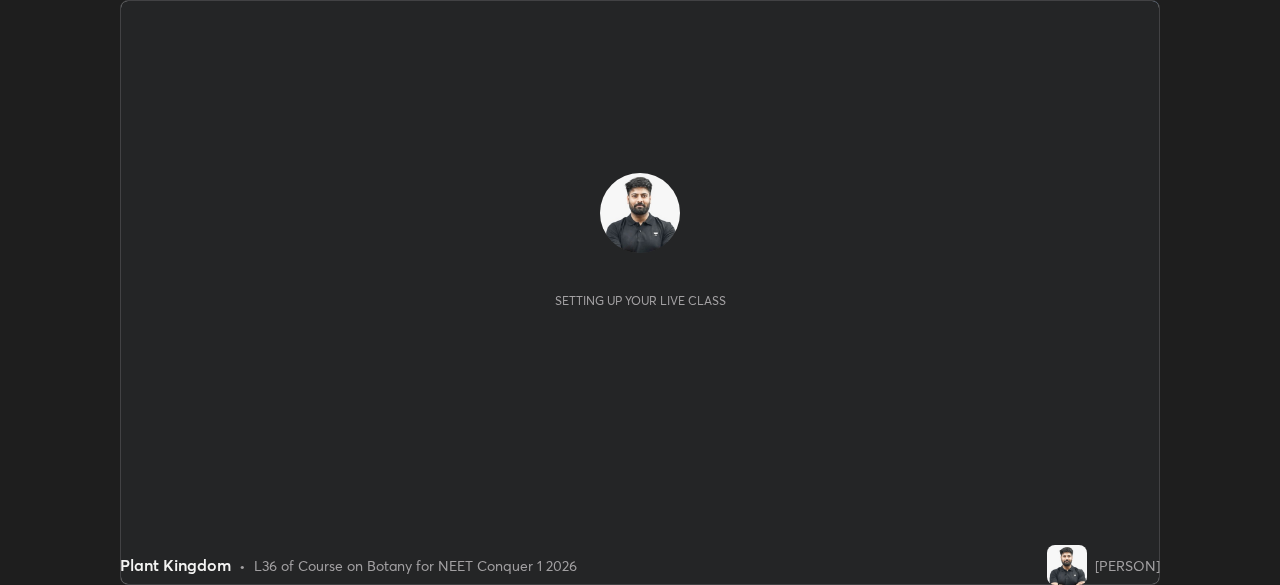 scroll, scrollTop: 0, scrollLeft: 0, axis: both 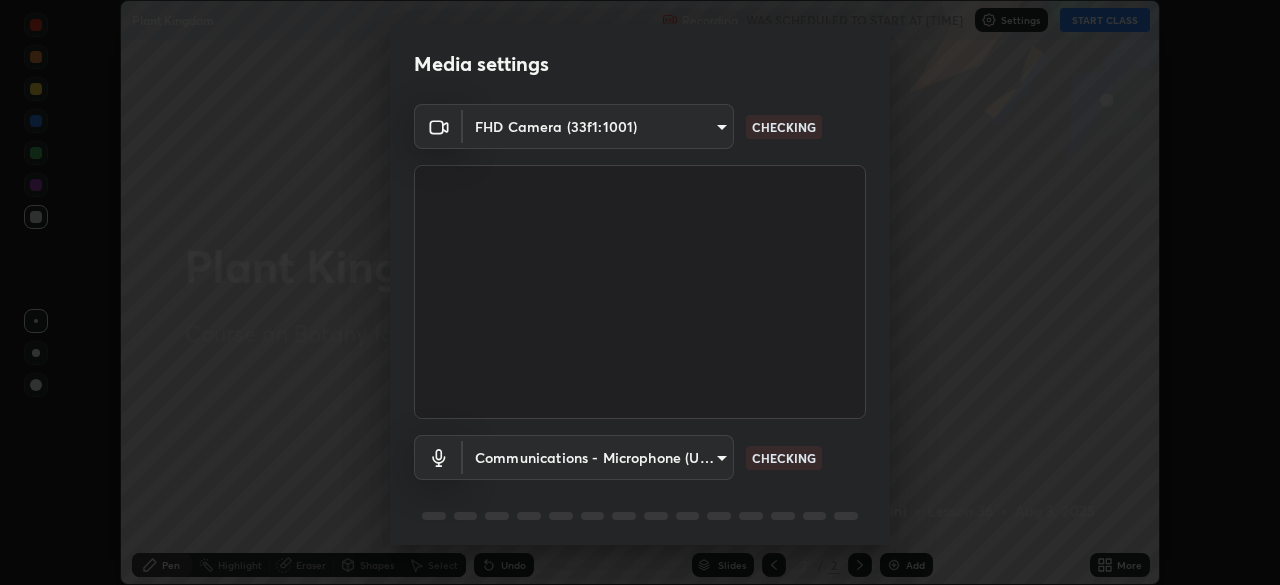 type on "7c0fbee520007ce8cb288d1ee827530c35c59e124cef56c3368f914323853268" 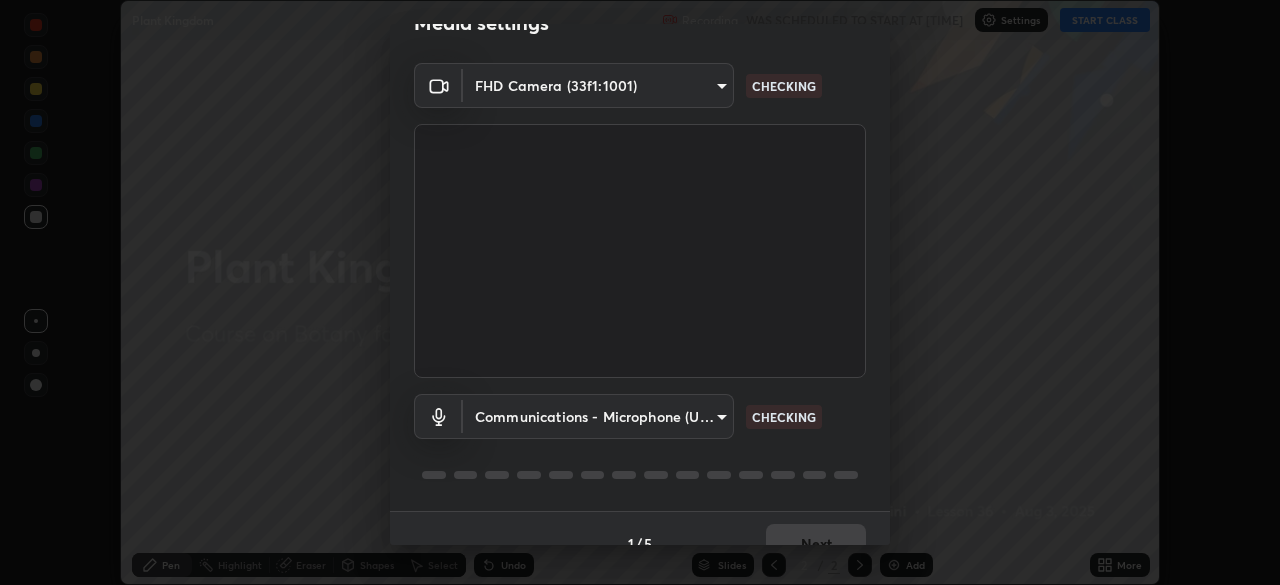 scroll, scrollTop: 71, scrollLeft: 0, axis: vertical 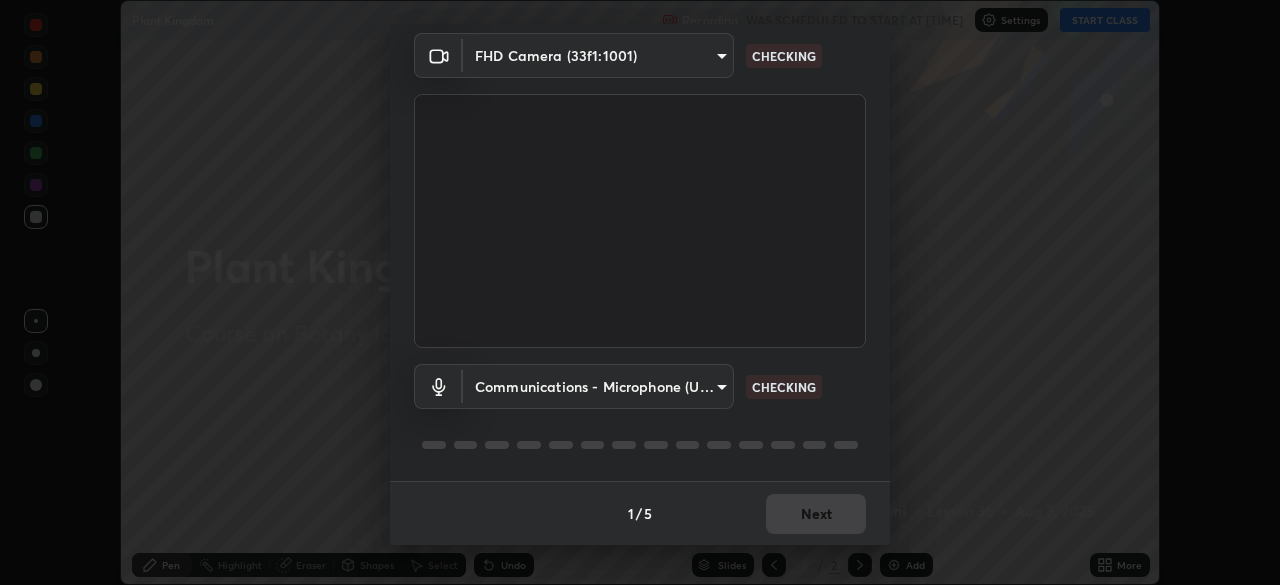 click on "Erase all Plant Kingdom Recording WAS SCHEDULED TO START AT [TIME] Settings START CLASS Setting up your live class Plant Kingdom • L36 of Course on Botany for NEET Conquer 1 2026 [PERSON] Pen Highlight Eraser Shapes Select Undo Slides 2 / 2 Add More No doubts shared Encourage your learners to ask a doubt for better clarity Report an issue Reason for reporting Buffering Chat not working Audio - Video sync issue Educator video quality low ​ Attach an image Report Media settings FHD Camera (33f1:1001) 7c0fbee520007ce8cb288d1ee827530c35c59e124cef56c3368f914323853268 CHECKING Communications - Microphone (USB Audio Device) communications CHECKING 1 / 5 Next" at bounding box center (640, 292) 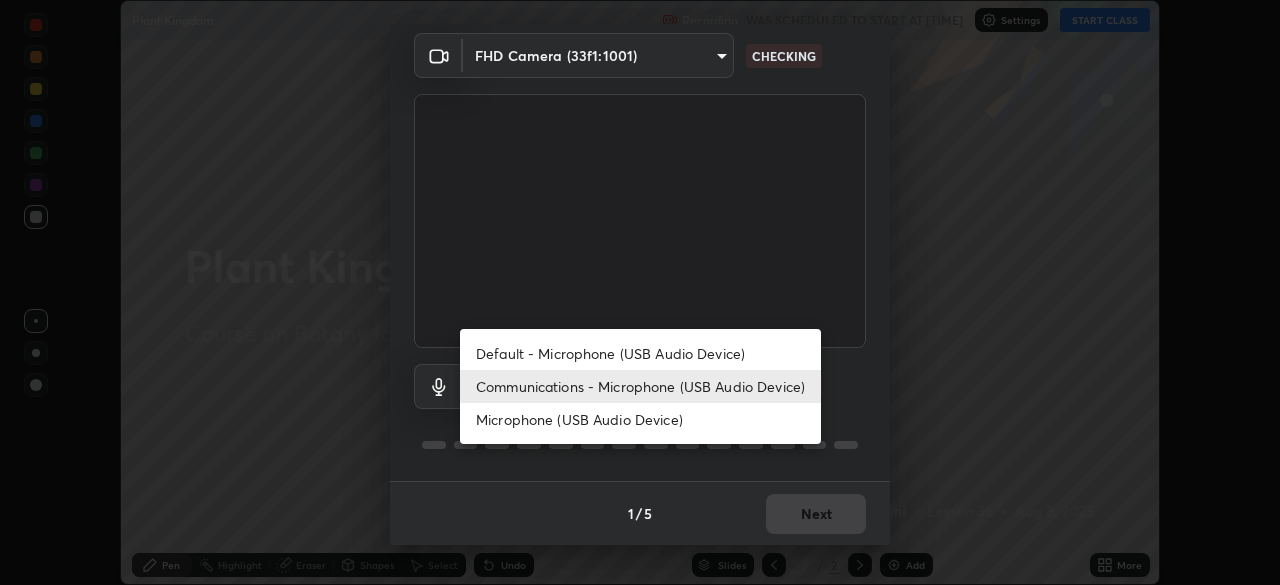 click on "Communications - Microphone (USB Audio Device)" at bounding box center (640, 386) 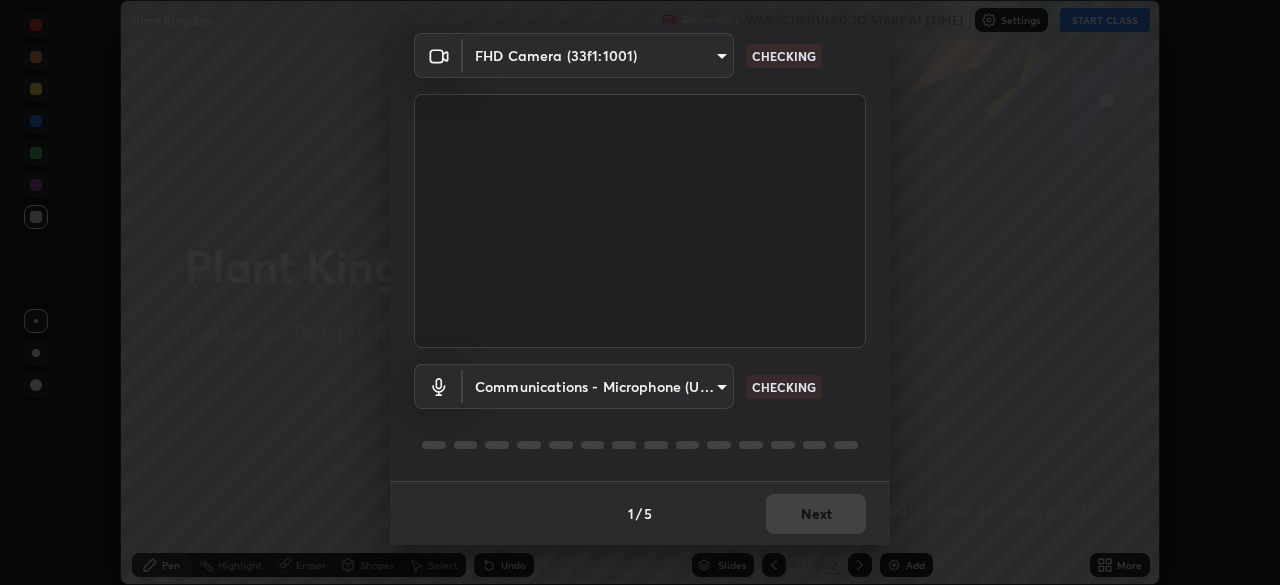 click on "Erase all Plant Kingdom Recording WAS SCHEDULED TO START AT [TIME] Settings START CLASS Setting up your live class Plant Kingdom • L36 of Course on Botany for NEET Conquer 1 2026 [PERSON] Pen Highlight Eraser Shapes Select Undo Slides 2 / 2 Add More No doubts shared Encourage your learners to ask a doubt for better clarity Report an issue Reason for reporting Buffering Chat not working Audio - Video sync issue Educator video quality low ​ Attach an image Report Media settings FHD Camera (33f1:1001) 7c0fbee520007ce8cb288d1ee827530c35c59e124cef56c3368f914323853268 CHECKING Communications - Microphone (USB Audio Device) communications CHECKING 1 / 5 Next" at bounding box center [640, 292] 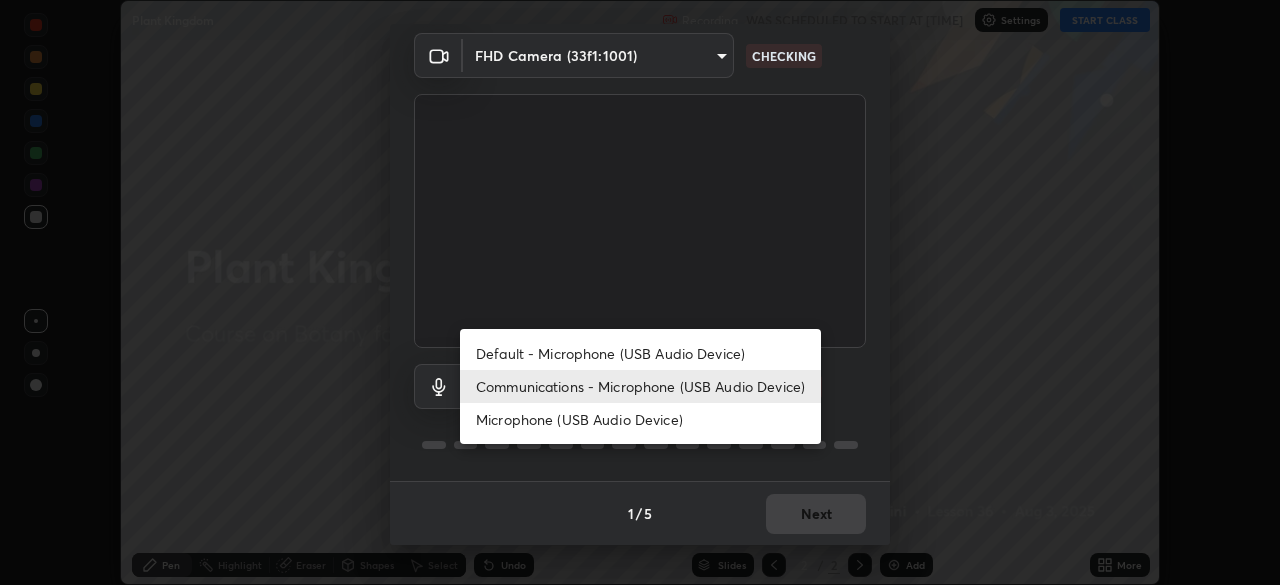 click on "Default - Microphone (USB Audio Device)" at bounding box center (640, 353) 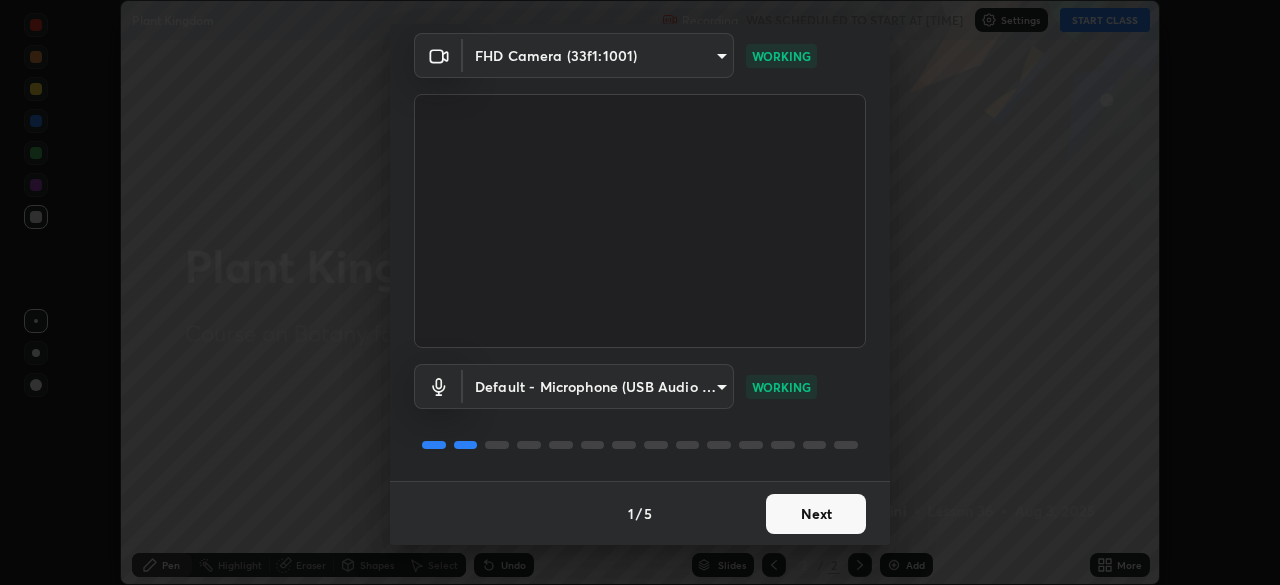 click on "Next" at bounding box center (816, 514) 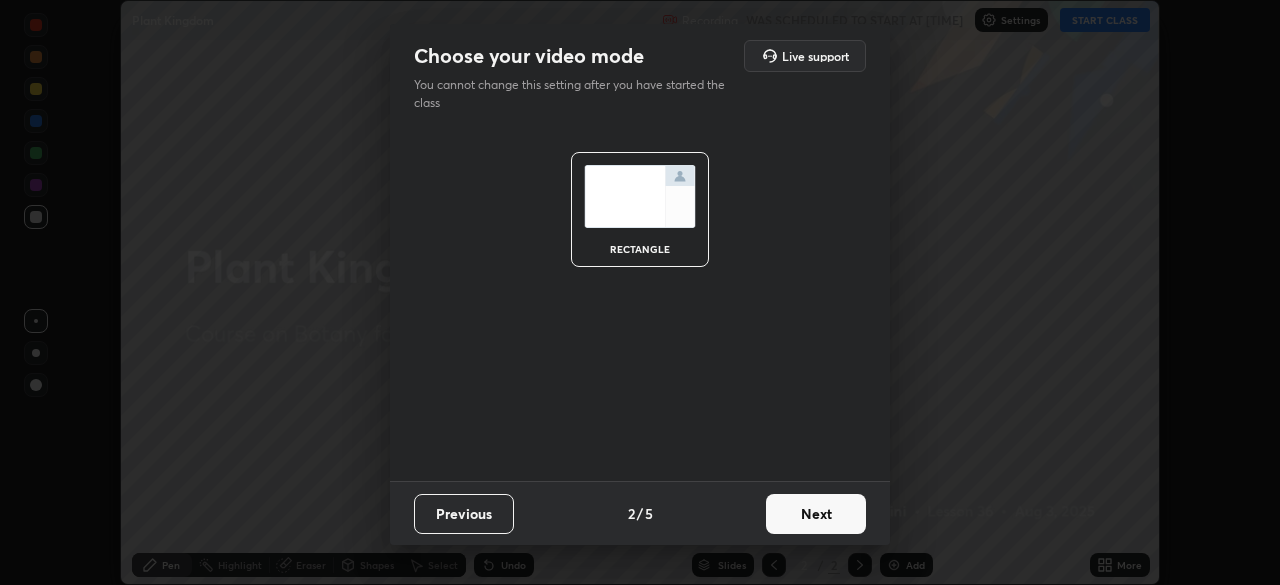 scroll, scrollTop: 0, scrollLeft: 0, axis: both 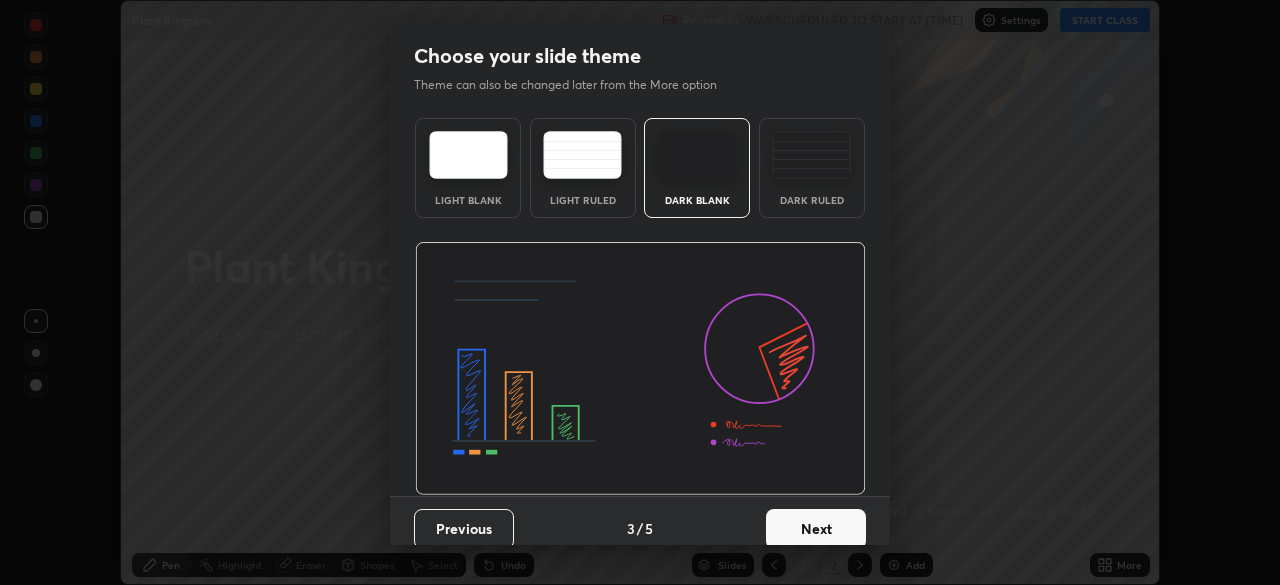click on "Next" at bounding box center (816, 529) 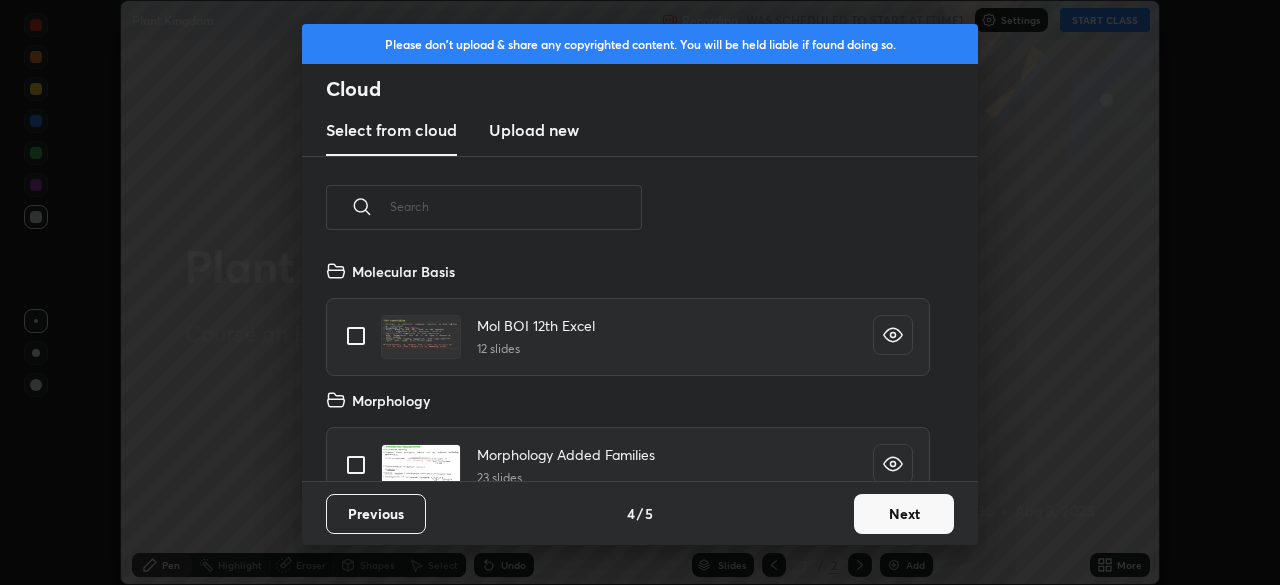 click on "Next" at bounding box center (904, 514) 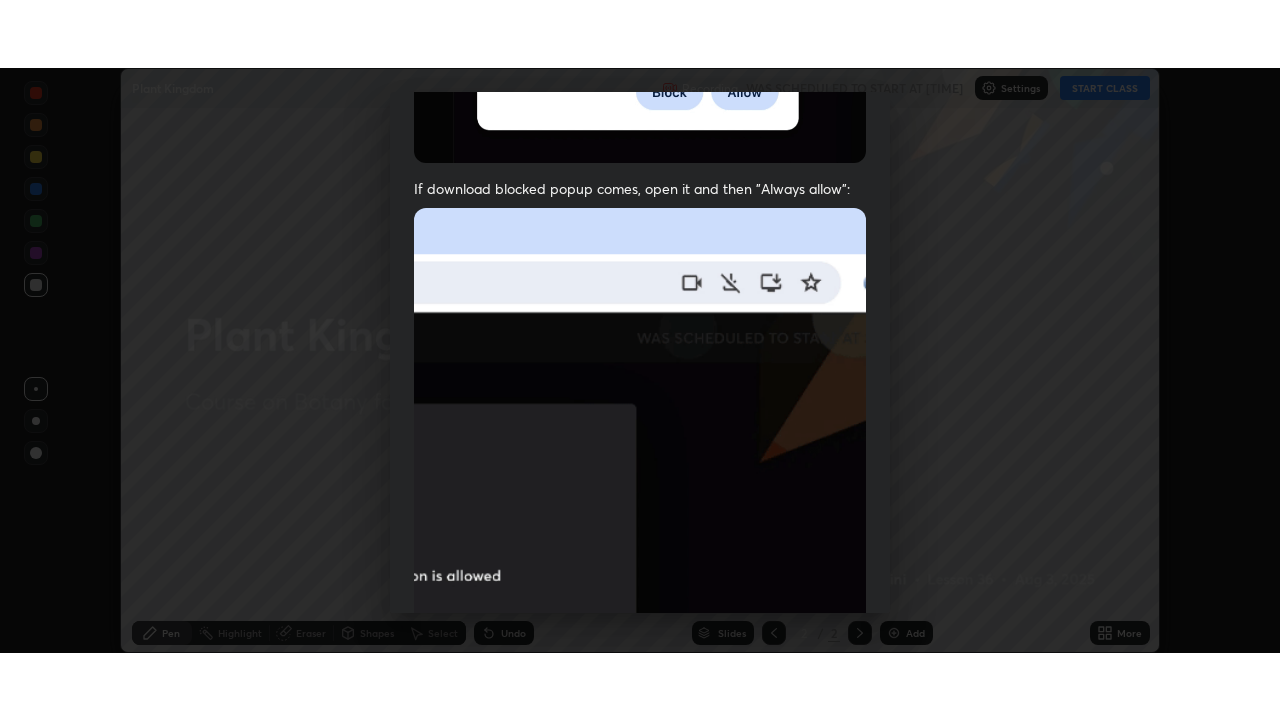 scroll, scrollTop: 479, scrollLeft: 0, axis: vertical 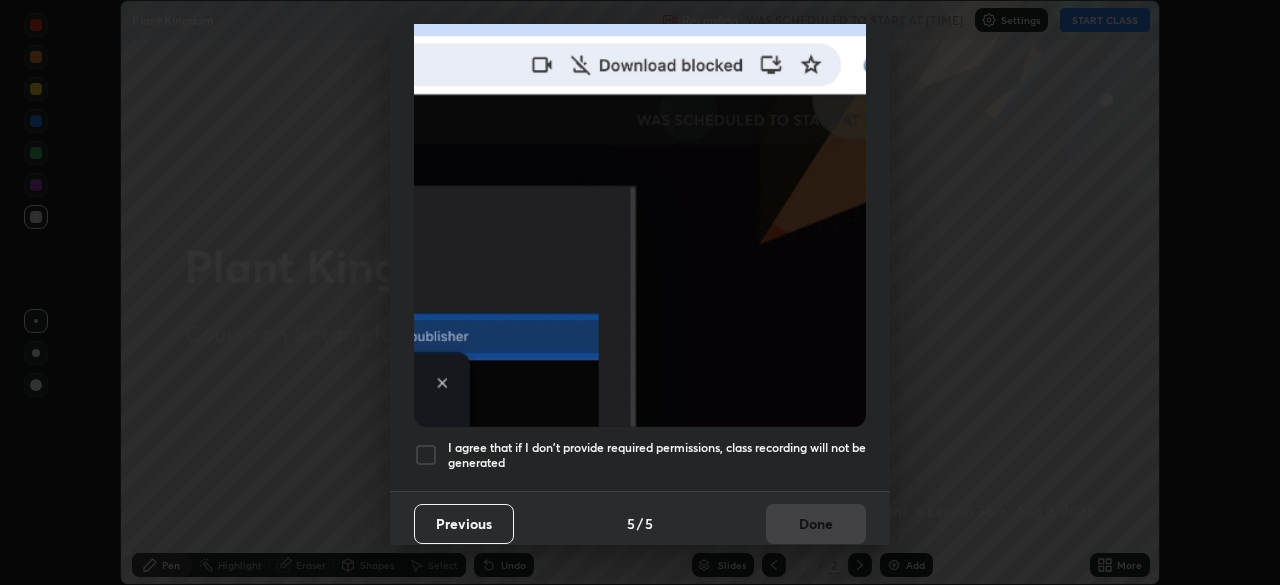 click on "I agree that if I don't provide required permissions, class recording will not be generated" at bounding box center [657, 455] 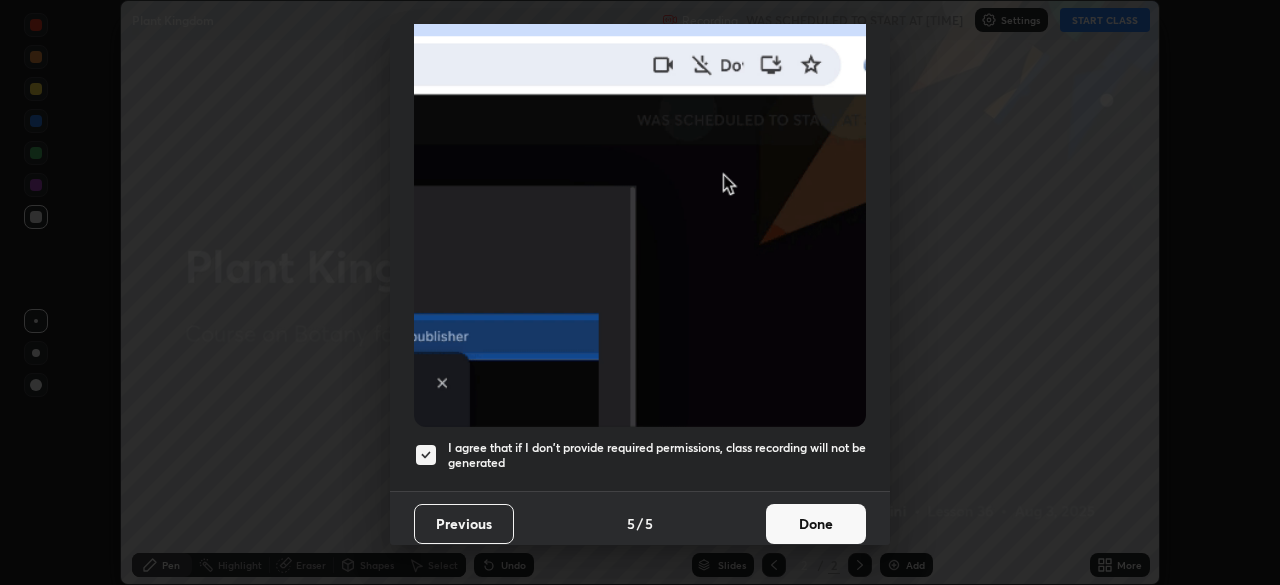 click on "Done" at bounding box center (816, 524) 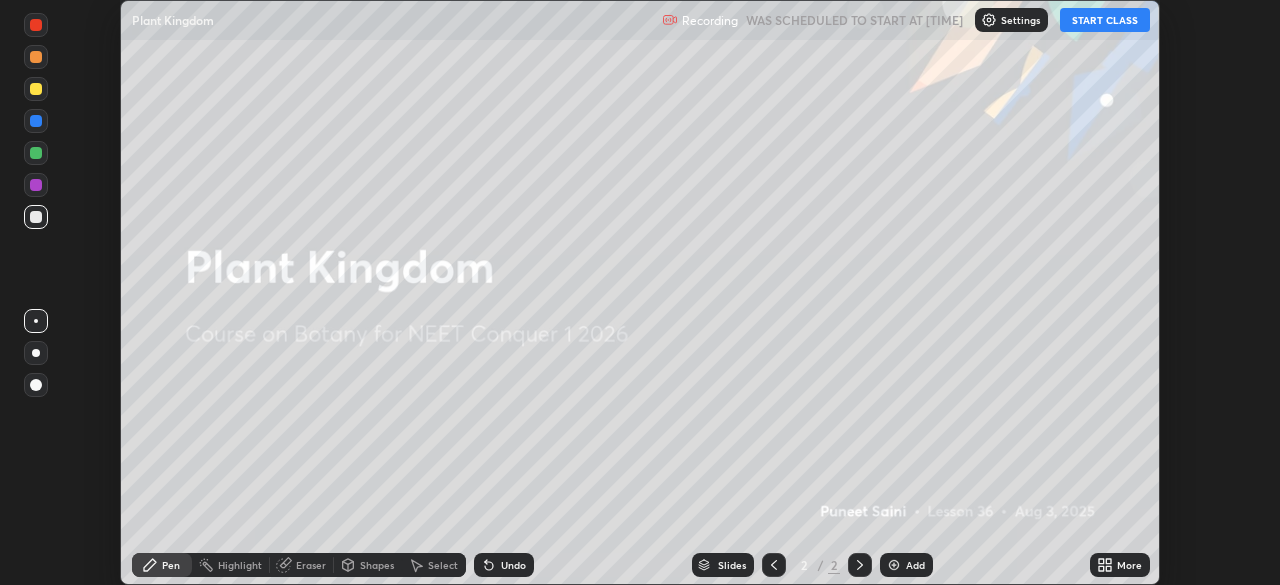click 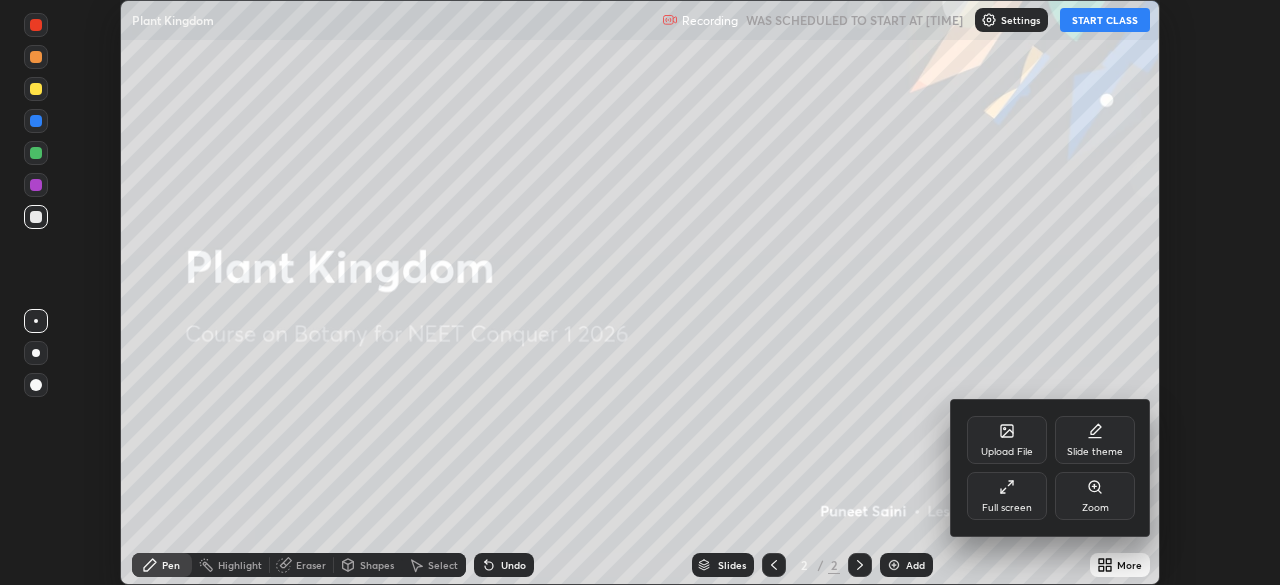 click on "Full screen" at bounding box center (1007, 496) 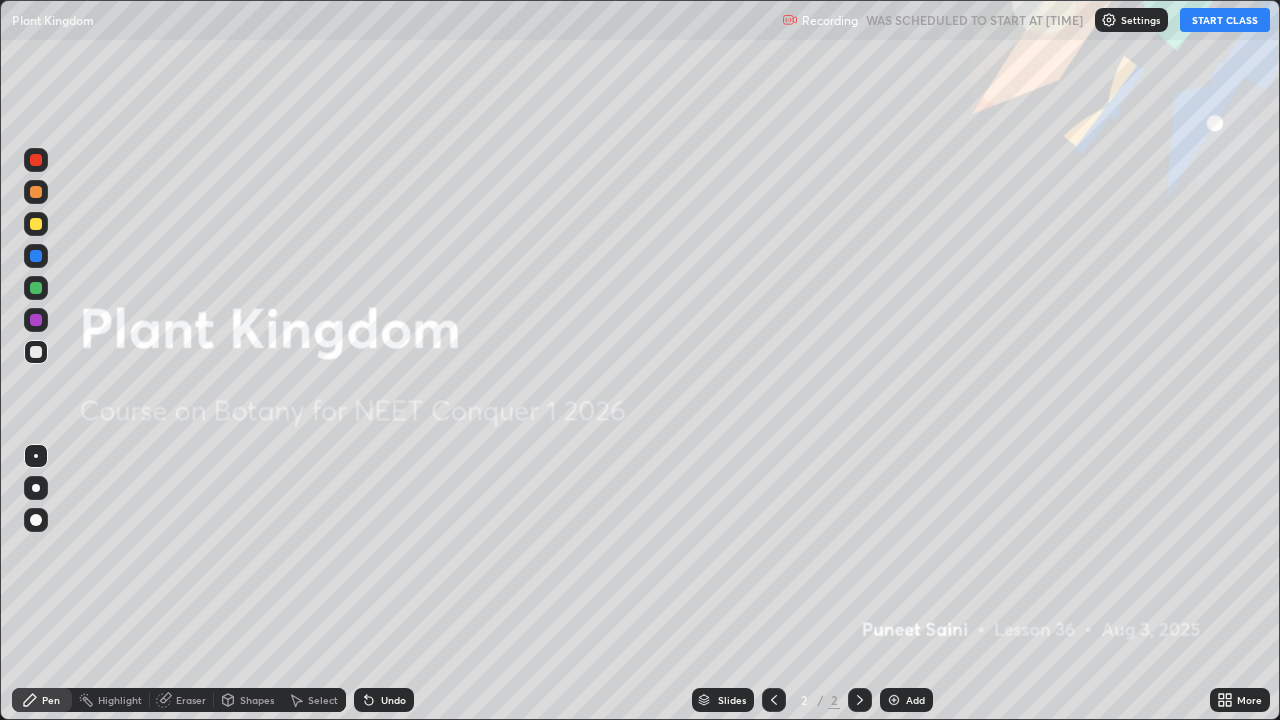 scroll, scrollTop: 99280, scrollLeft: 98720, axis: both 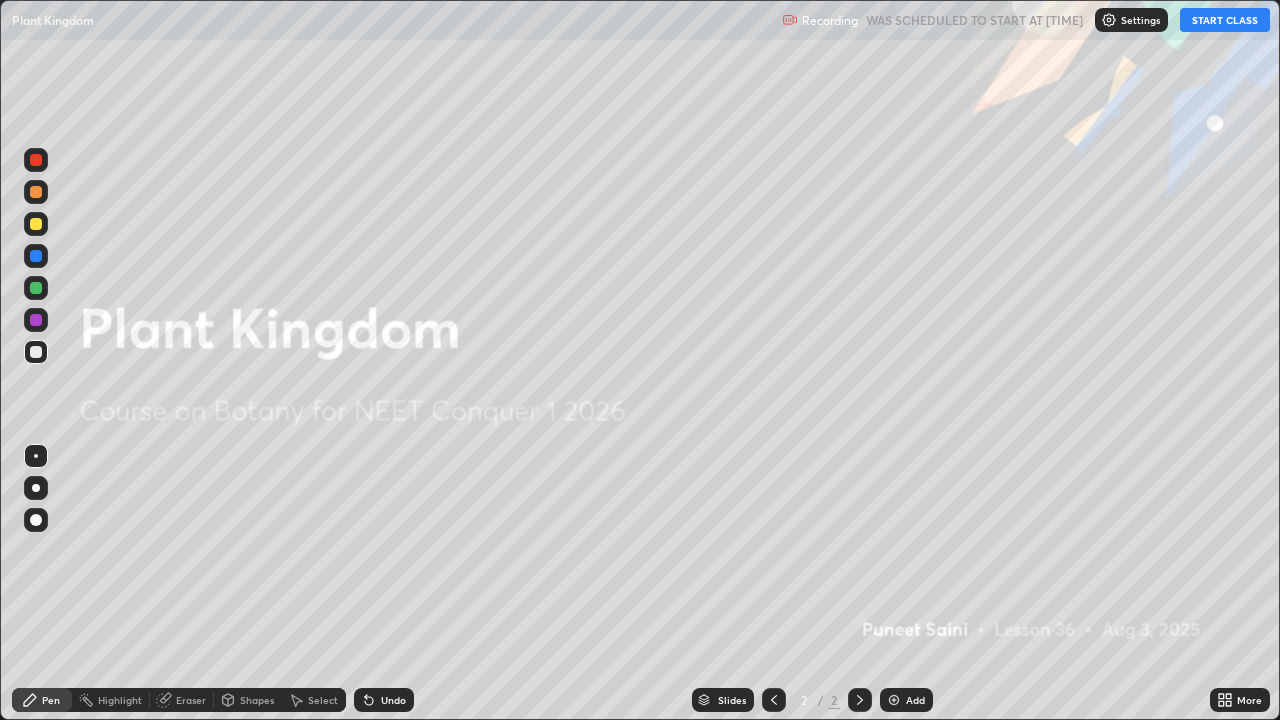 click on "START CLASS" at bounding box center [1225, 20] 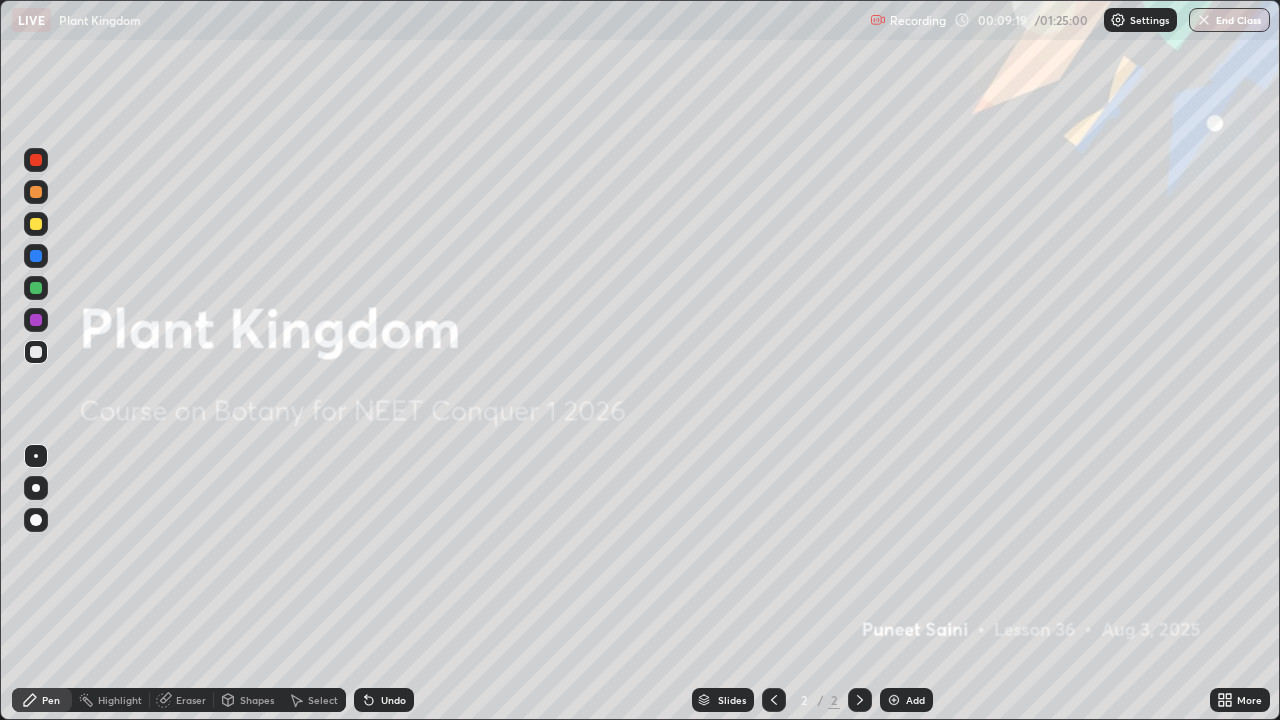 click on "Add" at bounding box center [906, 700] 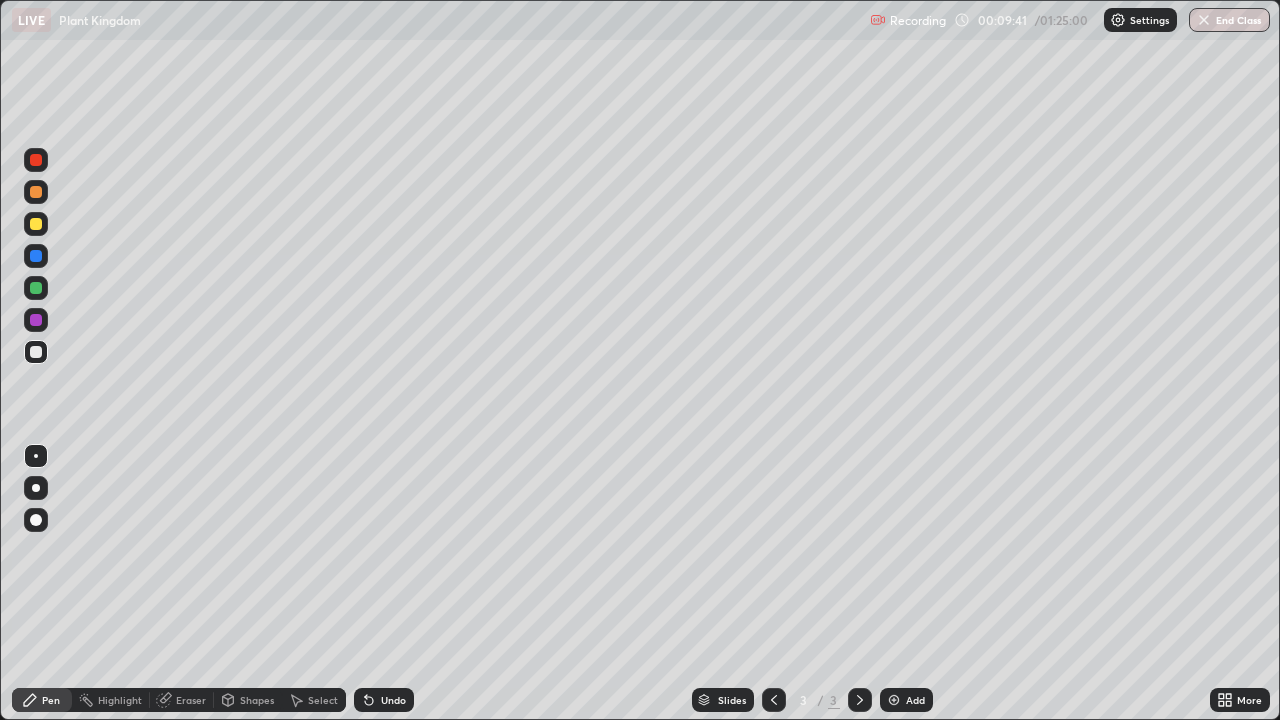 click at bounding box center (36, 224) 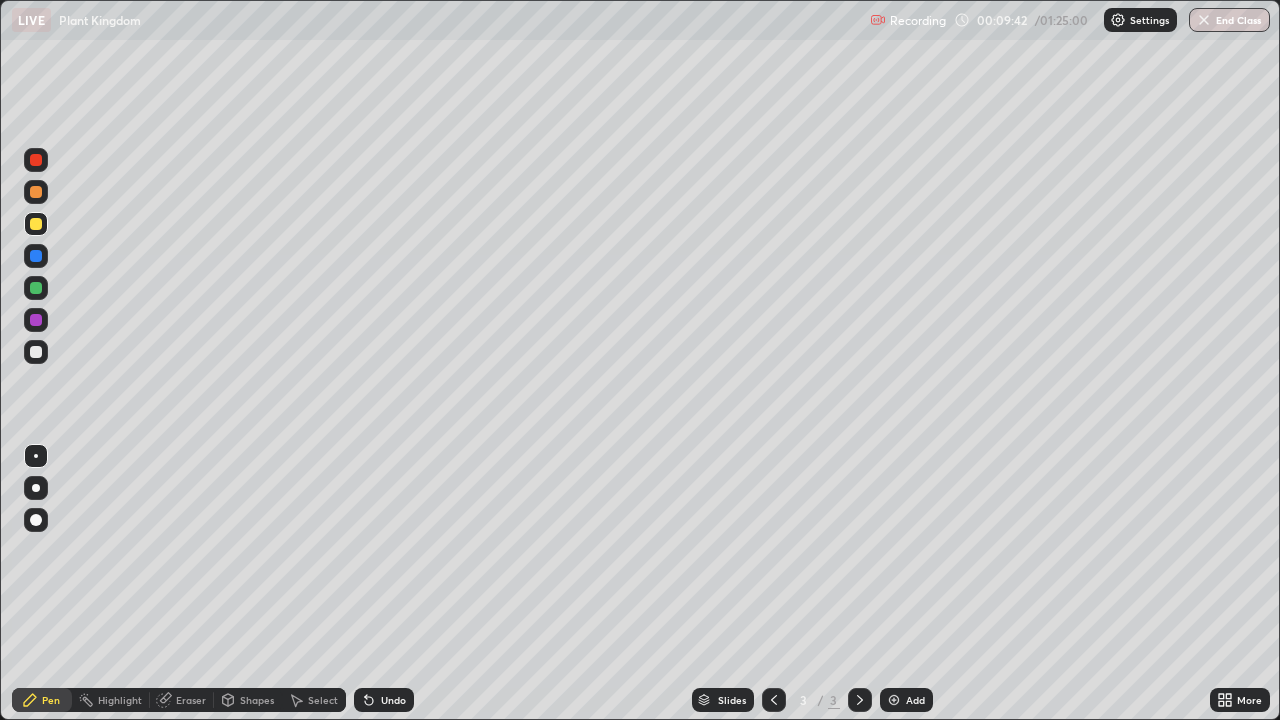 click at bounding box center (36, 224) 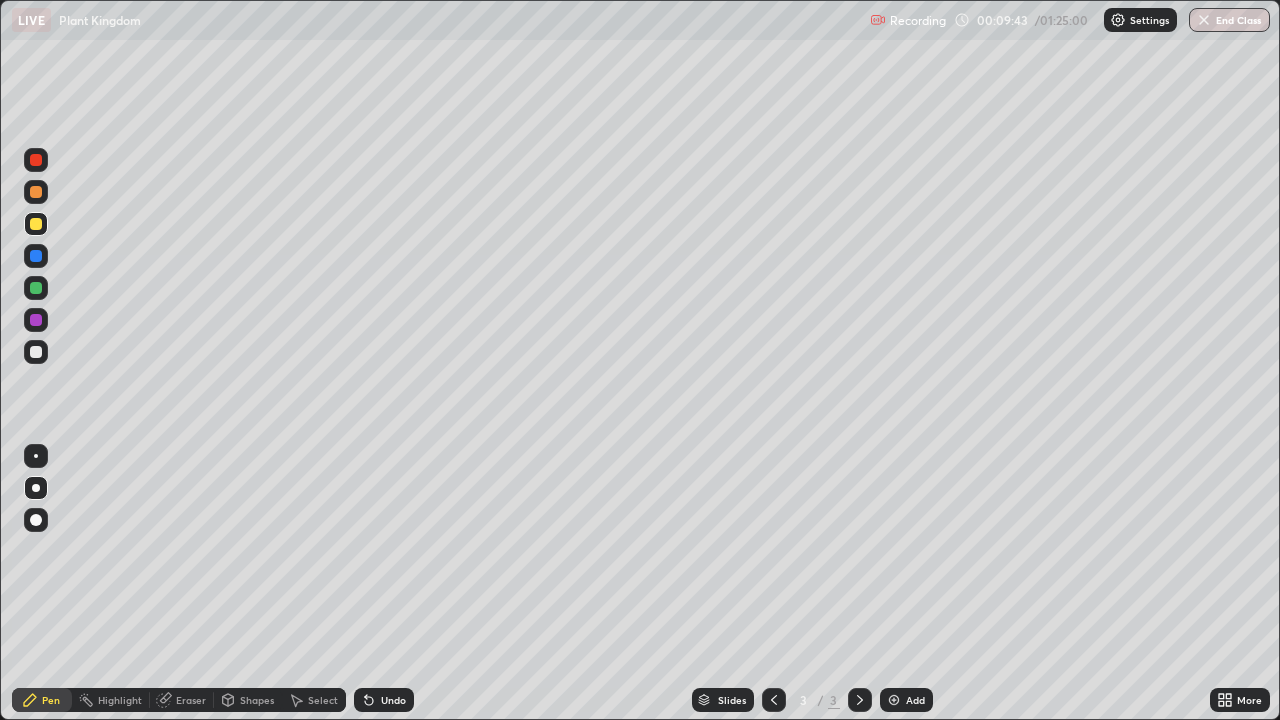 click at bounding box center (36, 488) 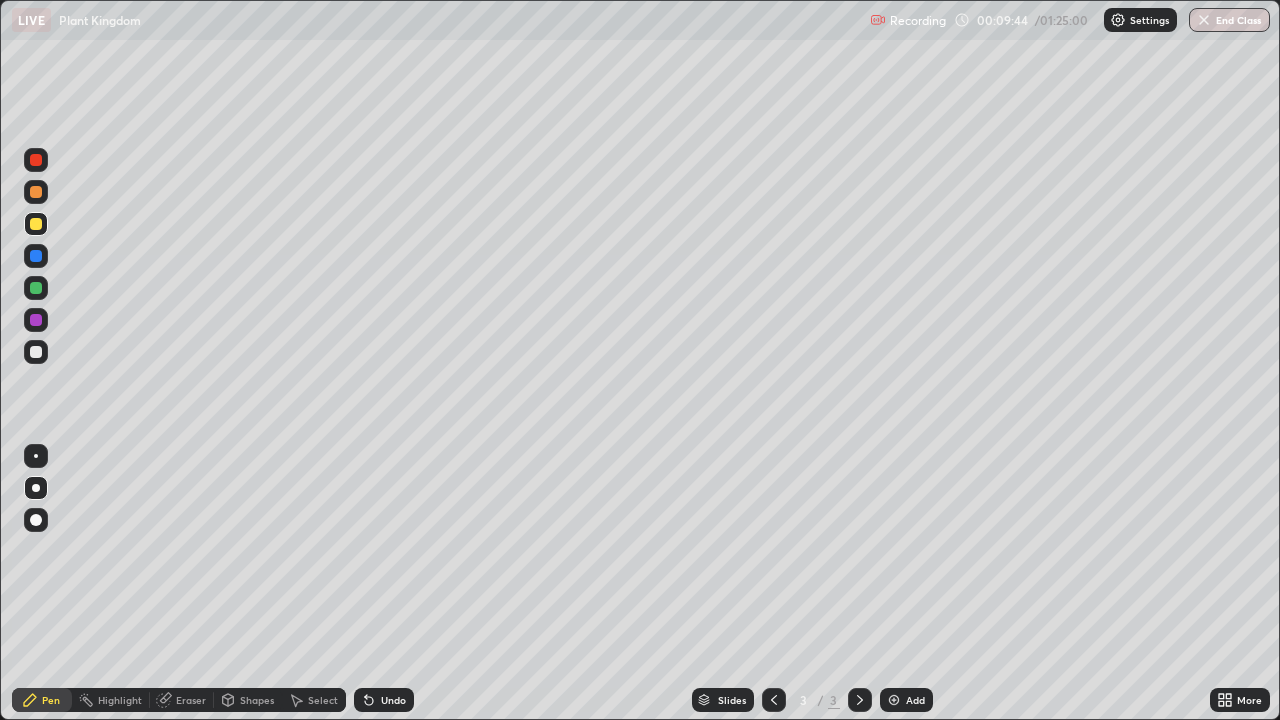 click at bounding box center (36, 224) 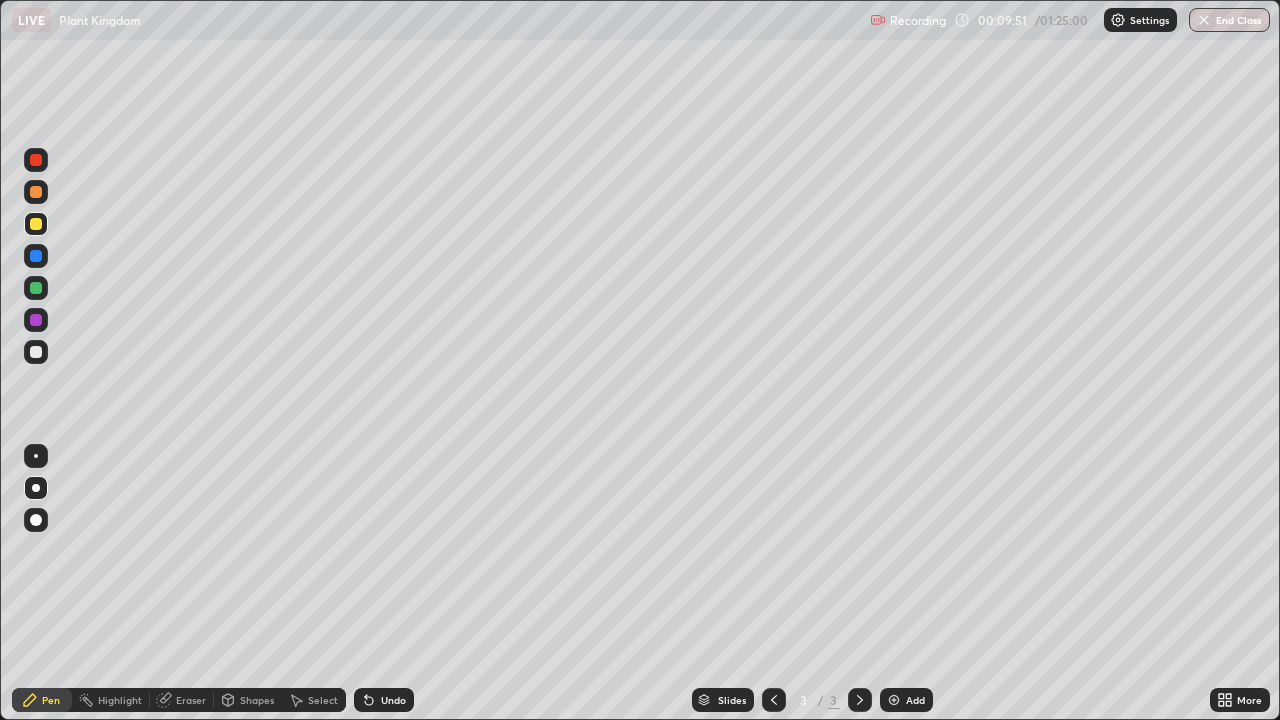 click at bounding box center (36, 224) 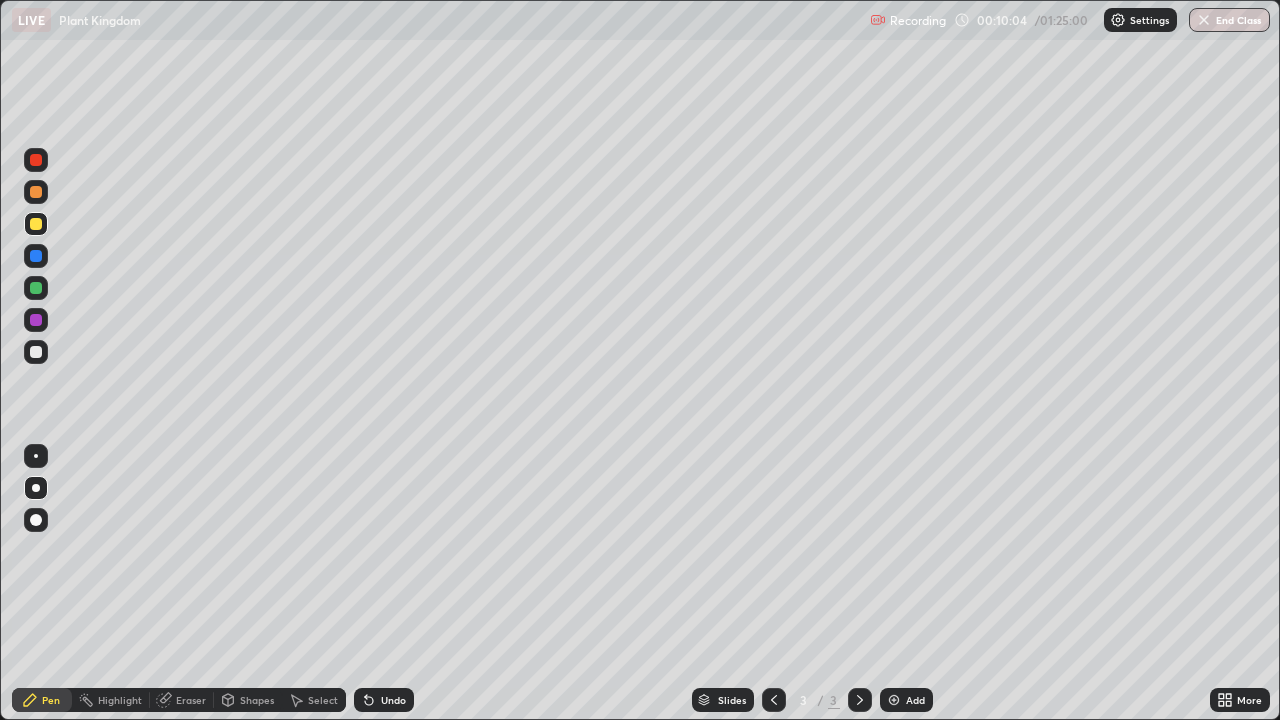 click at bounding box center (36, 352) 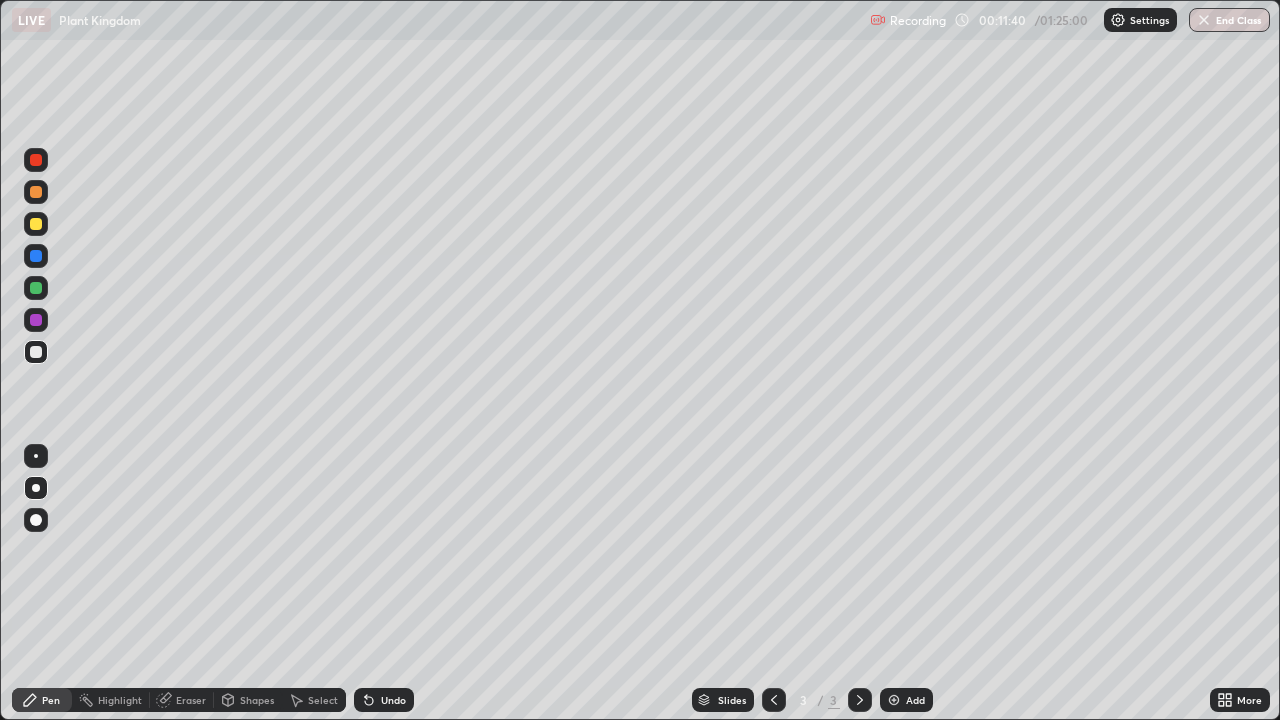 click at bounding box center (36, 352) 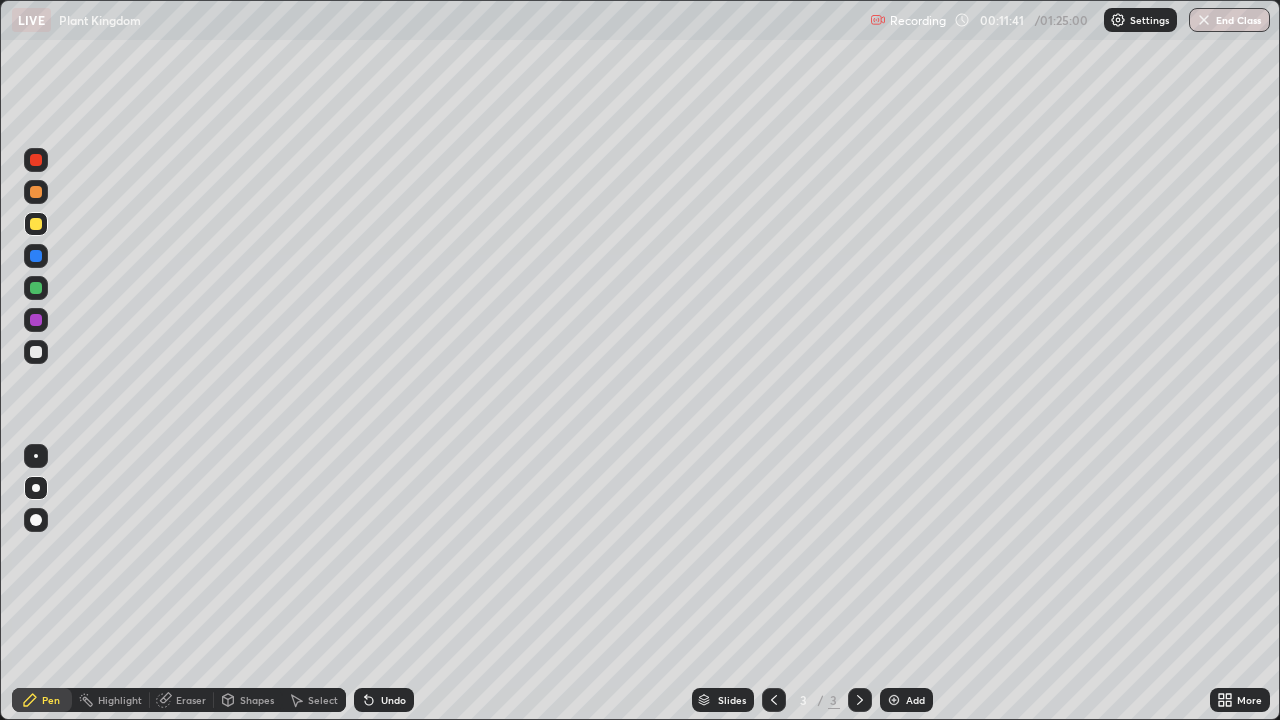 click at bounding box center (36, 224) 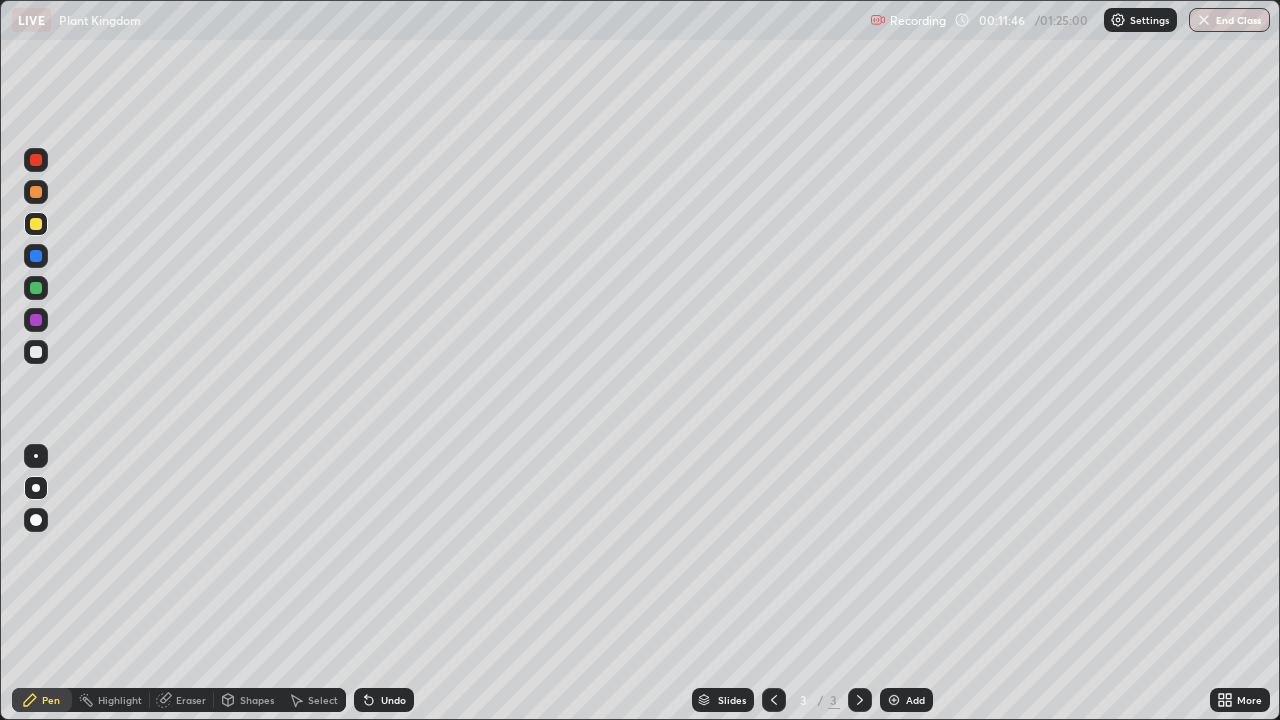 click at bounding box center (36, 352) 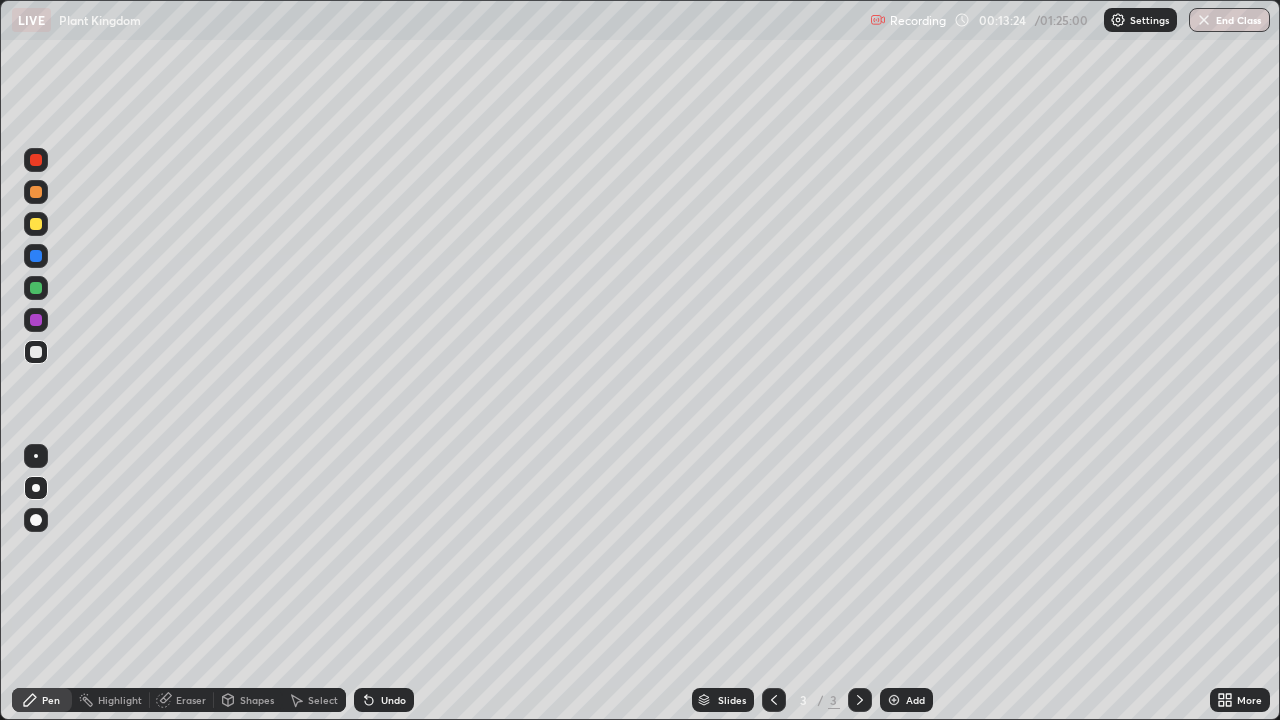 click at bounding box center [36, 352] 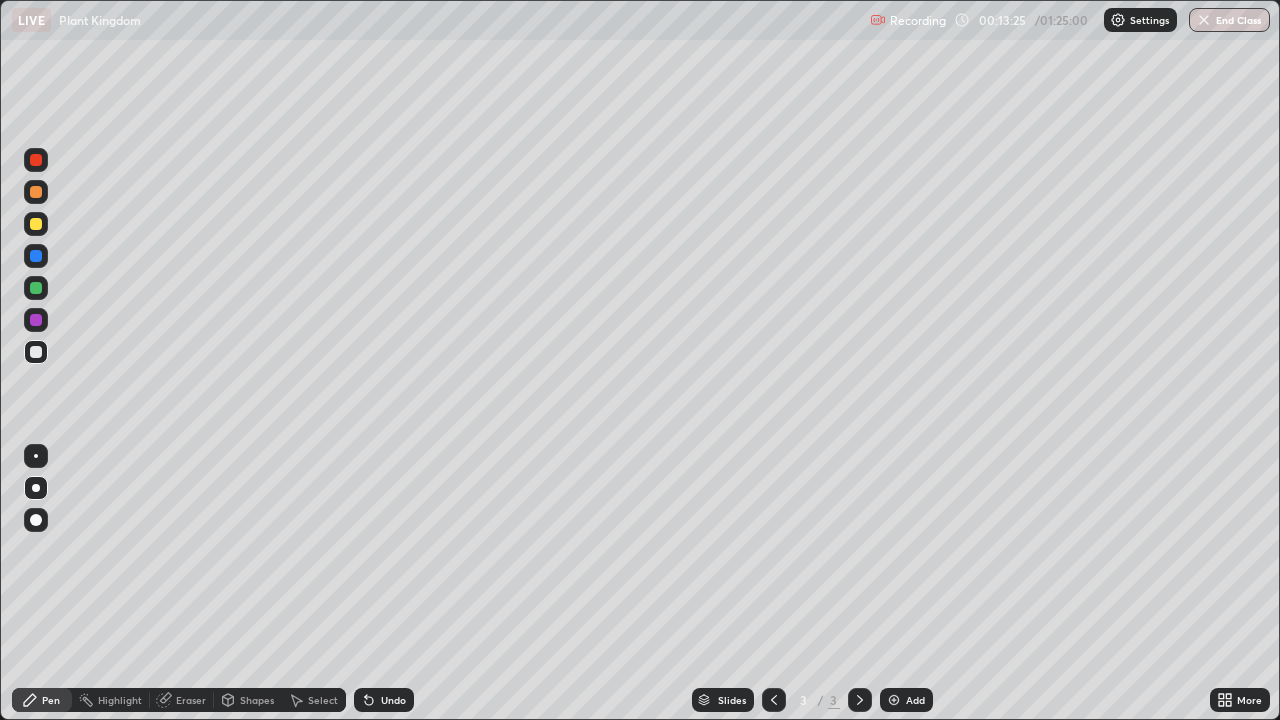 click at bounding box center [36, 352] 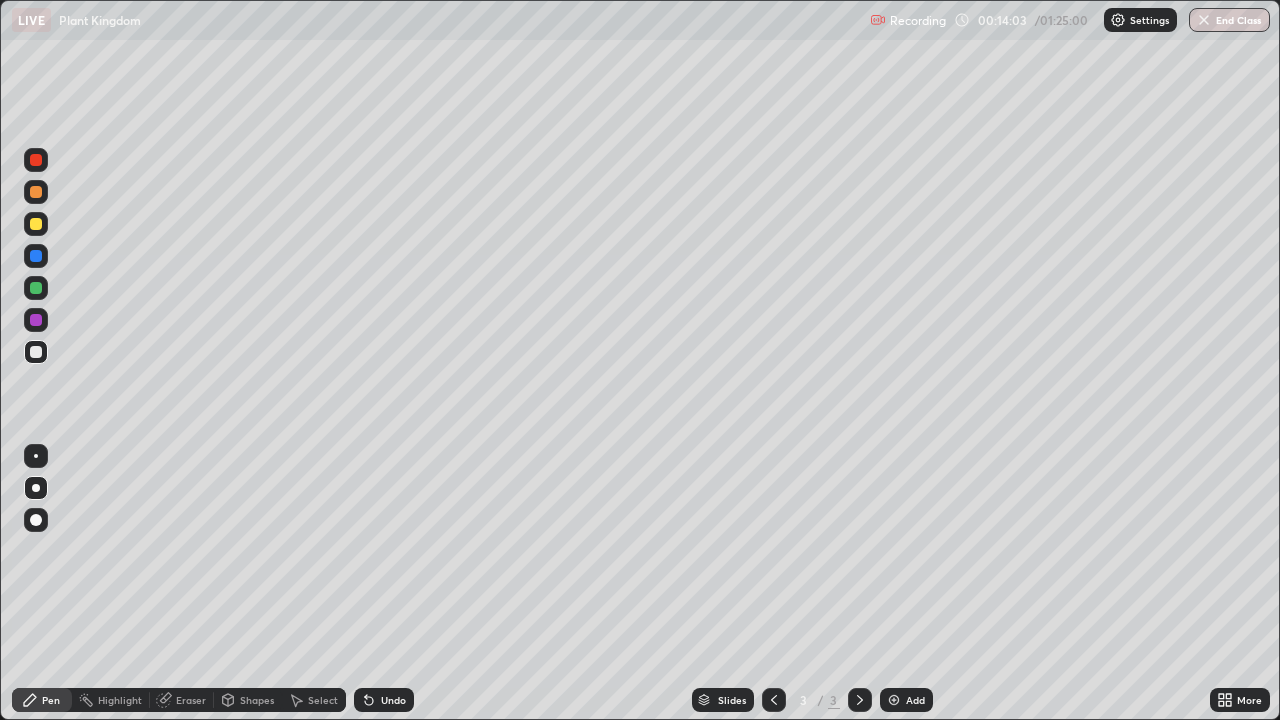 click 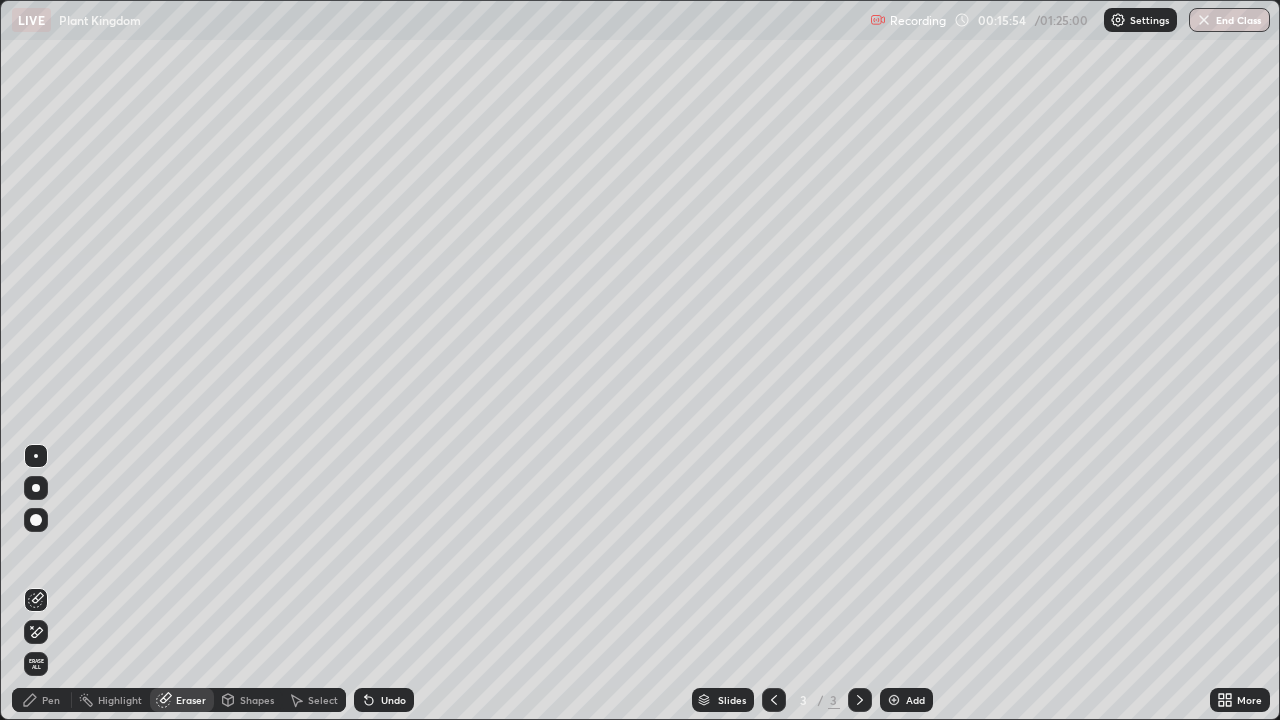 click at bounding box center (894, 700) 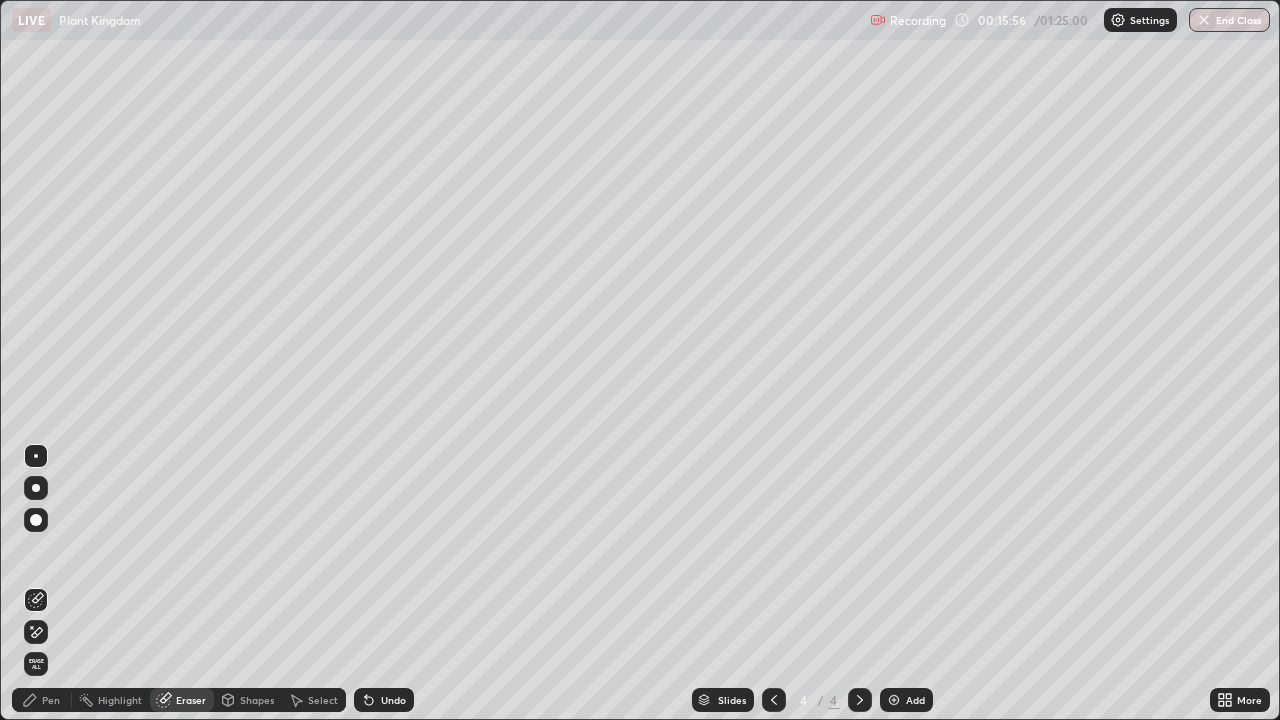 click on "Pen" at bounding box center (42, 700) 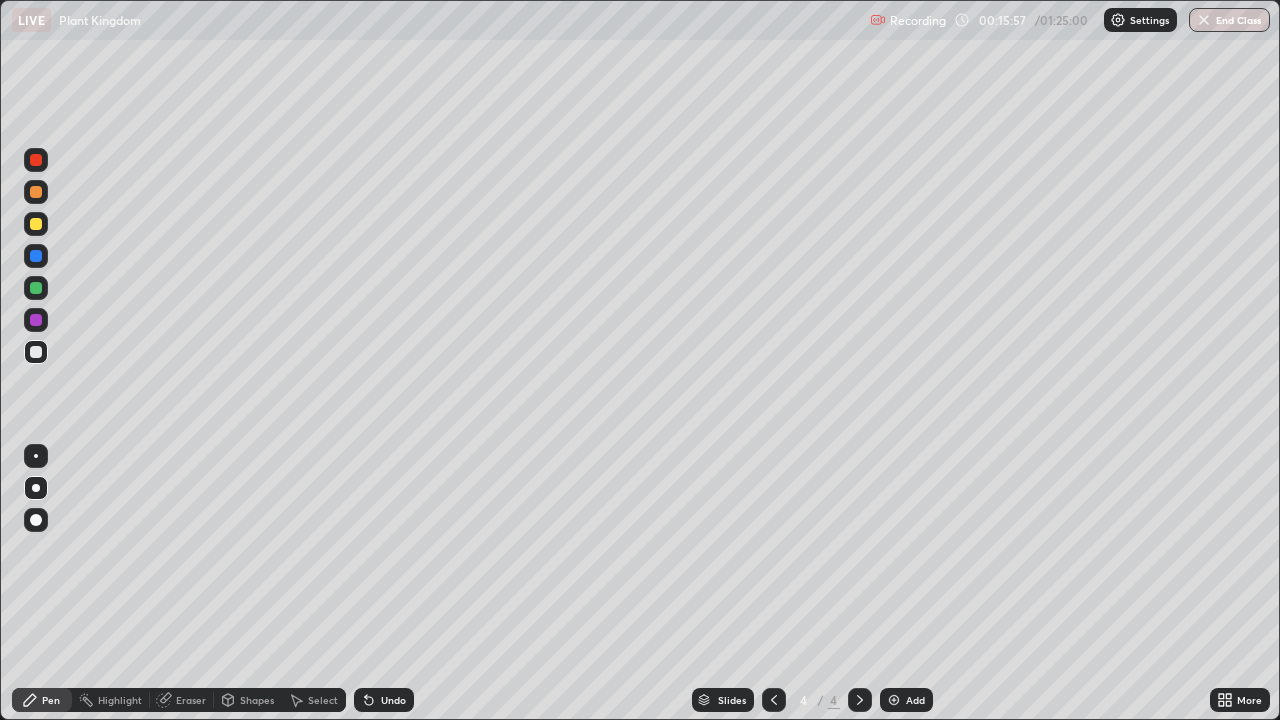 click at bounding box center (36, 224) 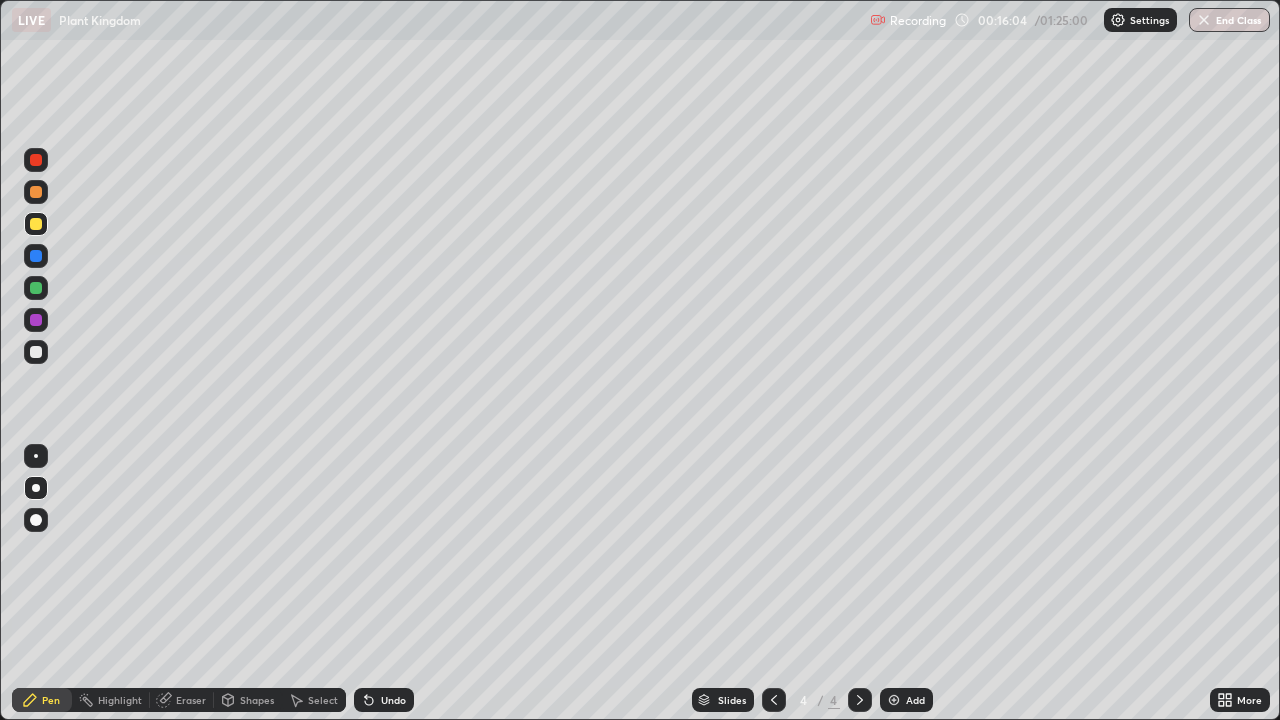 click 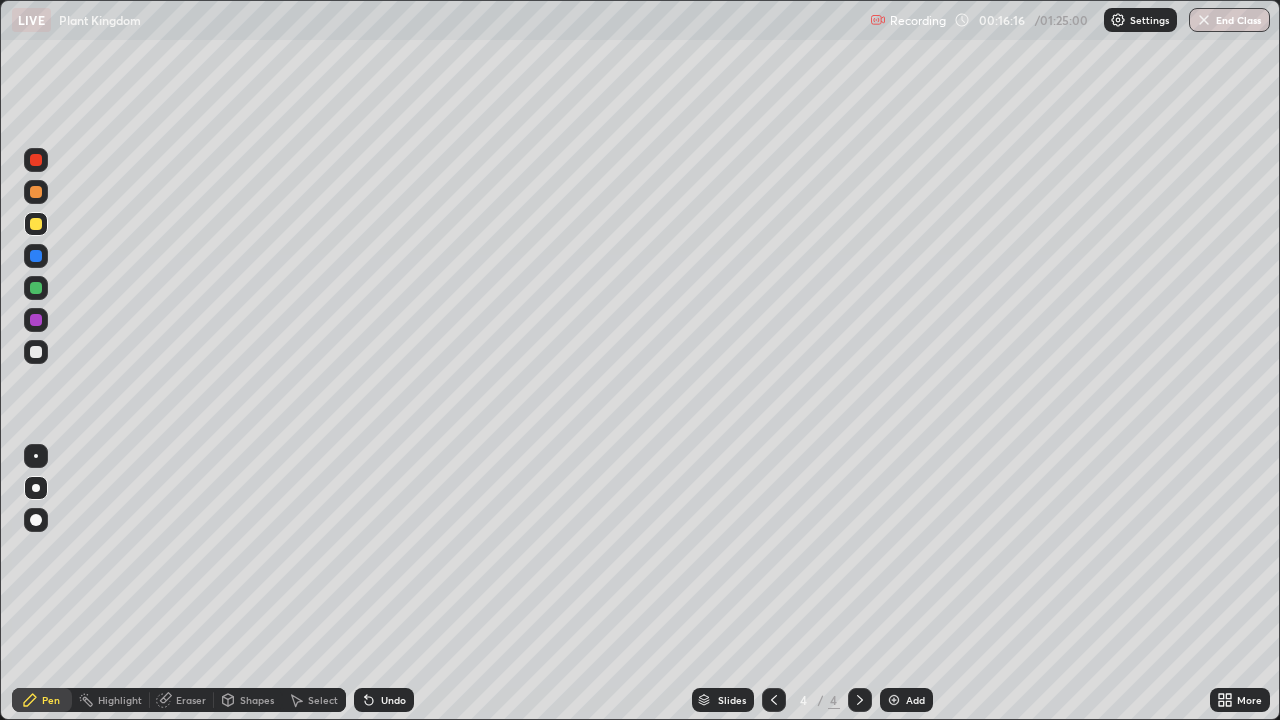 click at bounding box center (36, 352) 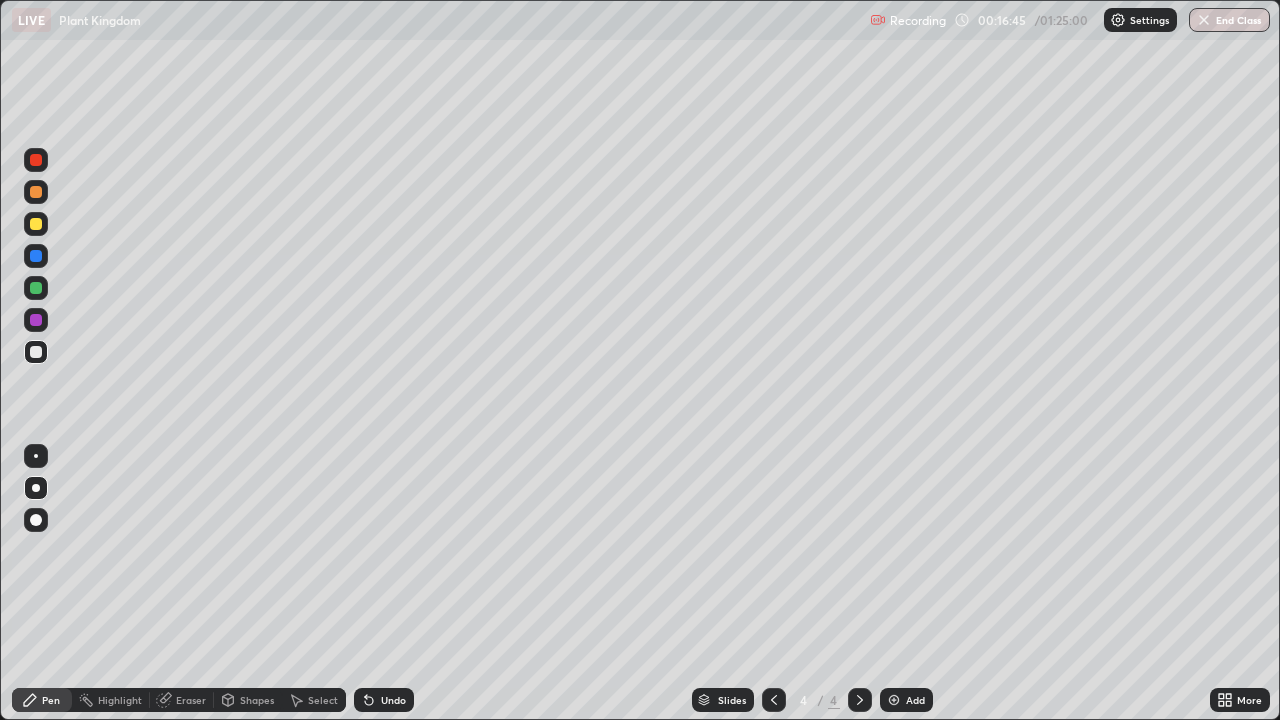 click at bounding box center (36, 224) 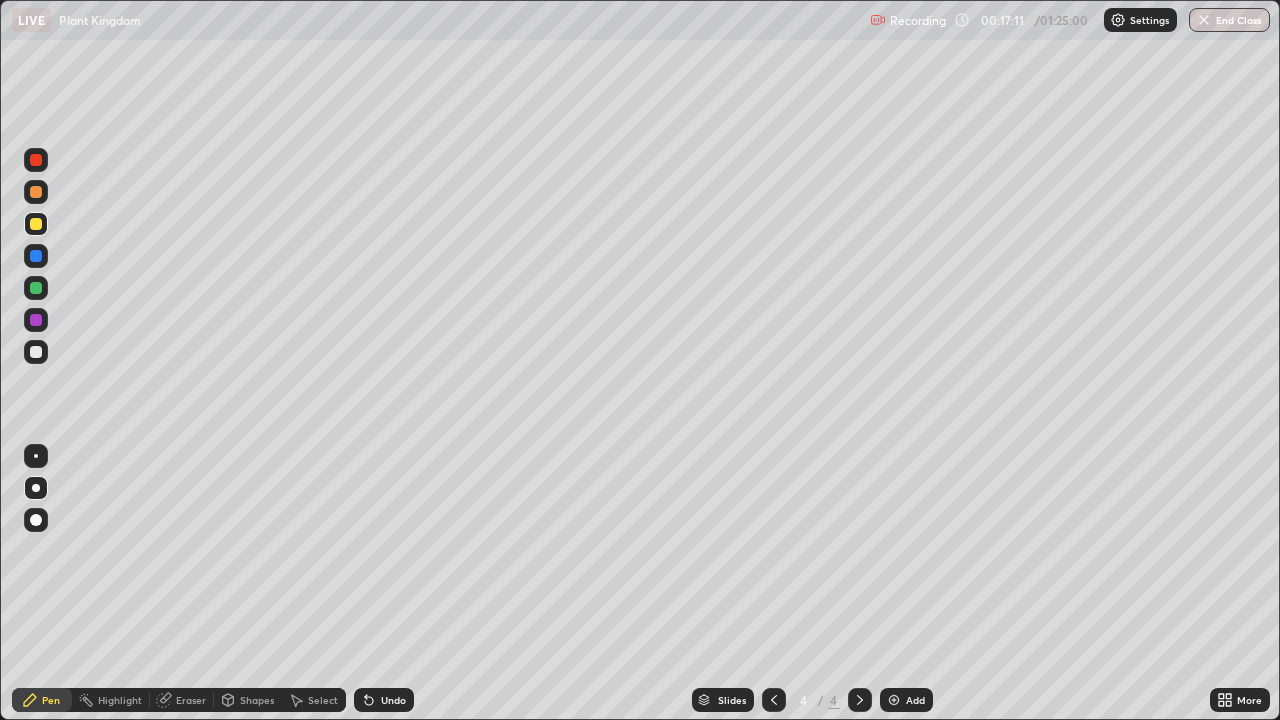 click at bounding box center [36, 352] 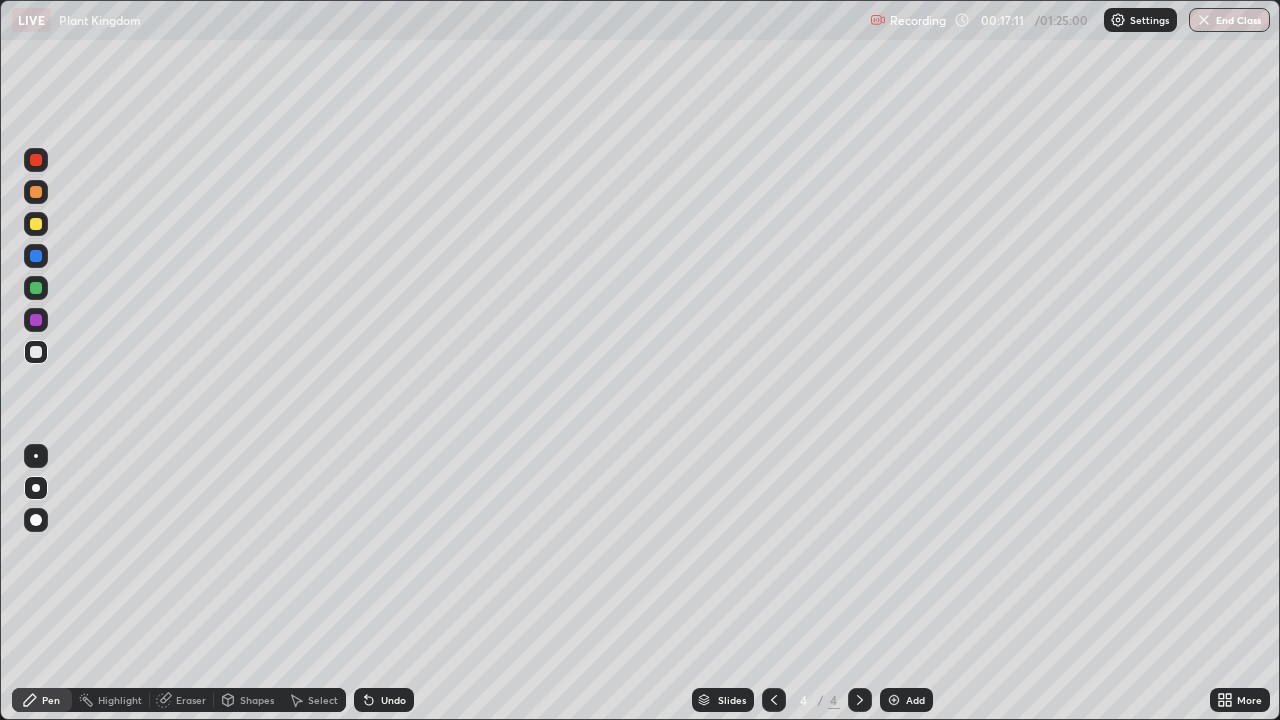 click at bounding box center [36, 352] 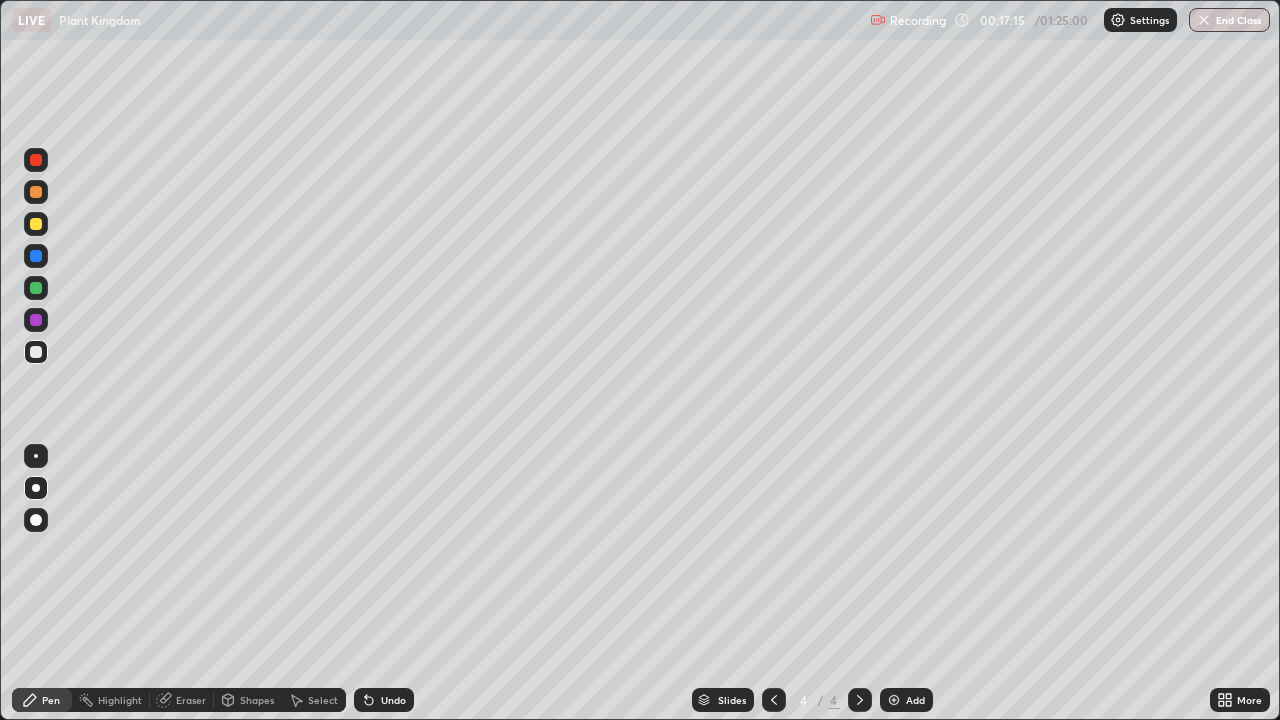 click on "Undo" at bounding box center (393, 700) 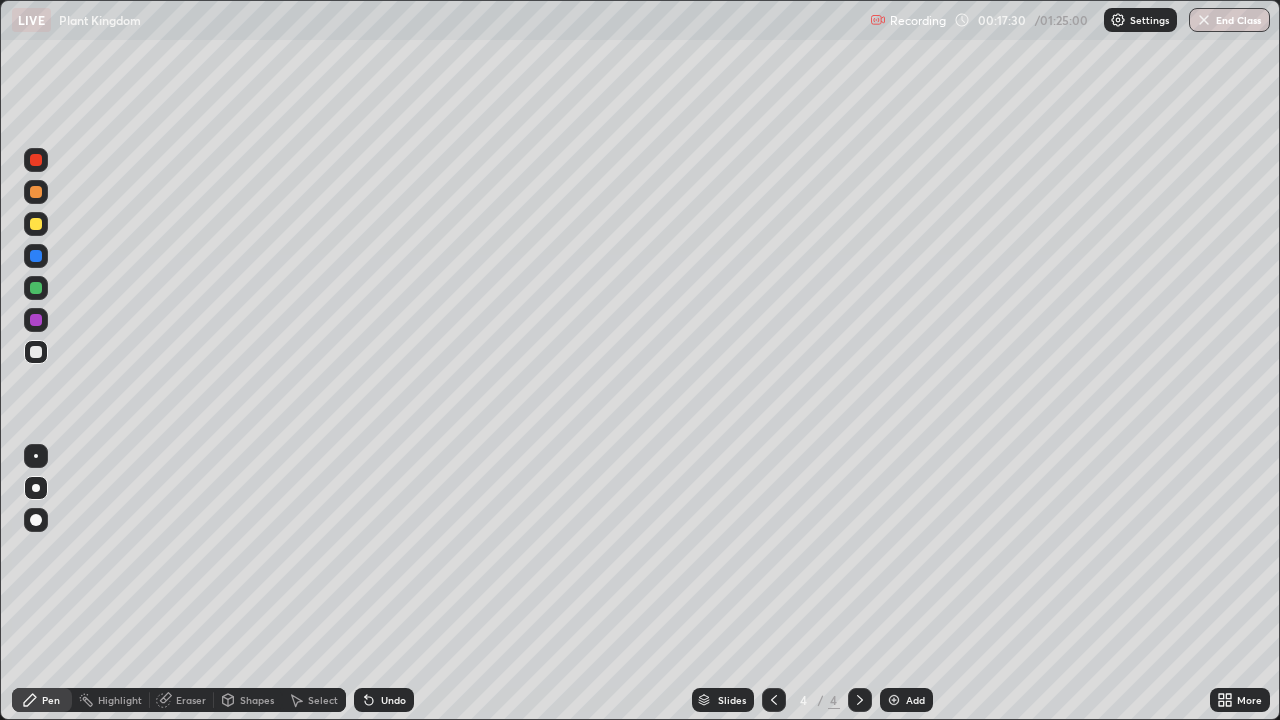 click at bounding box center (36, 352) 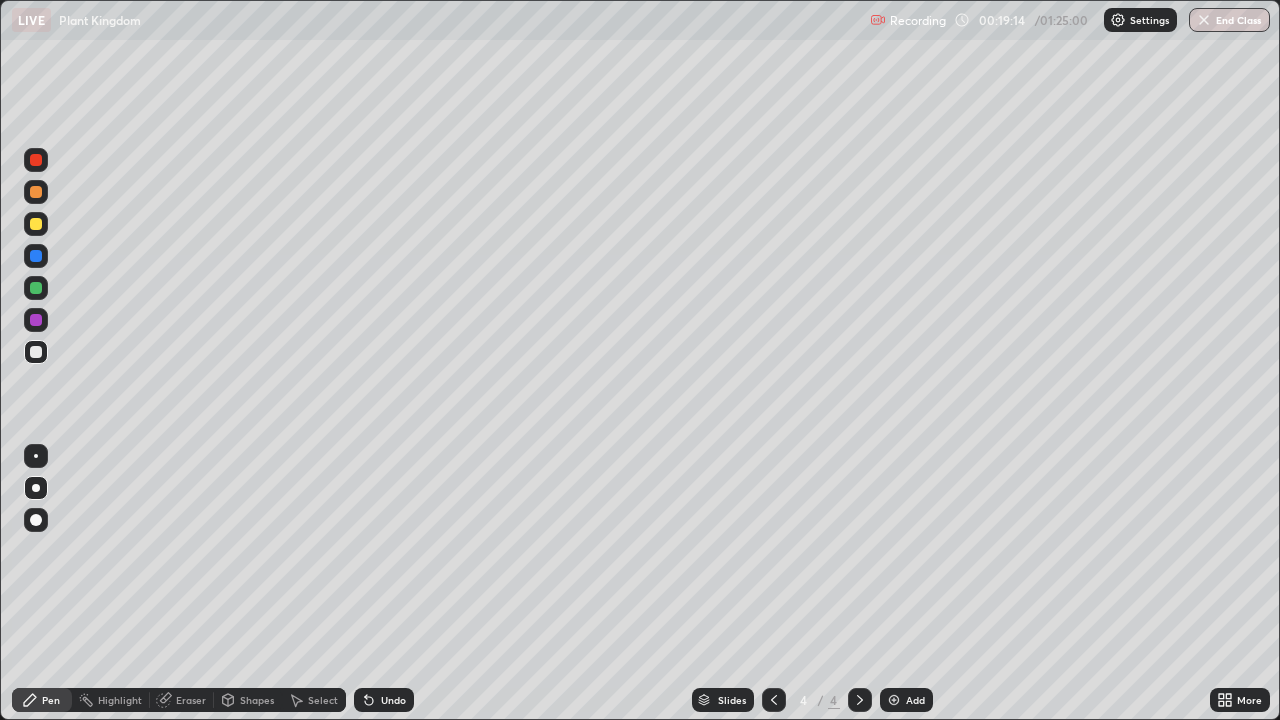 click 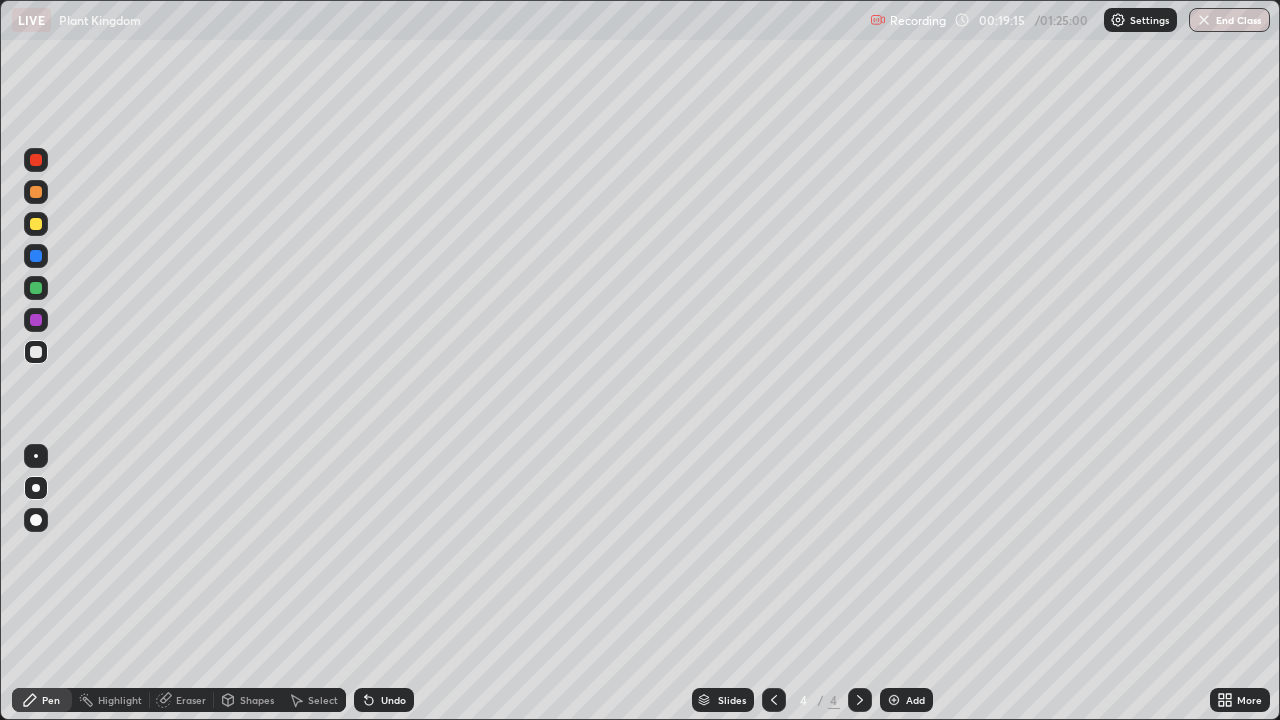 click 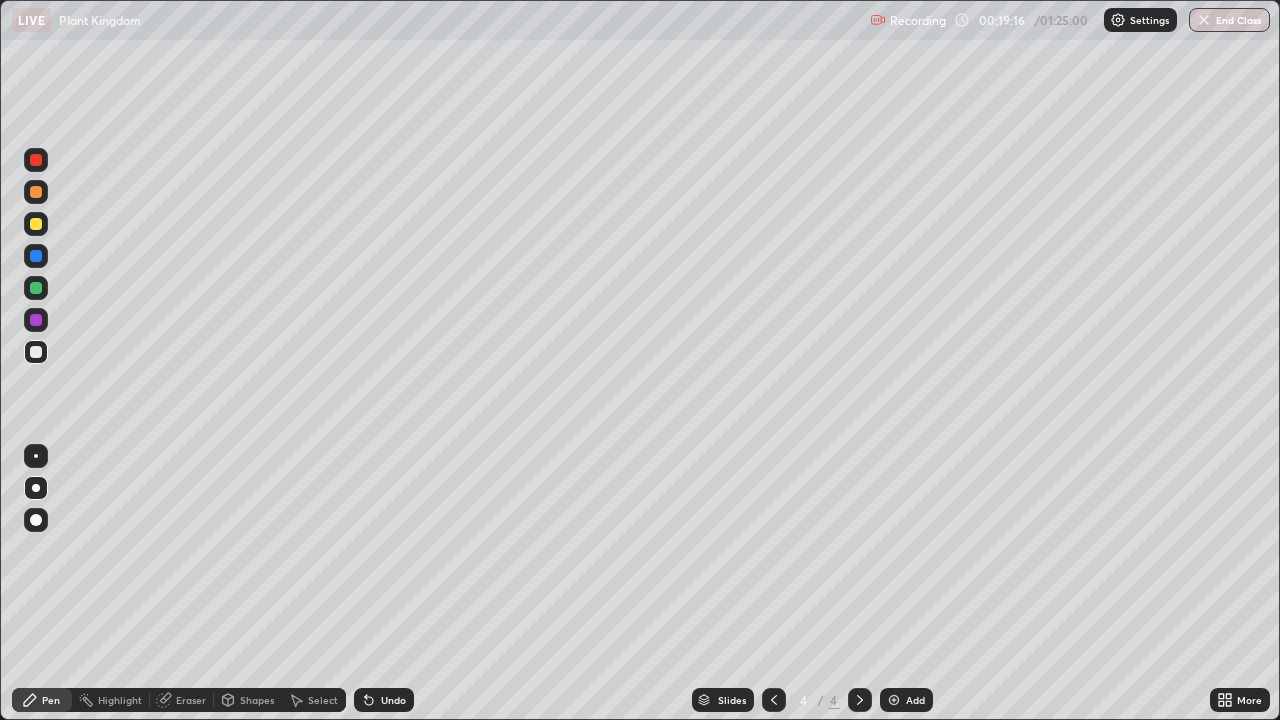 click 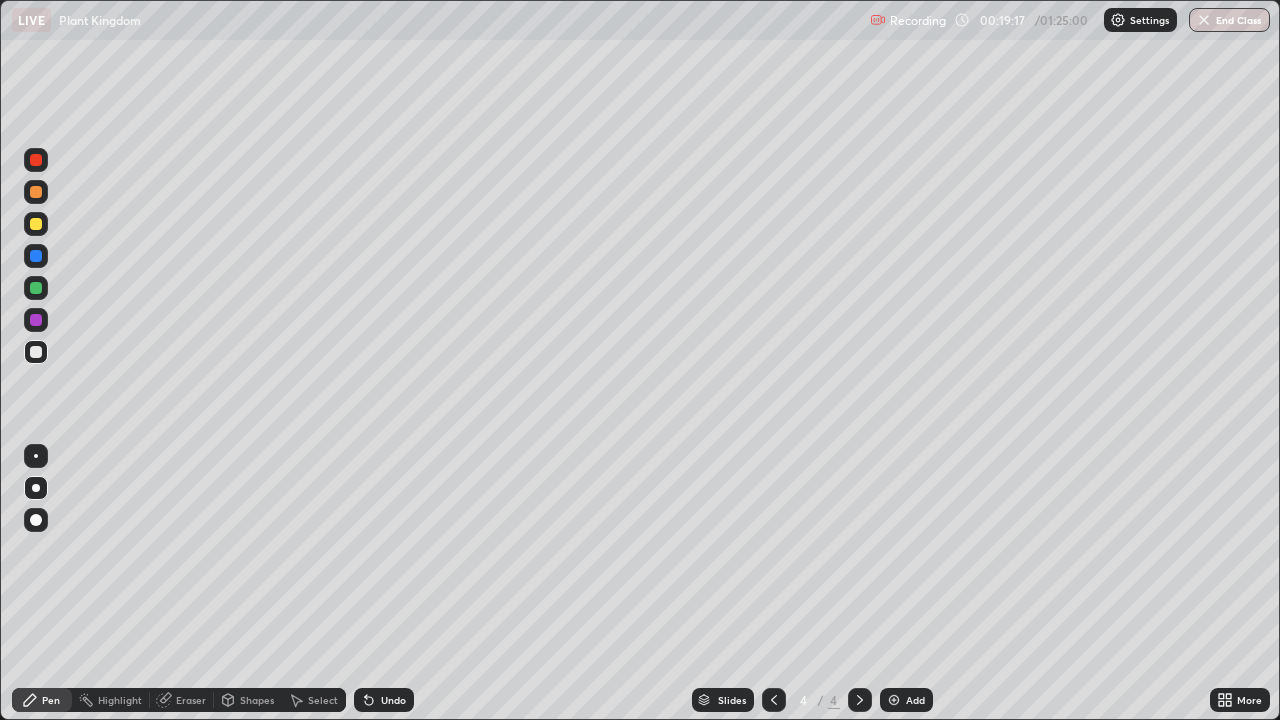 click 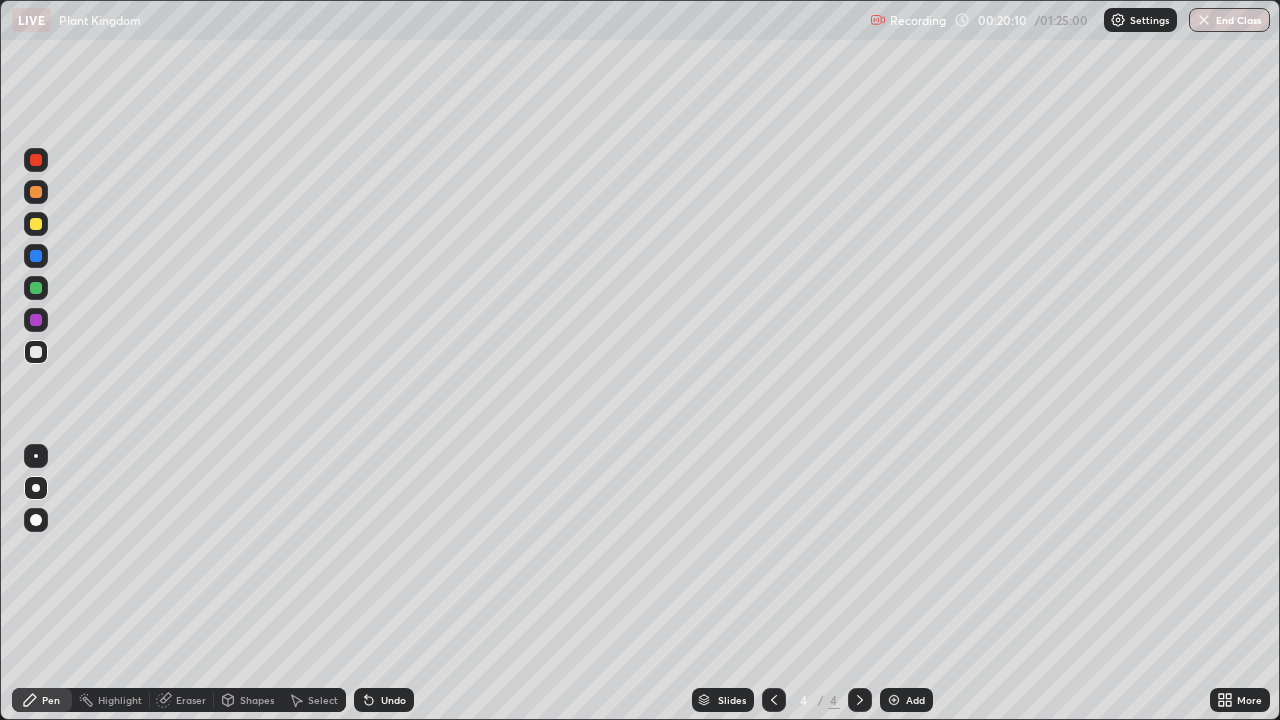 click at bounding box center (36, 352) 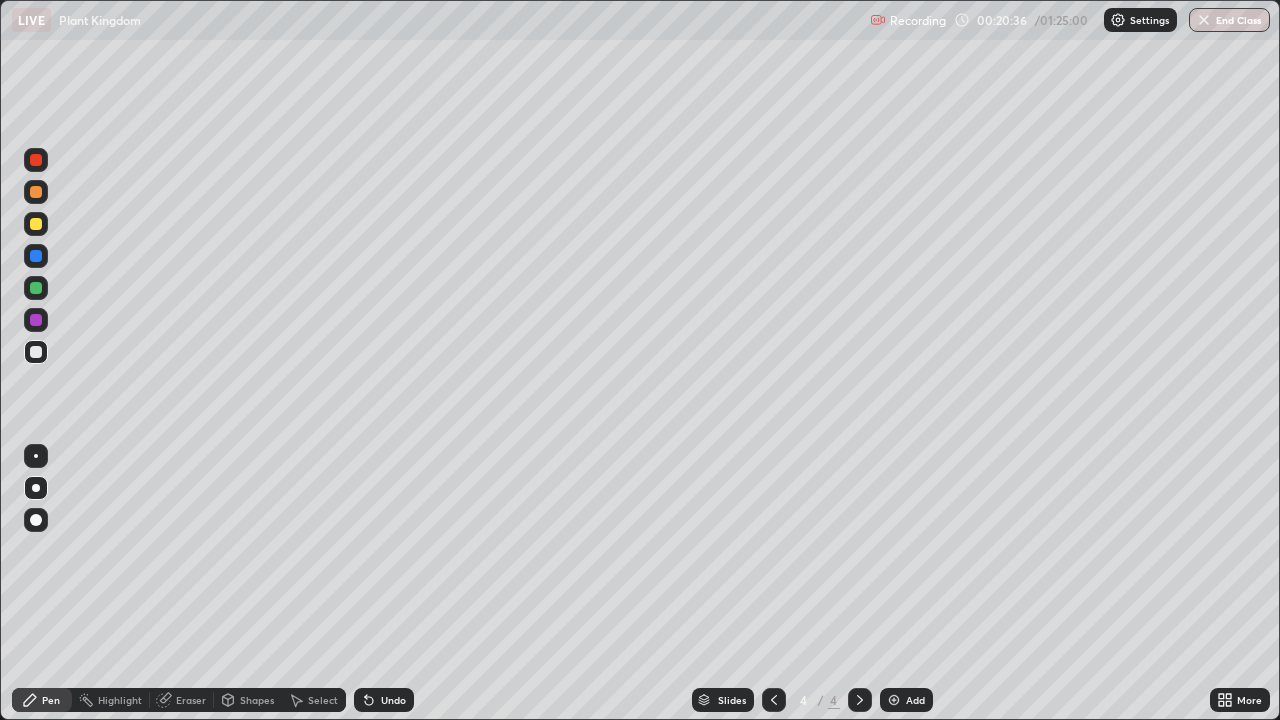 click at bounding box center [36, 352] 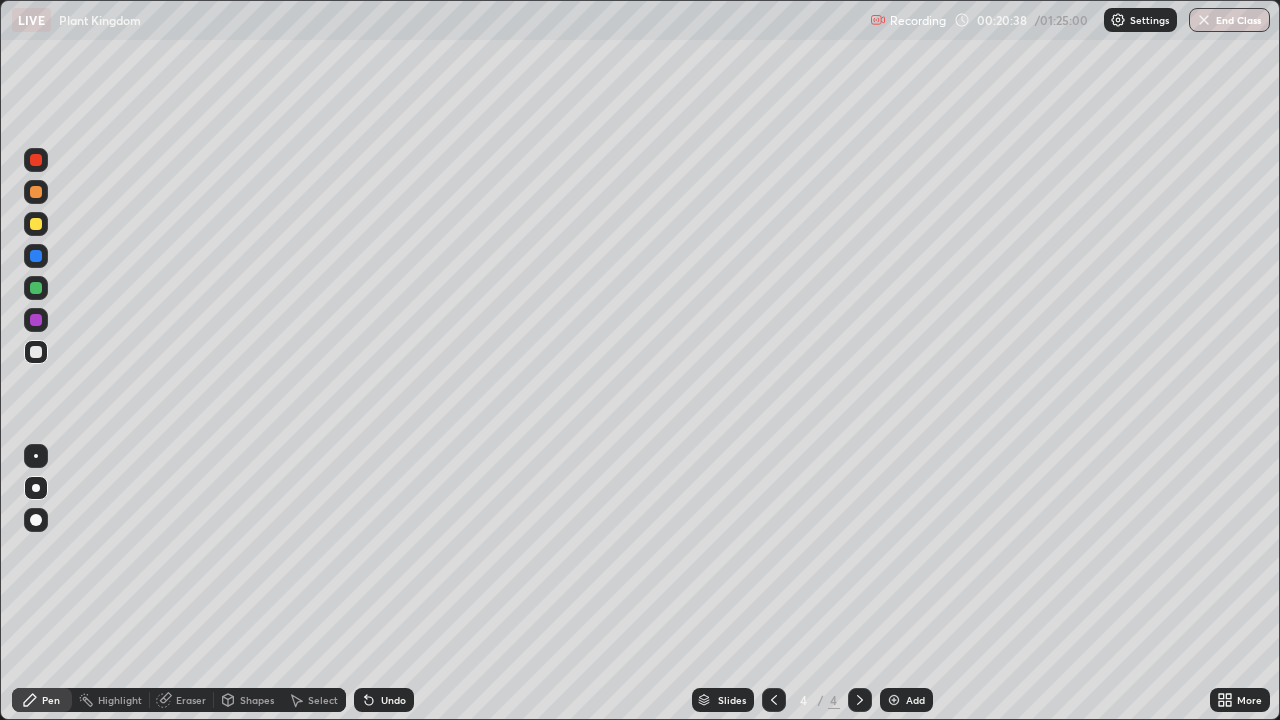click at bounding box center (36, 224) 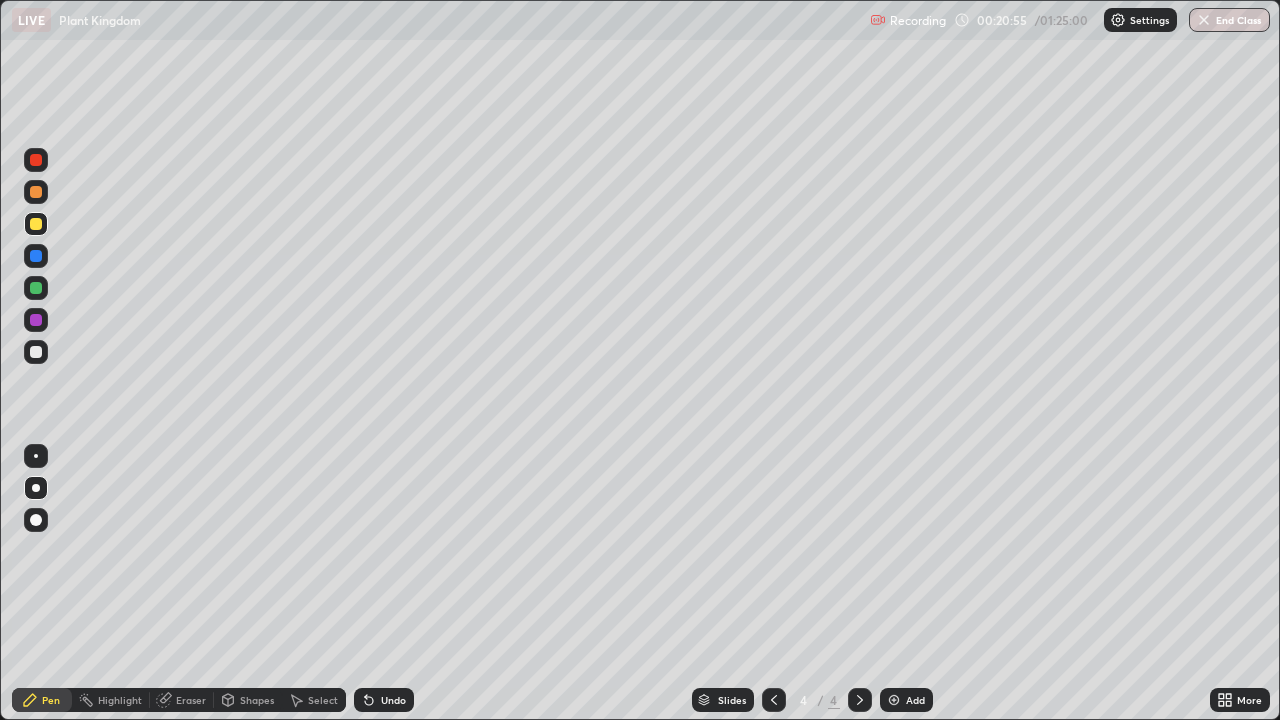 click at bounding box center [36, 352] 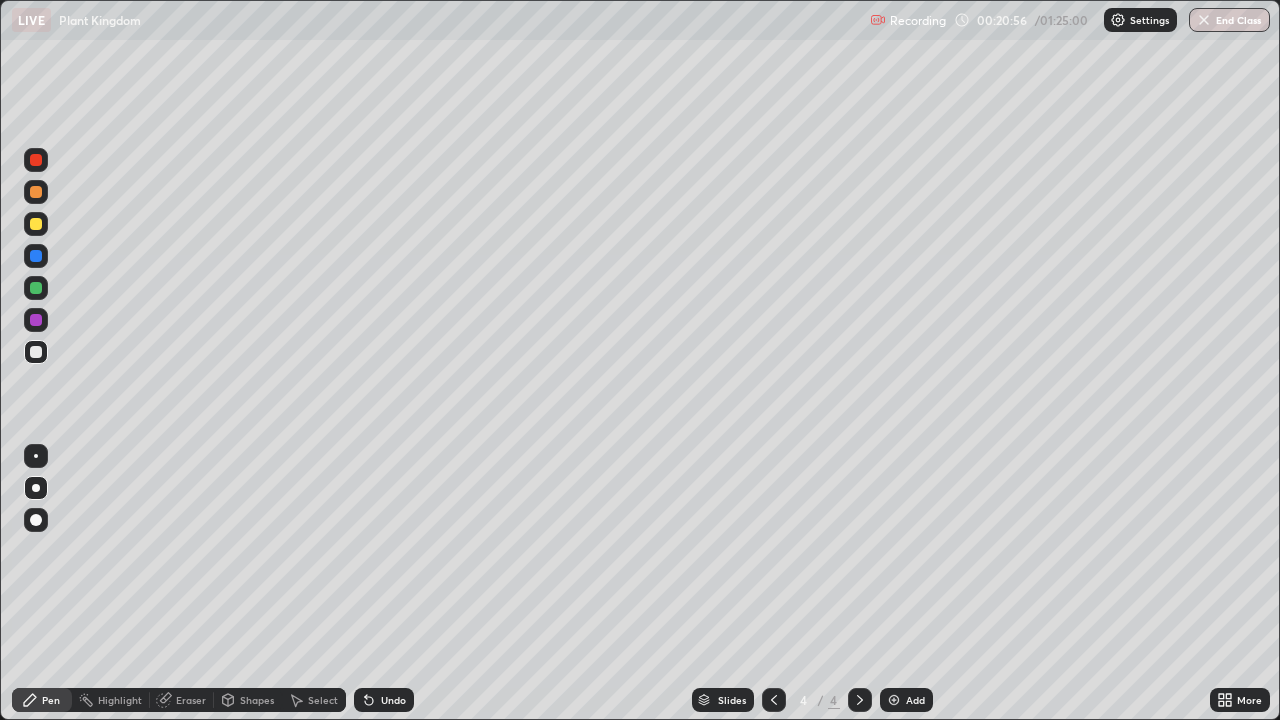 click at bounding box center (36, 352) 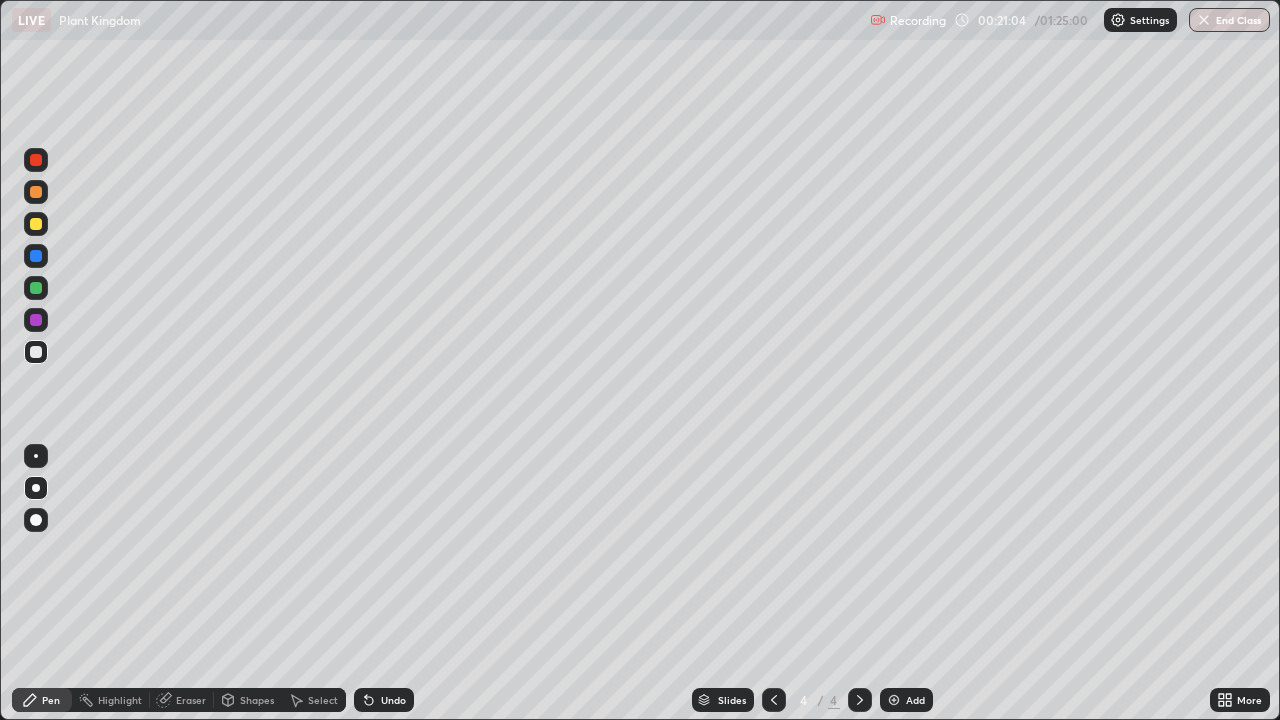click on "Undo" at bounding box center (393, 700) 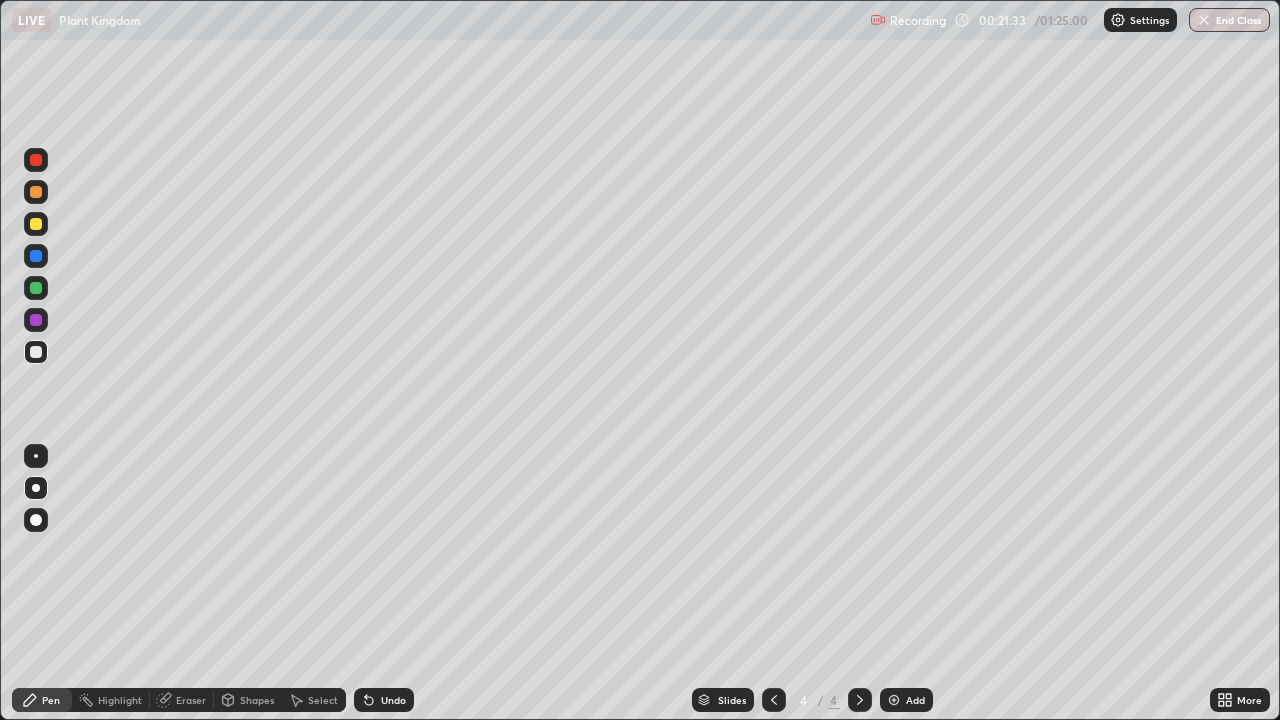 click at bounding box center [36, 256] 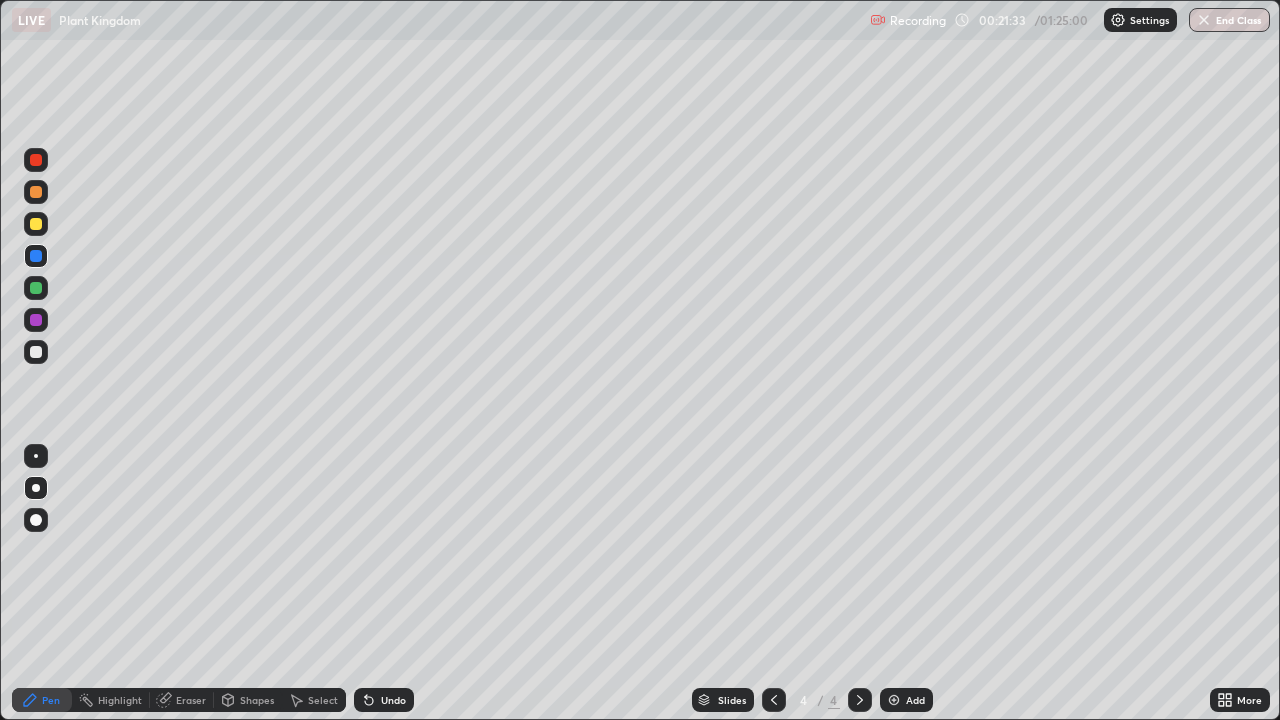 click at bounding box center [36, 256] 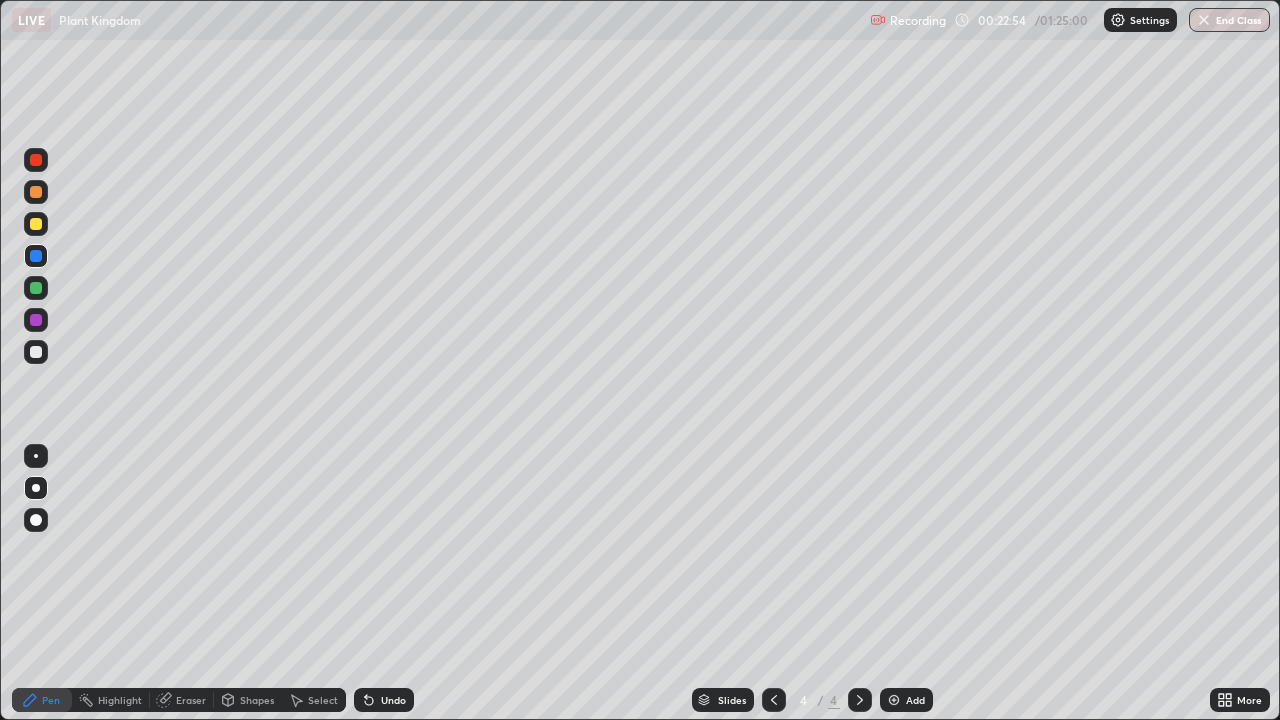 click on "Eraser" at bounding box center [182, 700] 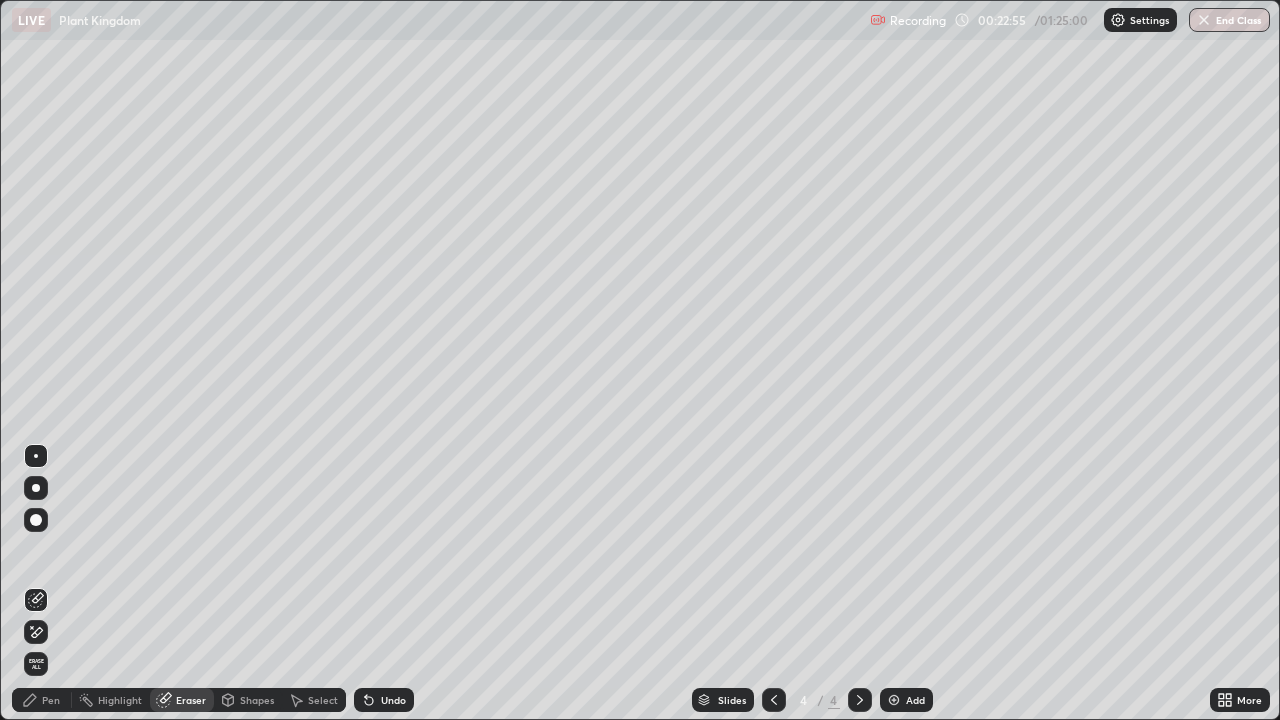 click 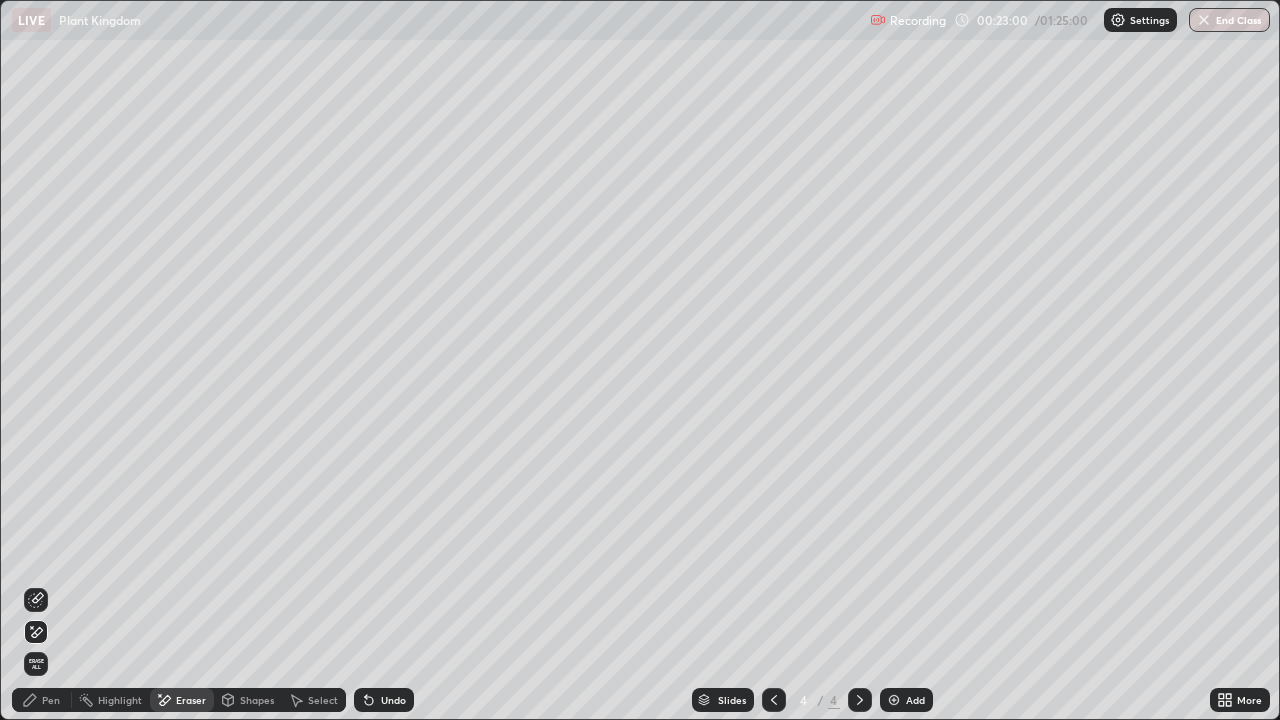 click on "Pen" at bounding box center [51, 700] 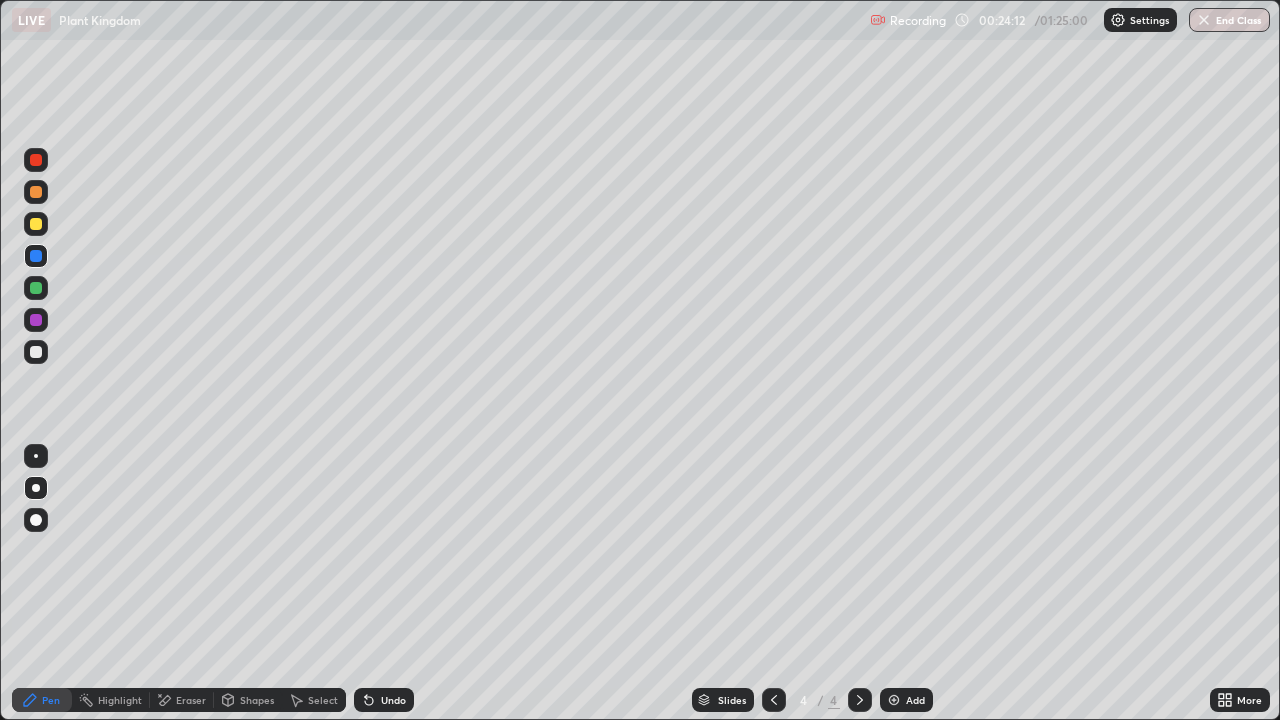 click on "Add" at bounding box center [906, 700] 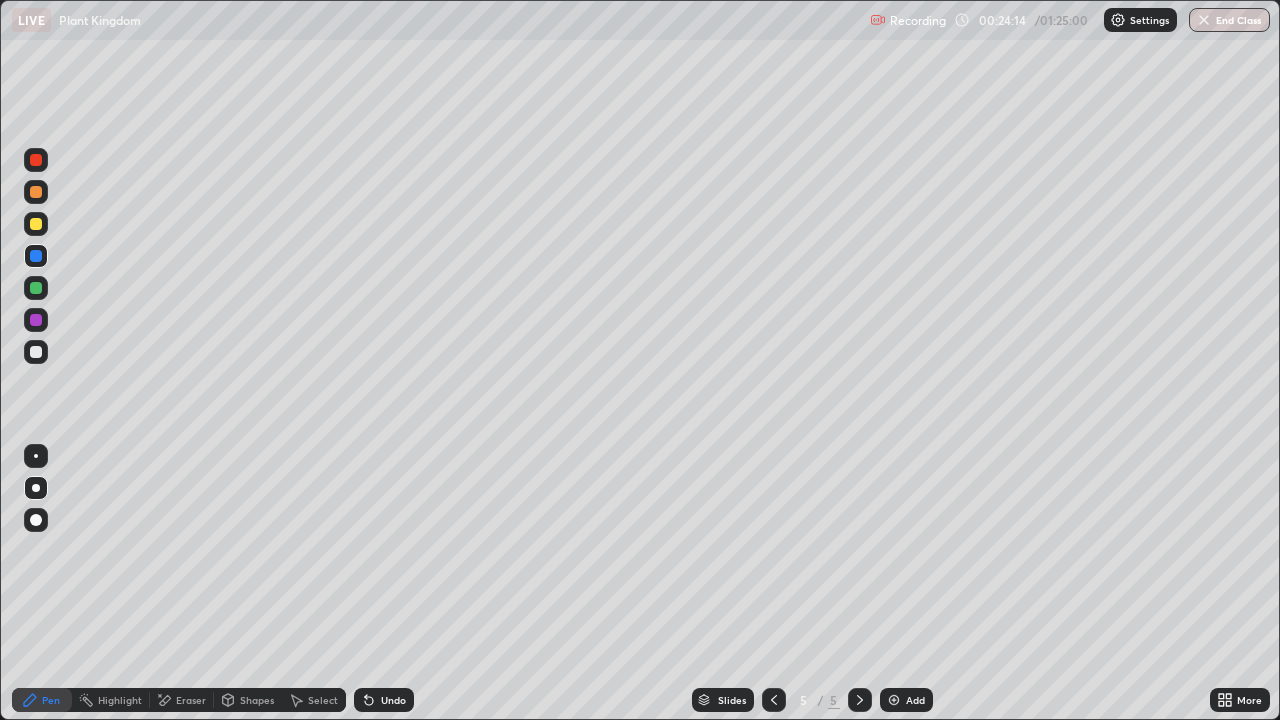 click at bounding box center (36, 224) 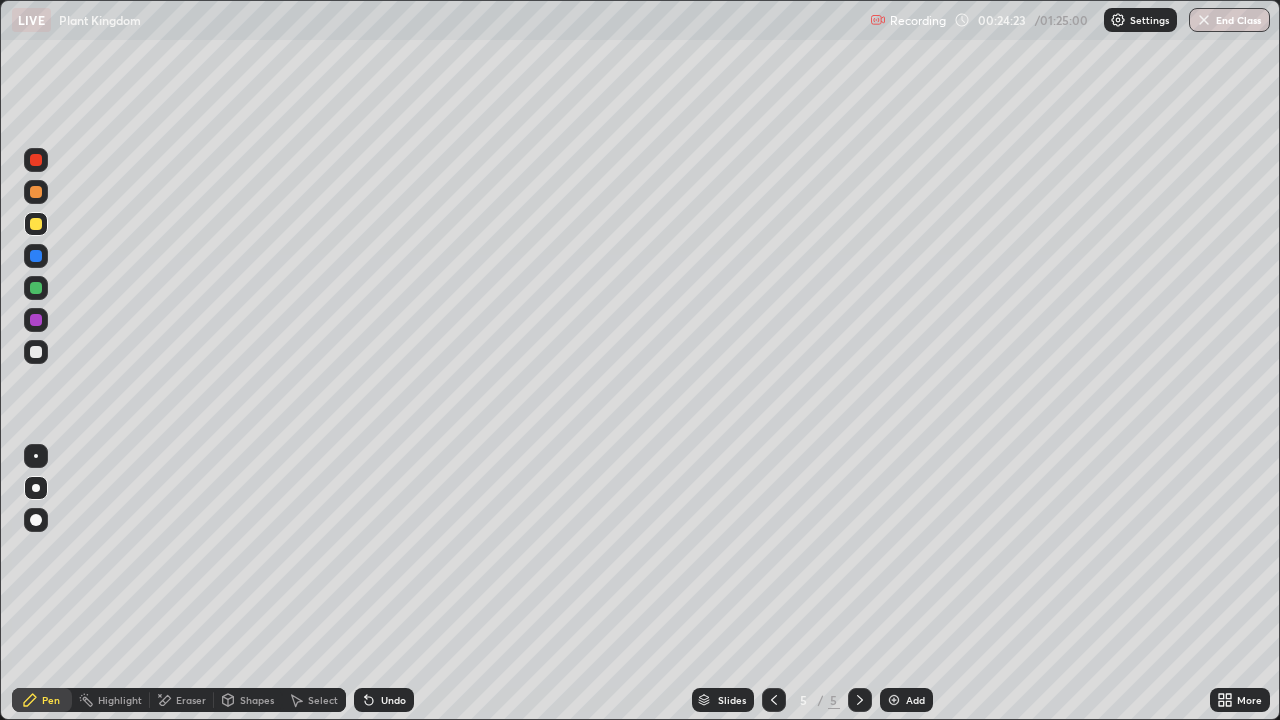 click at bounding box center [36, 352] 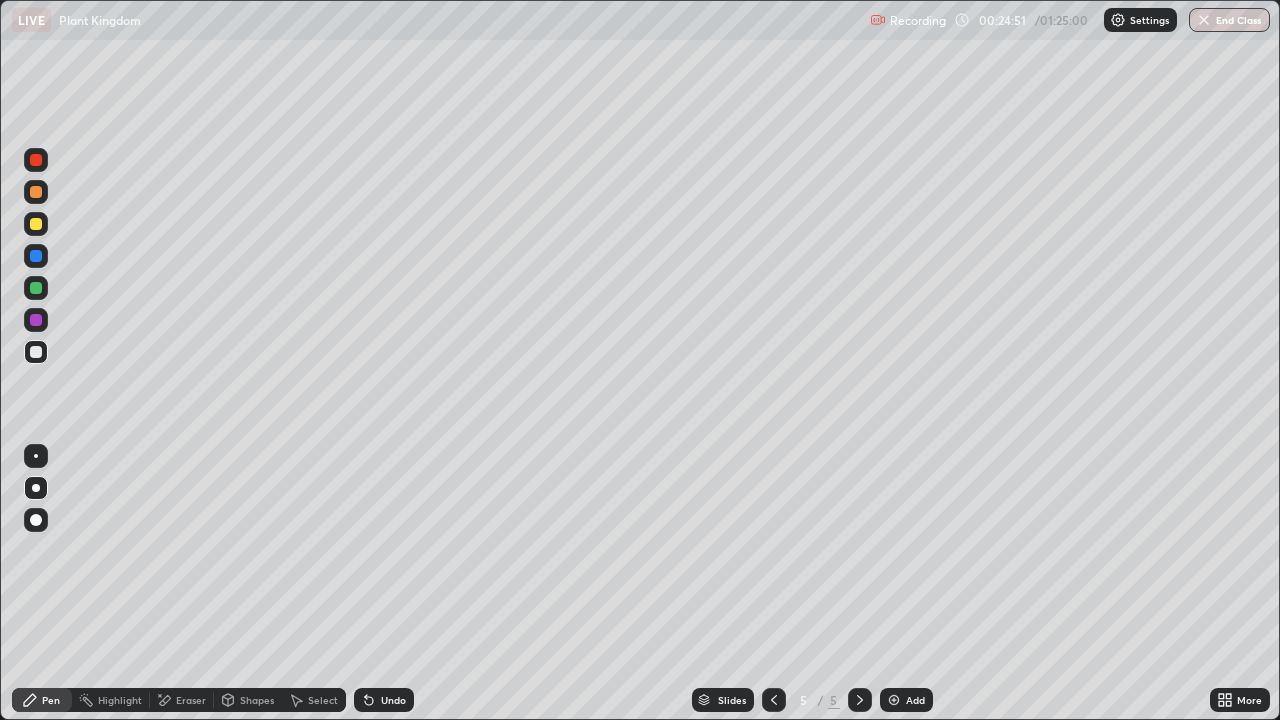 click at bounding box center (36, 224) 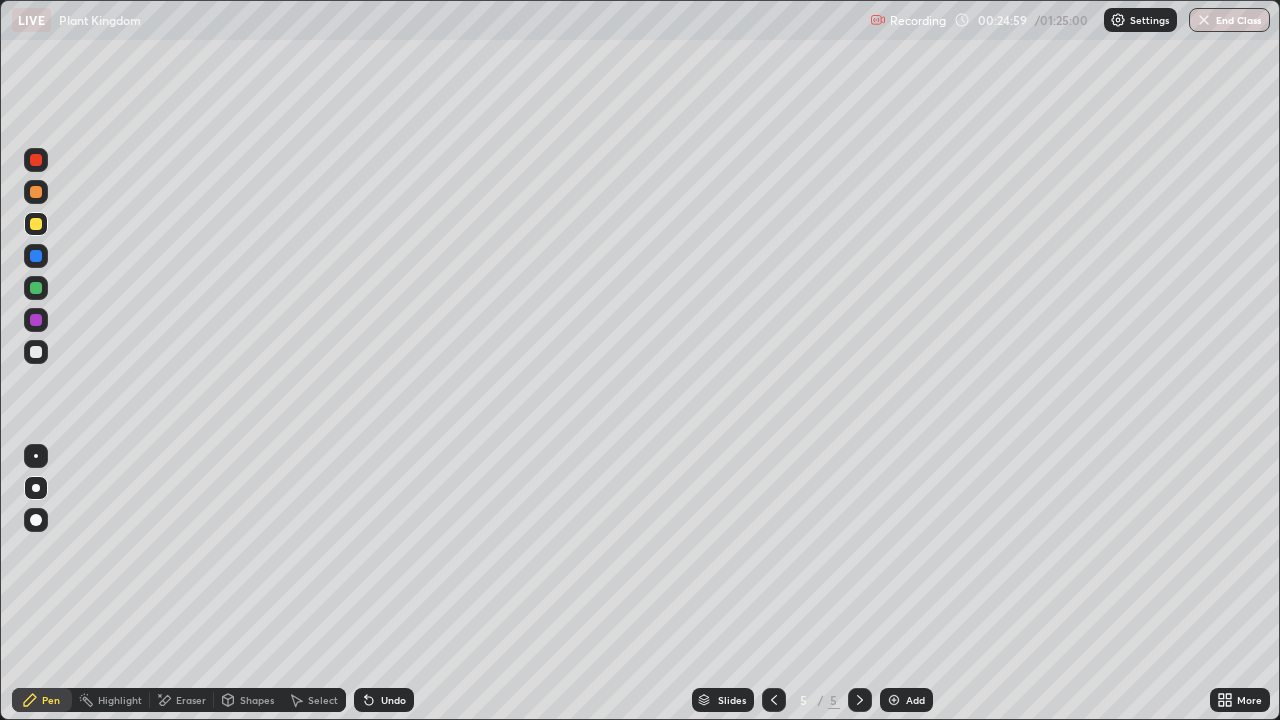 click at bounding box center [36, 352] 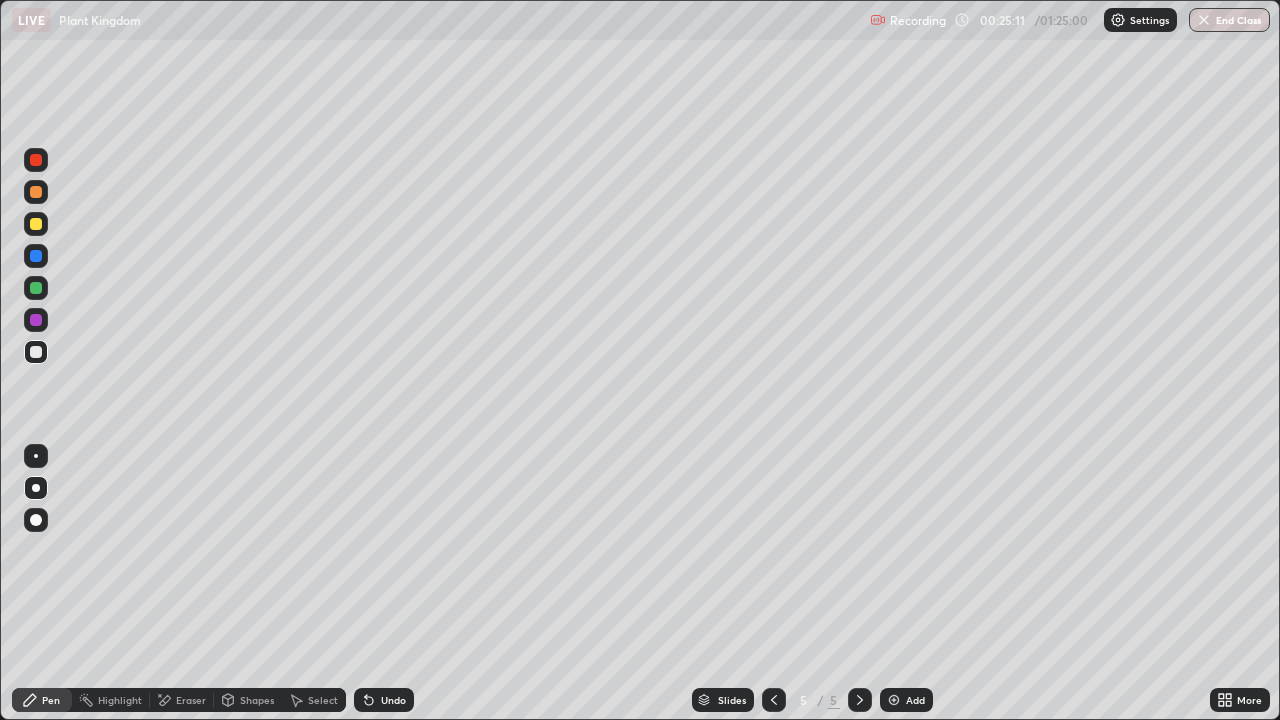 click at bounding box center (36, 256) 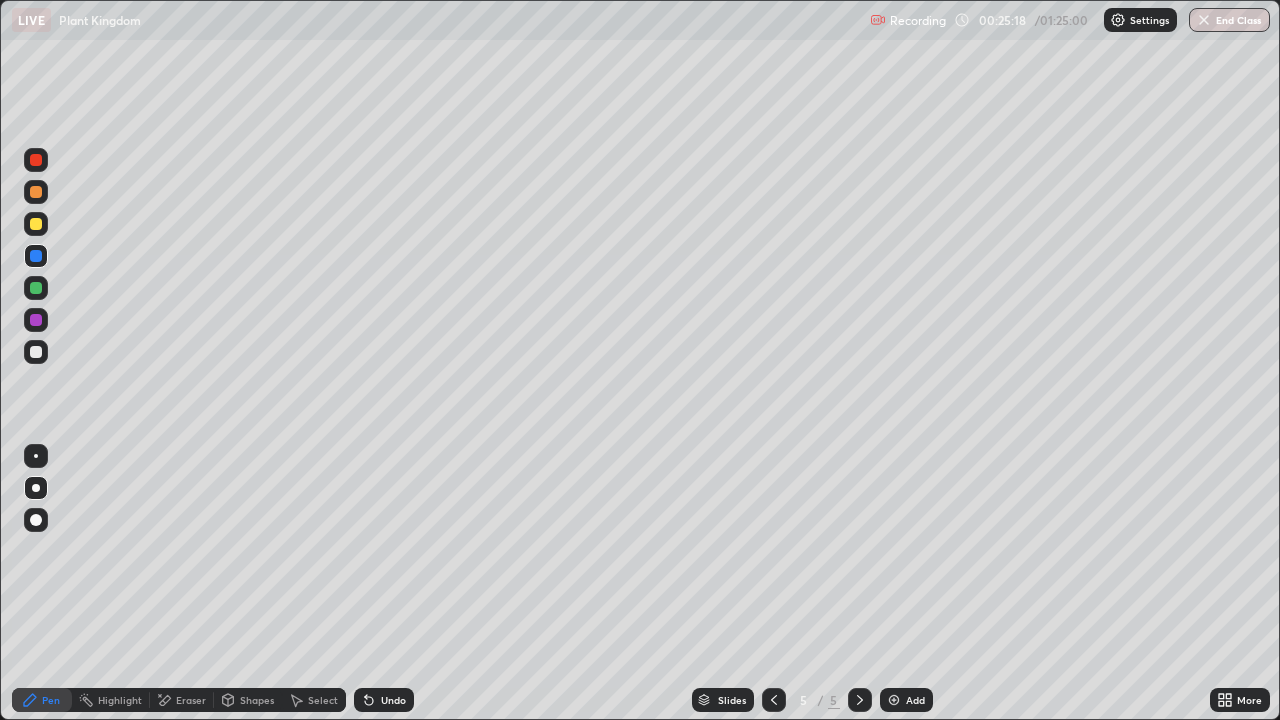 click at bounding box center [36, 352] 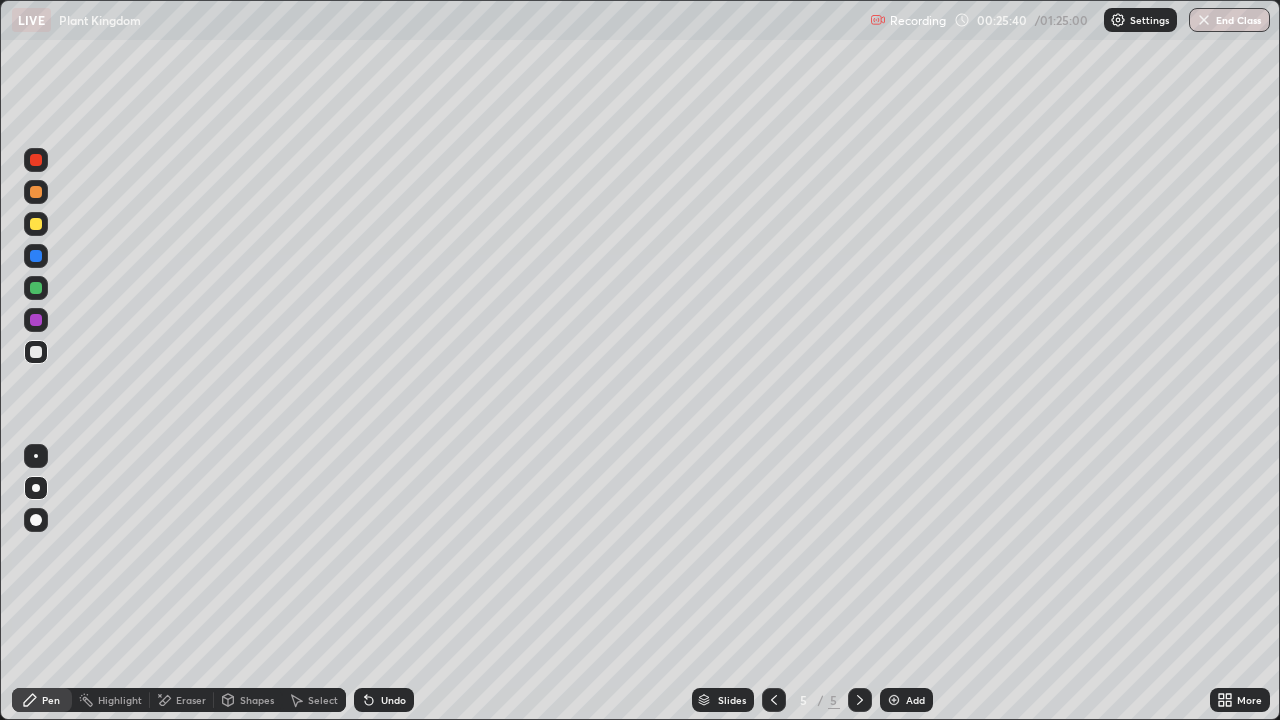 click on "Eraser" at bounding box center (191, 700) 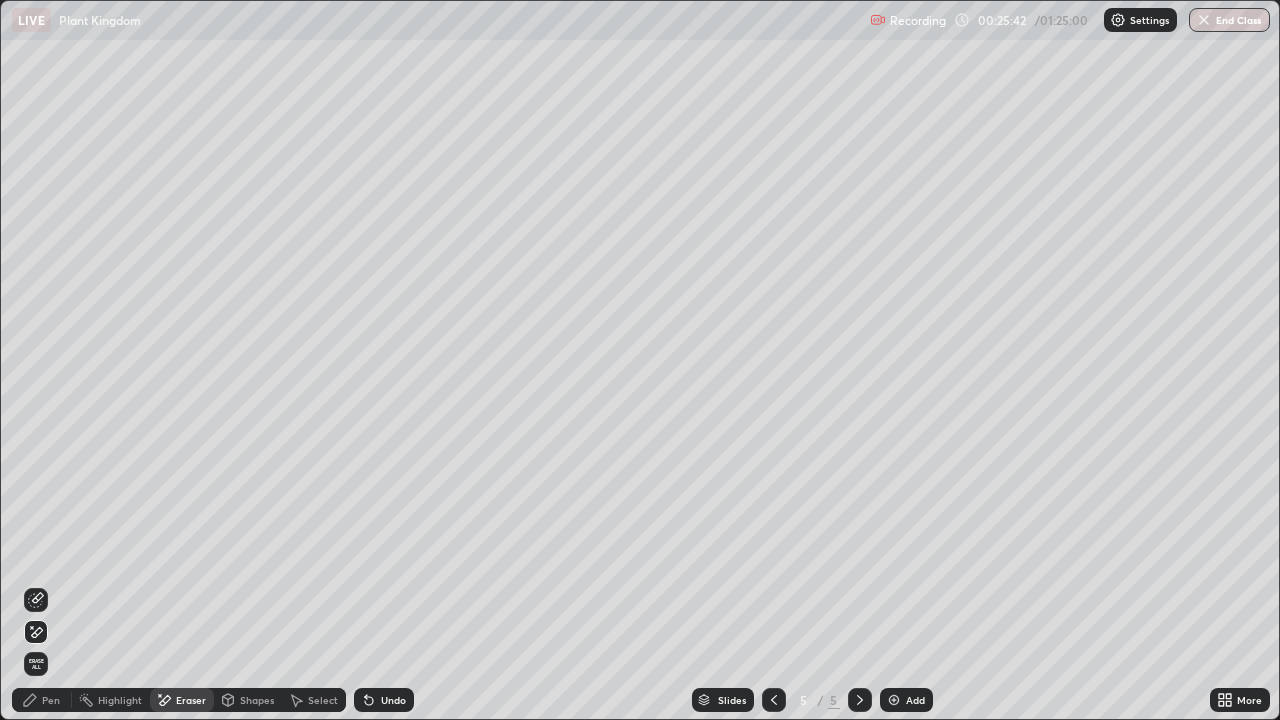 click on "Pen" at bounding box center [42, 700] 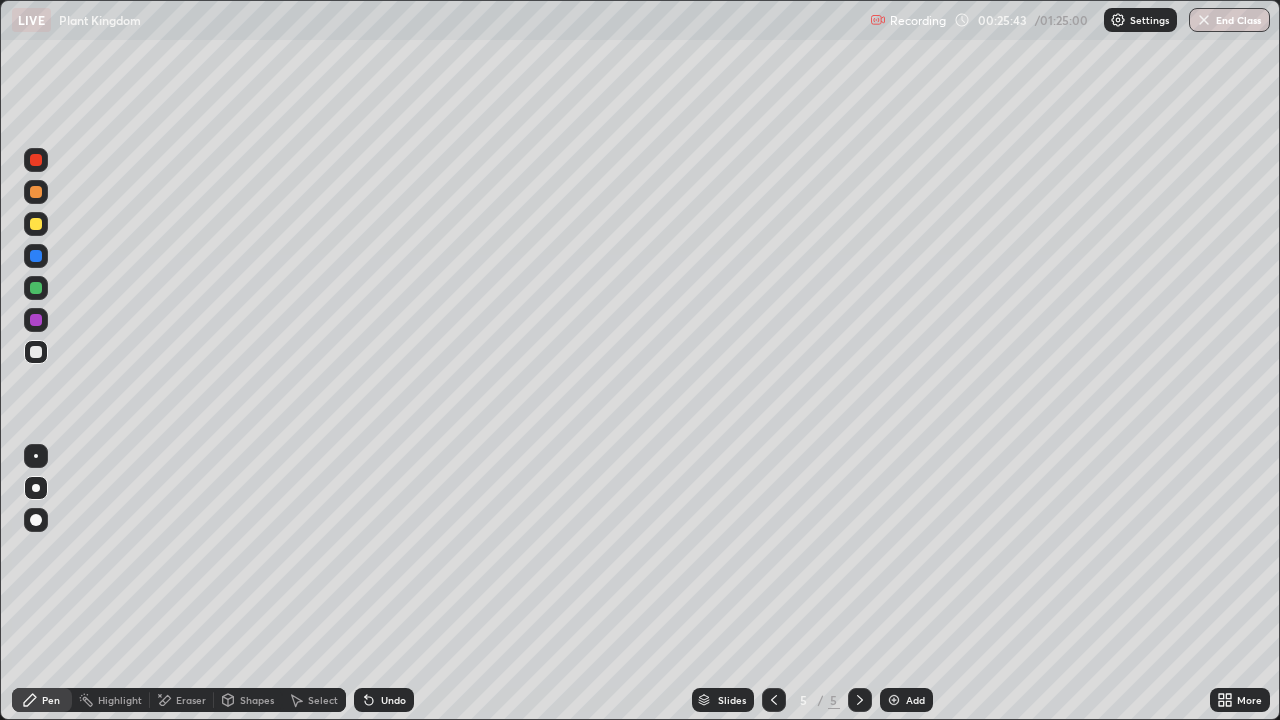 click at bounding box center [36, 224] 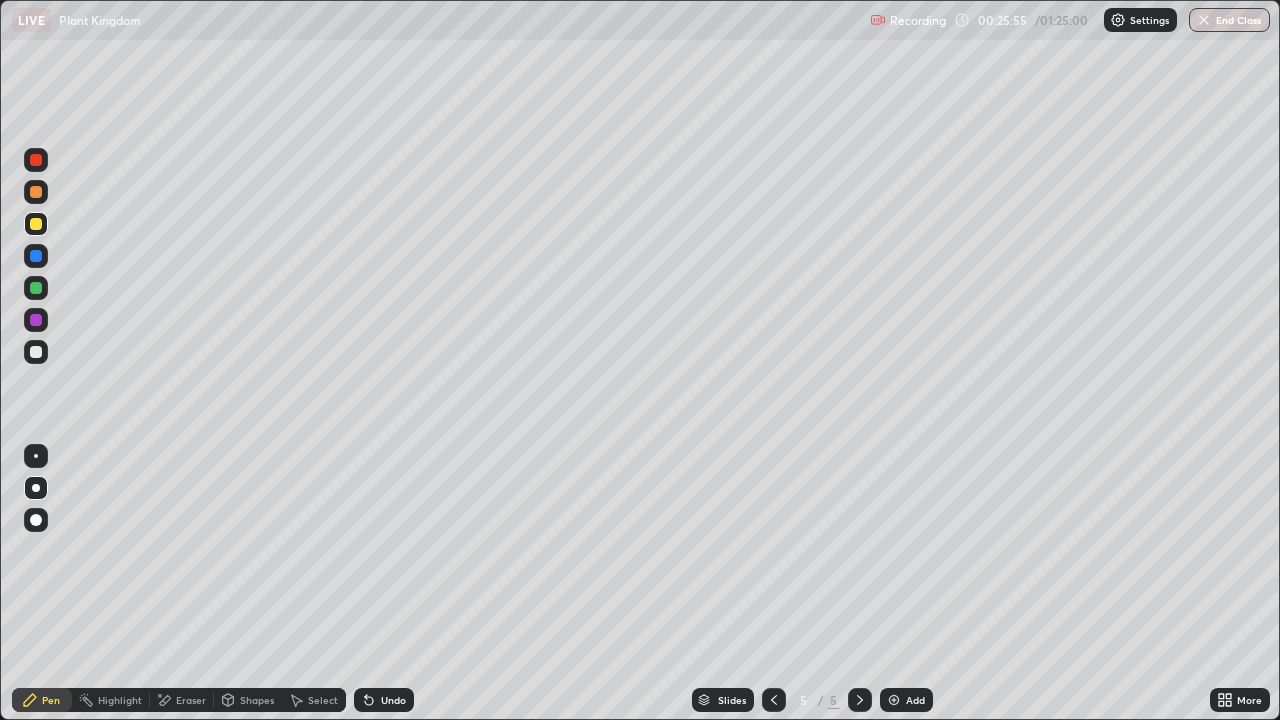 click at bounding box center (36, 352) 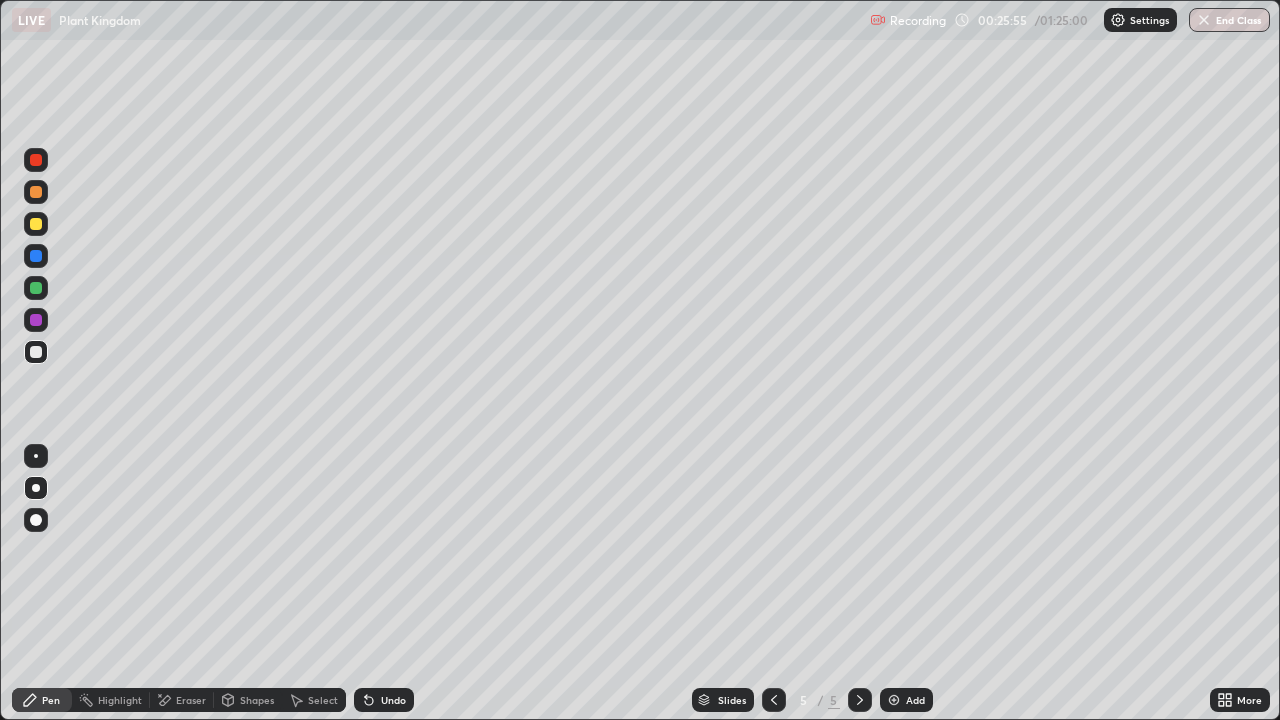 click at bounding box center [36, 352] 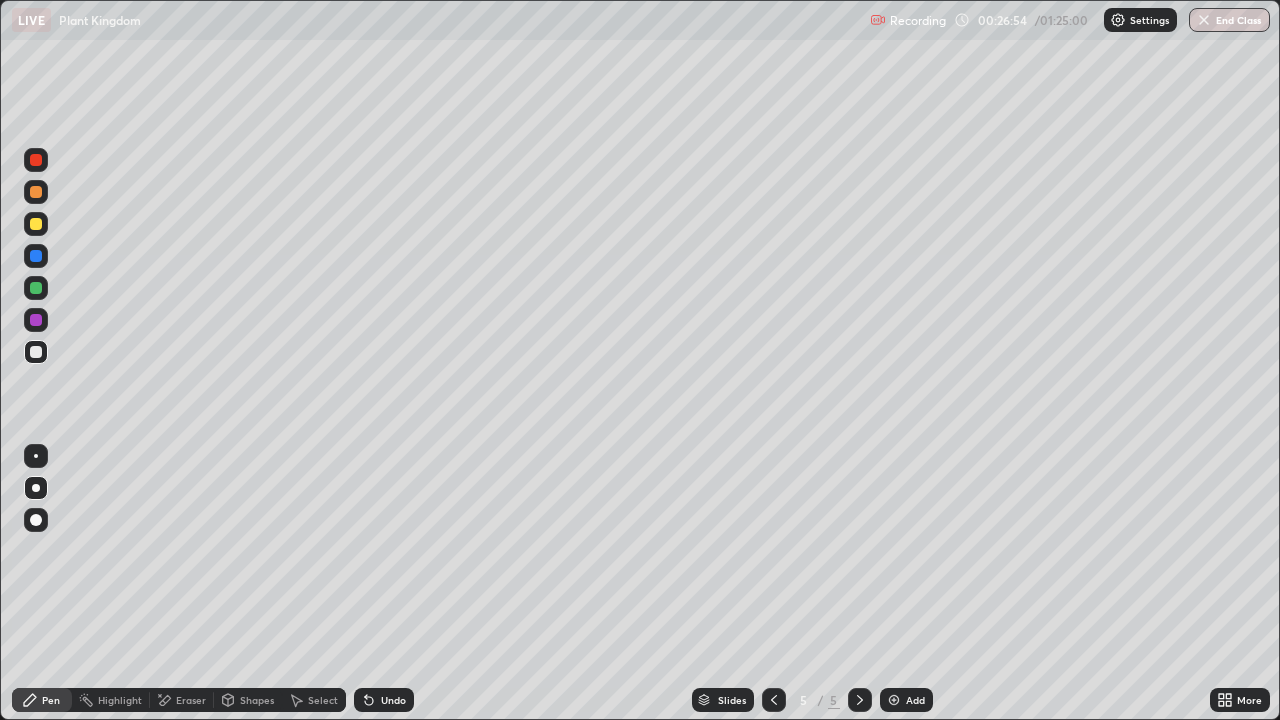 click at bounding box center (36, 352) 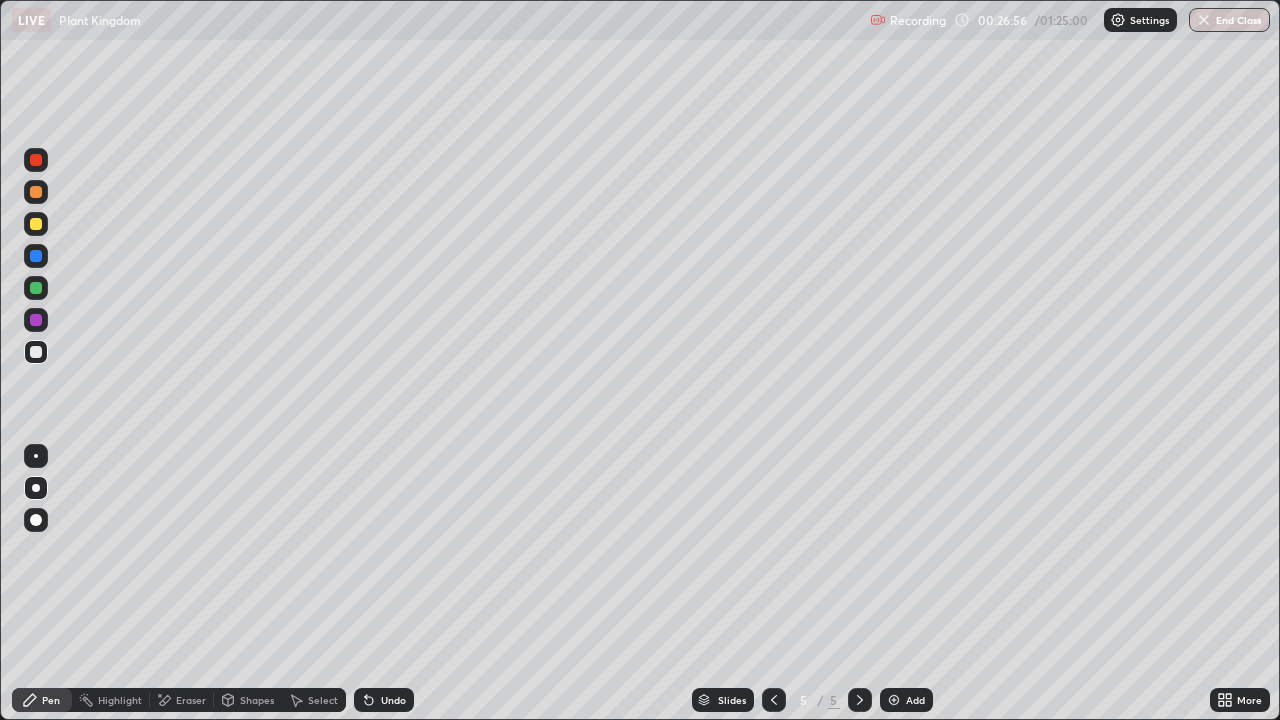 click at bounding box center [36, 352] 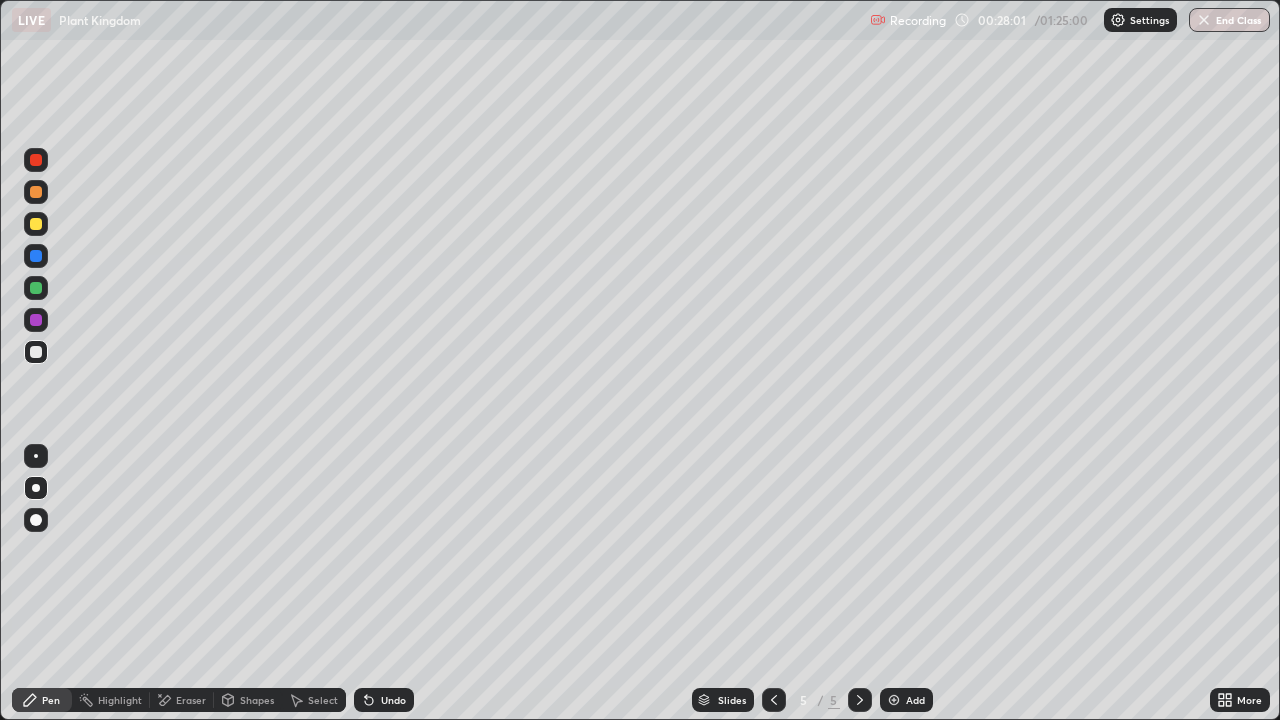 click at bounding box center (36, 224) 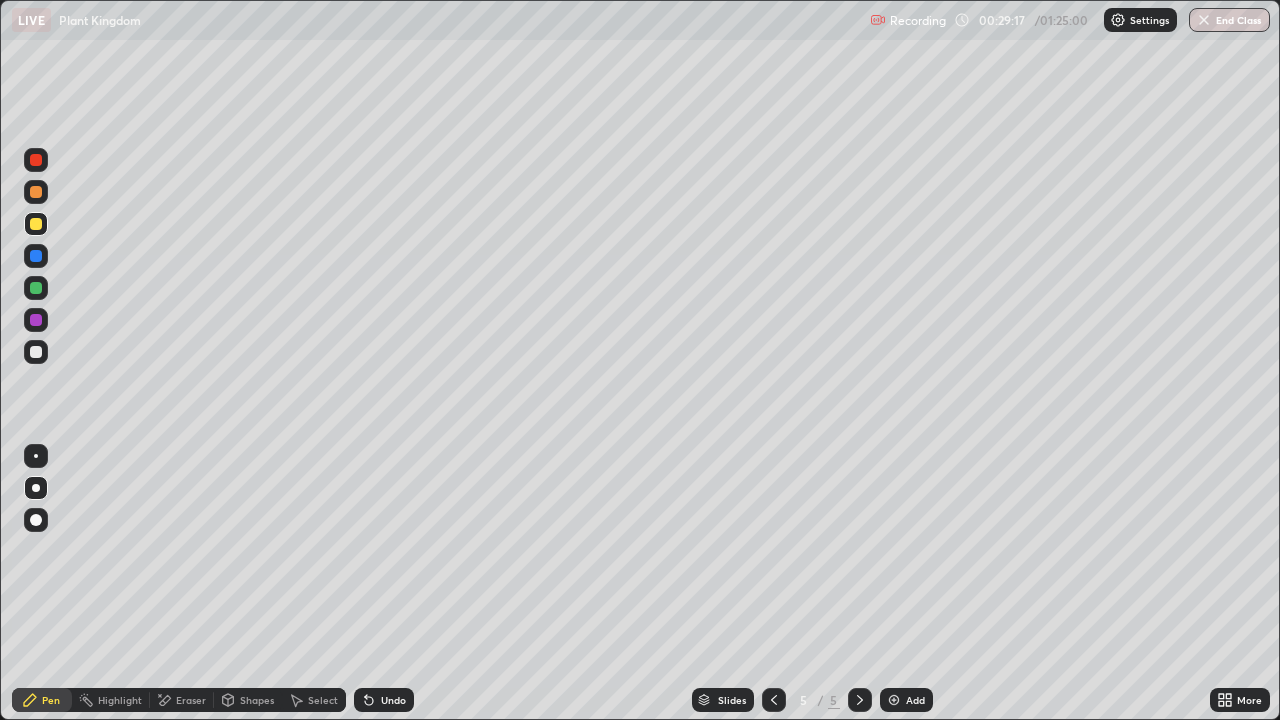 click at bounding box center [36, 352] 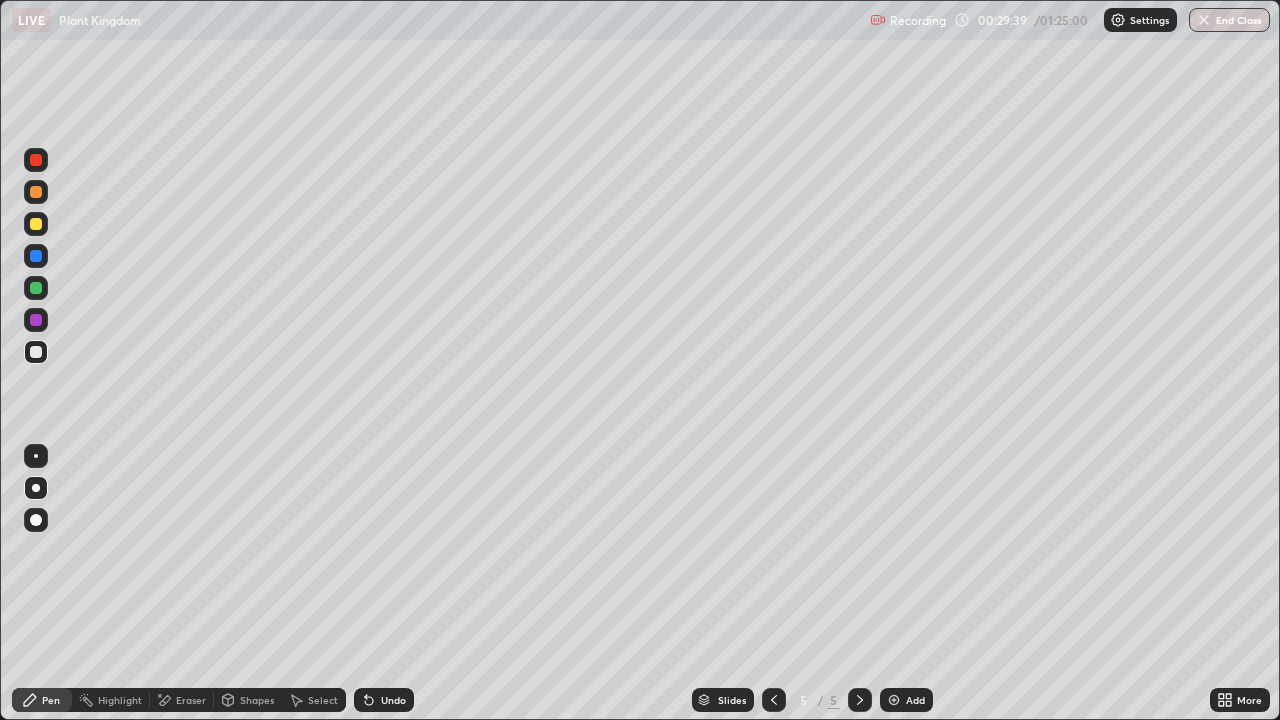 click at bounding box center (36, 288) 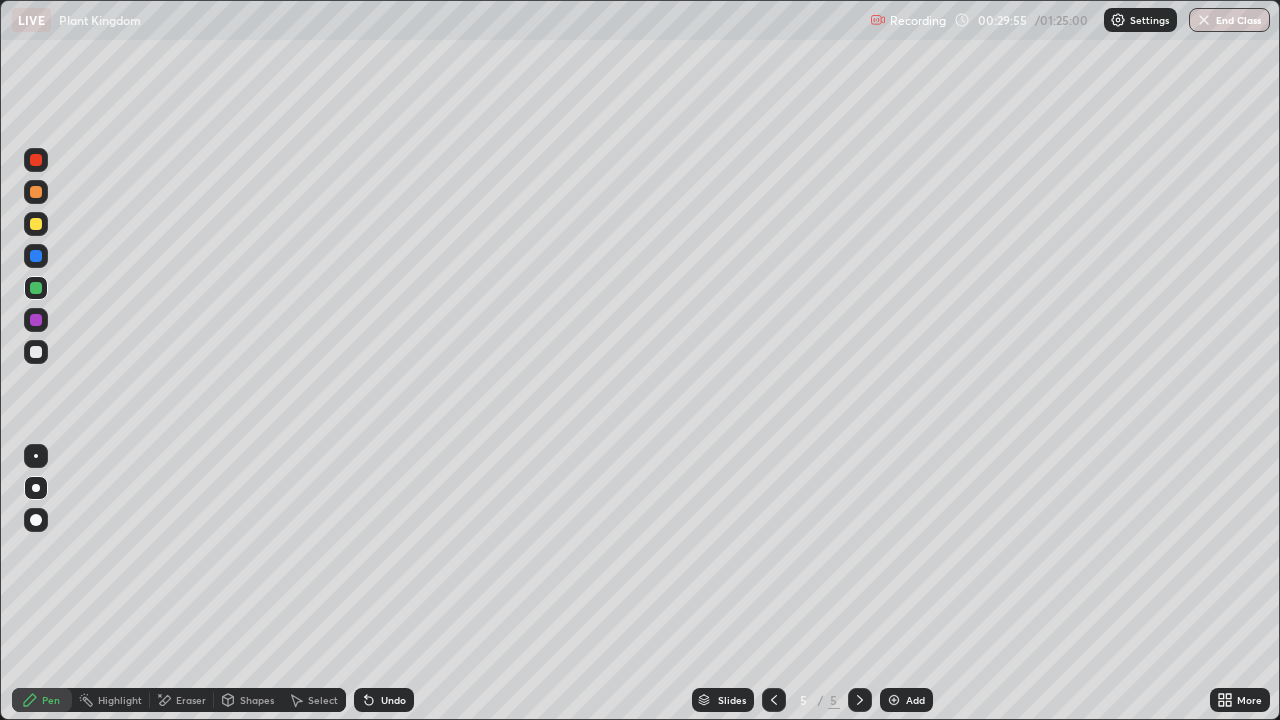 click at bounding box center (36, 352) 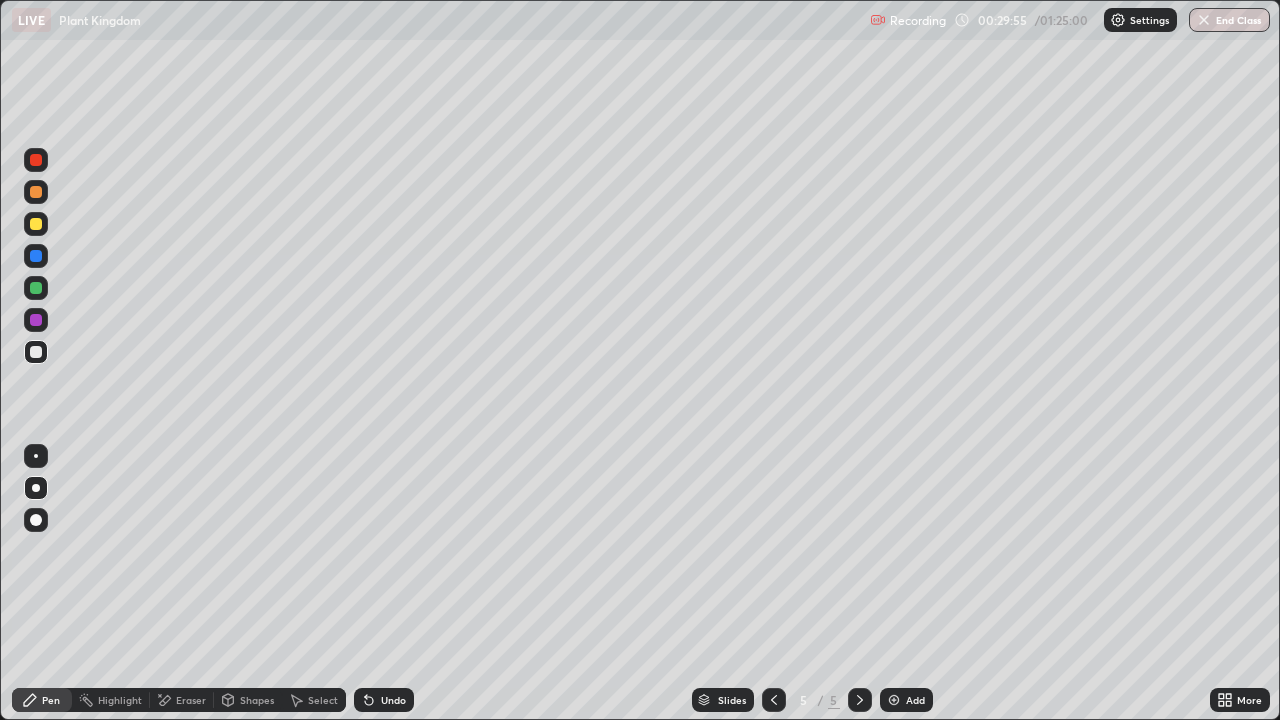 click at bounding box center (36, 352) 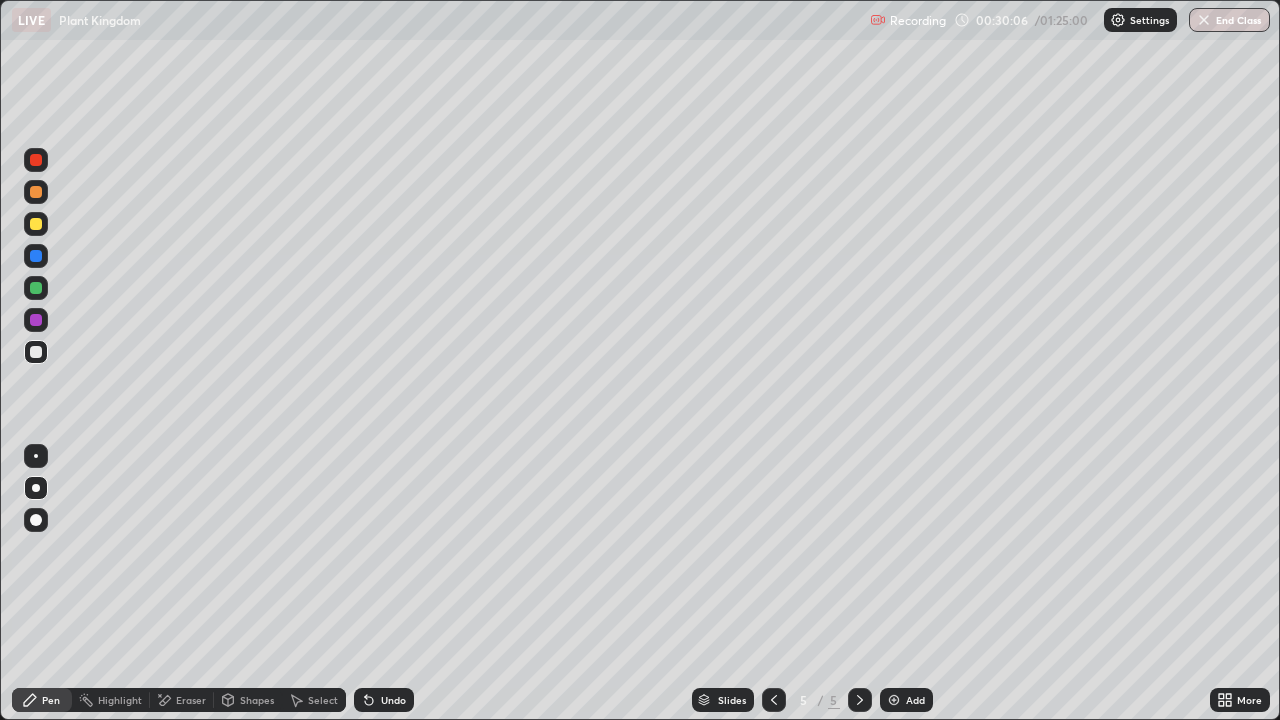click on "Undo" at bounding box center [393, 700] 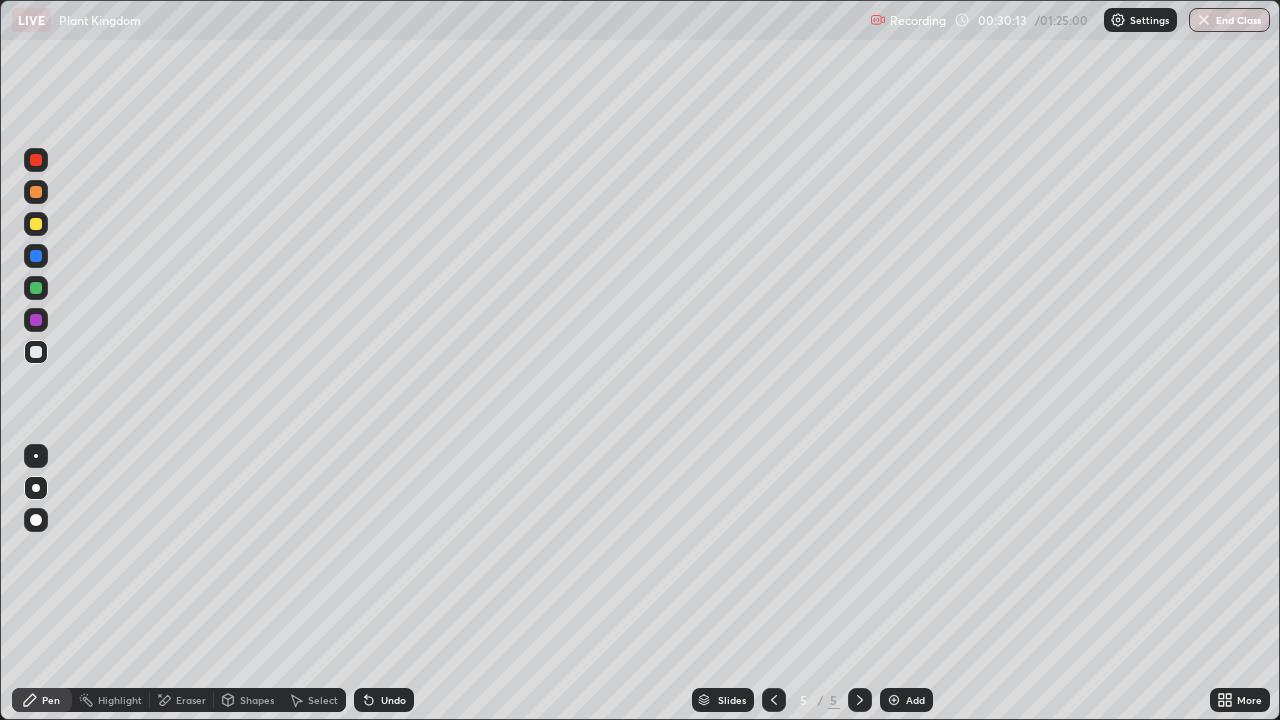 click at bounding box center (36, 224) 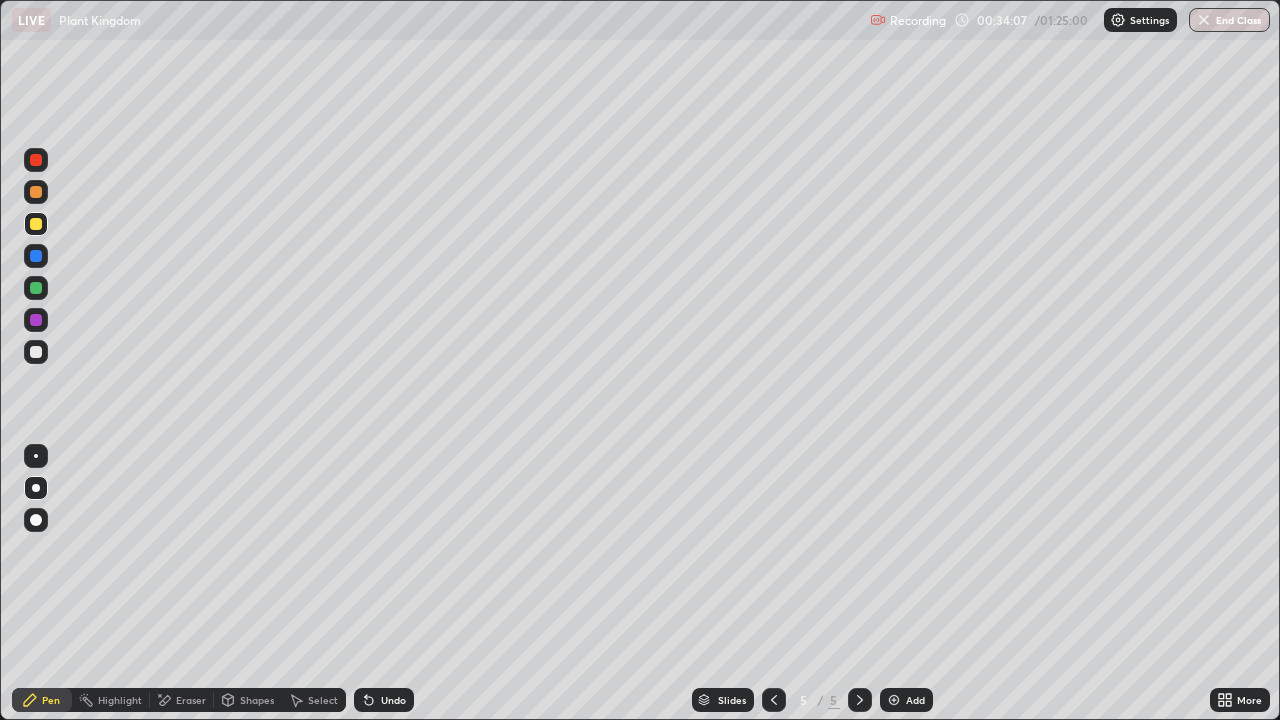 click at bounding box center (894, 700) 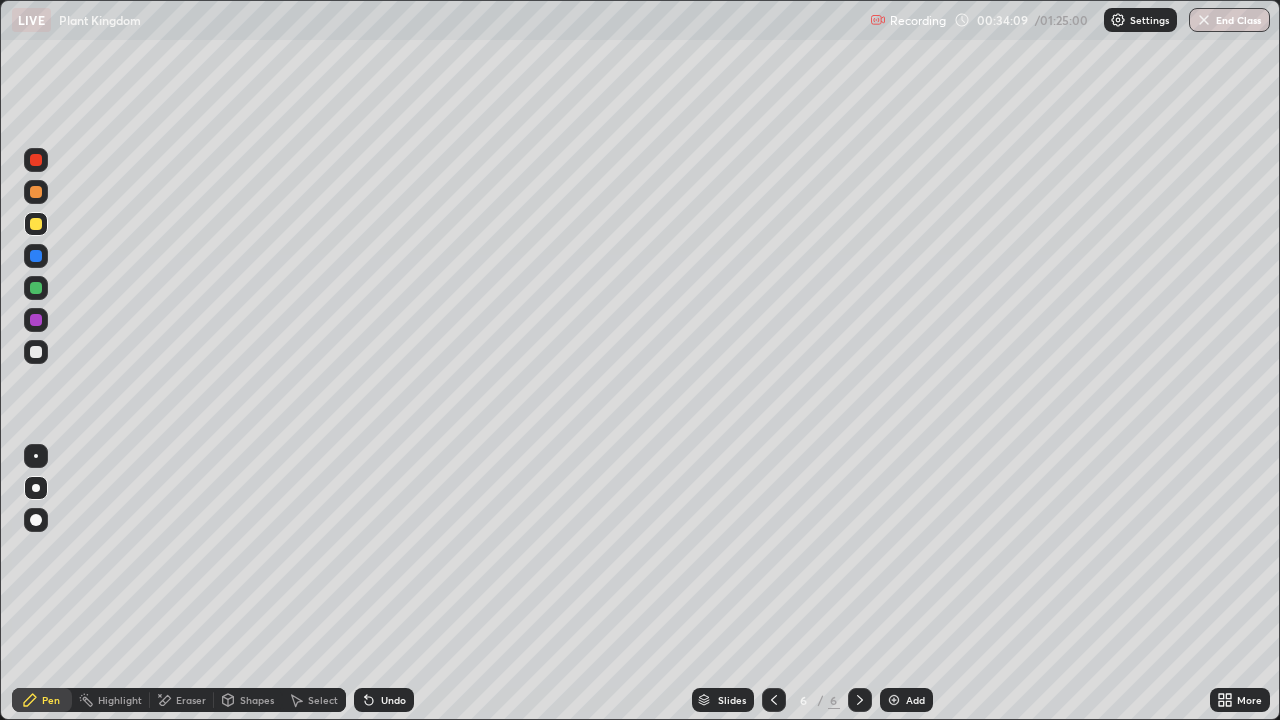 click at bounding box center (36, 352) 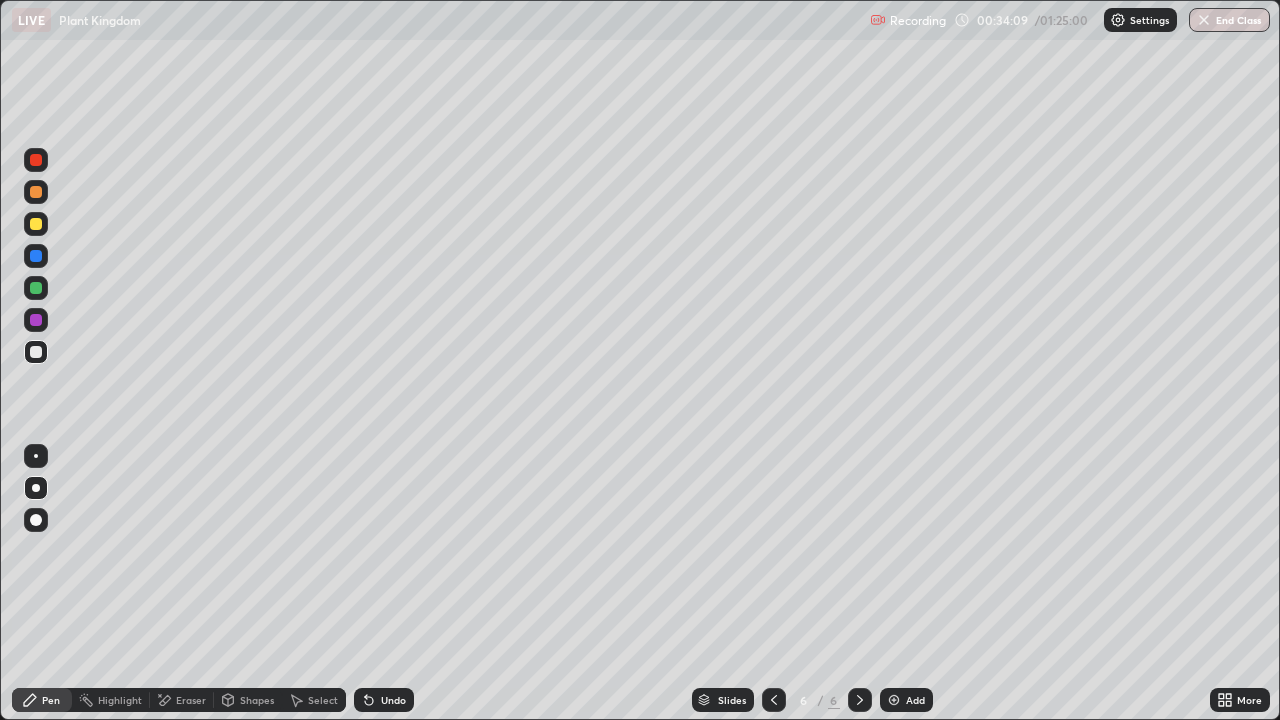click at bounding box center [36, 352] 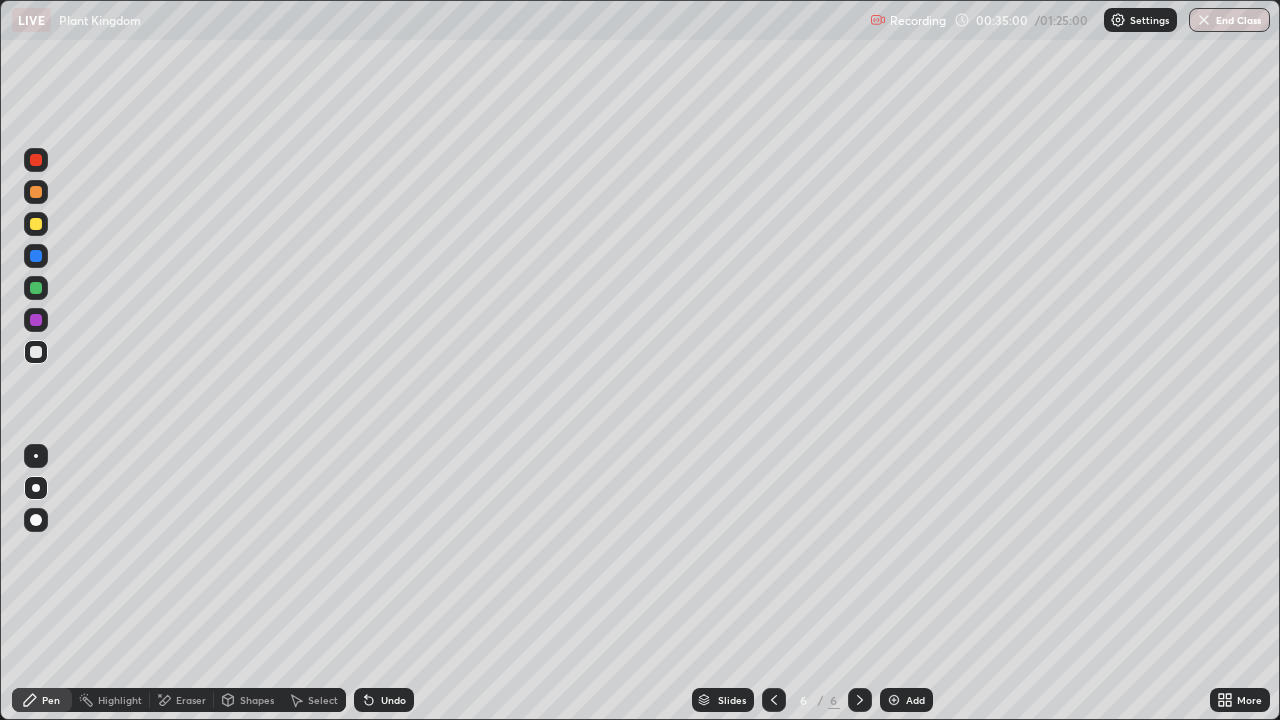 click on "Eraser" at bounding box center [191, 700] 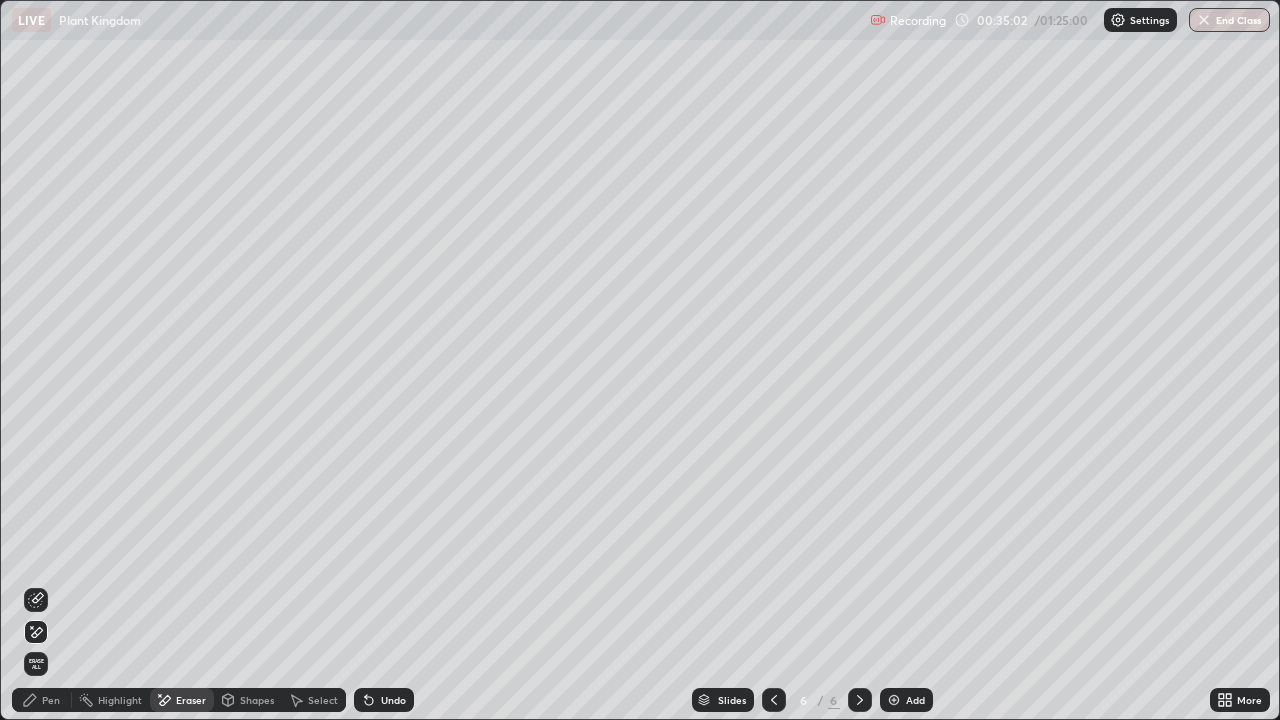 click on "Pen" at bounding box center (42, 700) 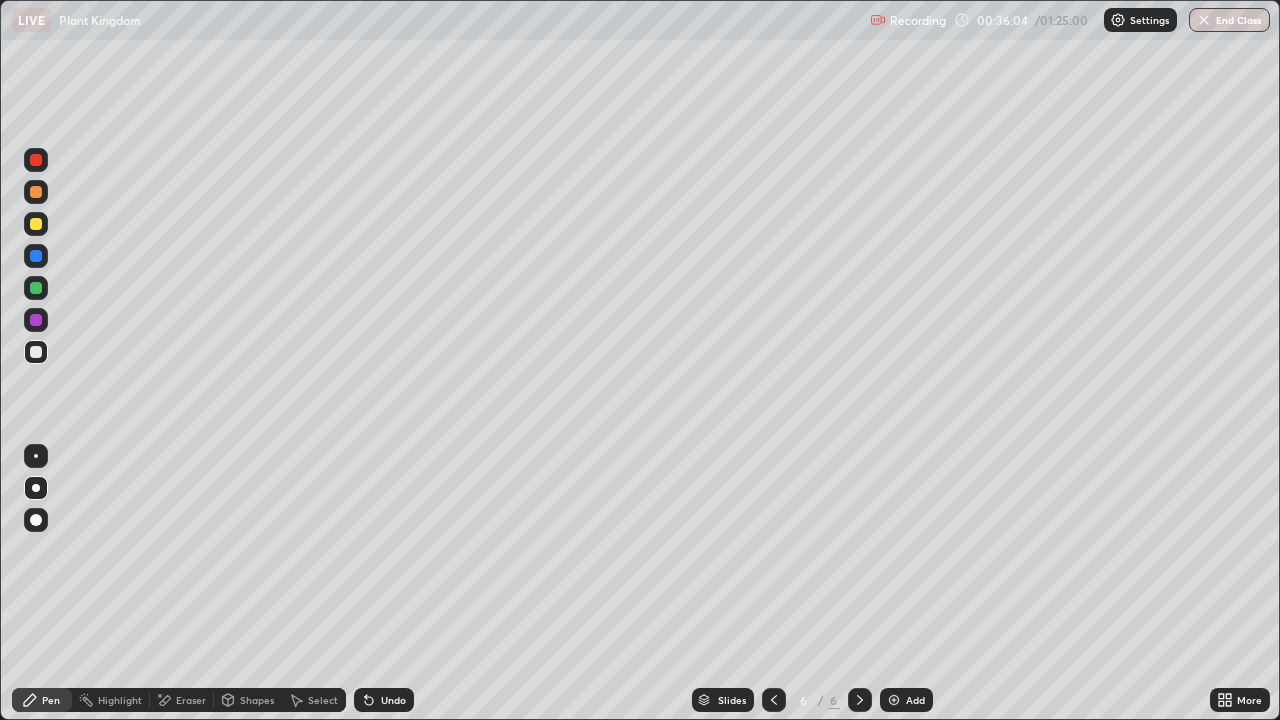 click on "Undo" at bounding box center (393, 700) 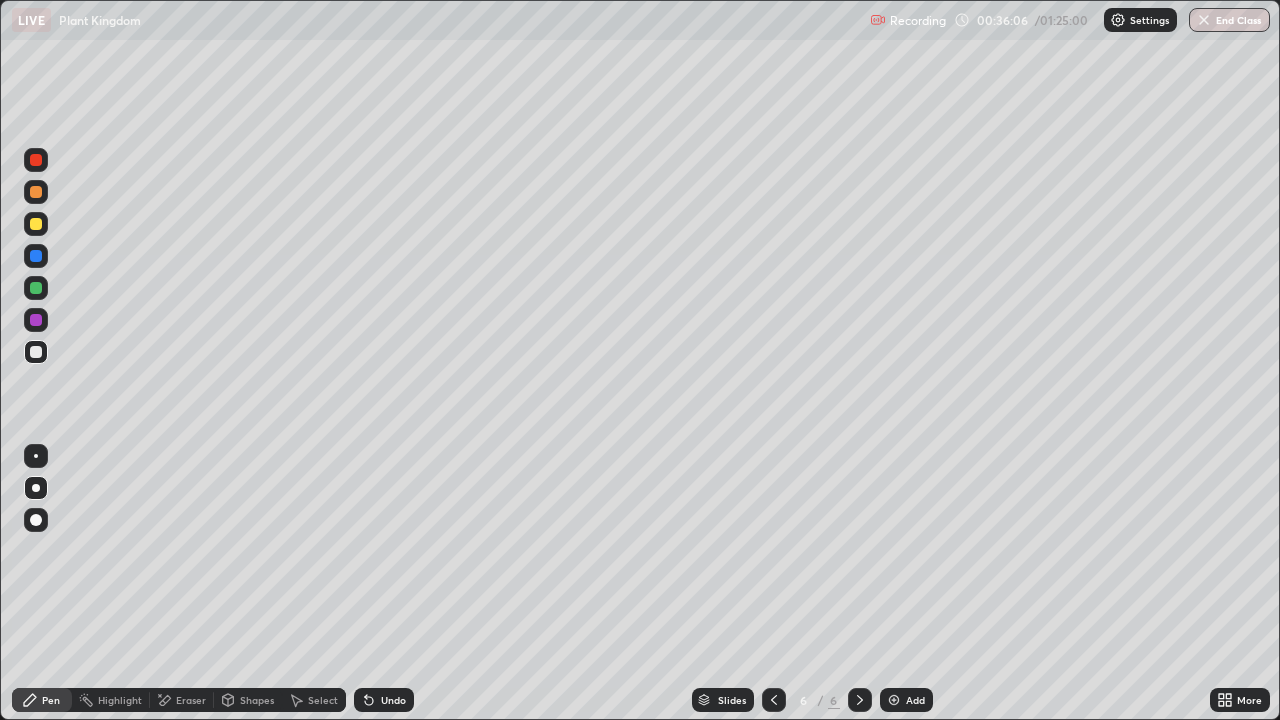 click on "Undo" at bounding box center [393, 700] 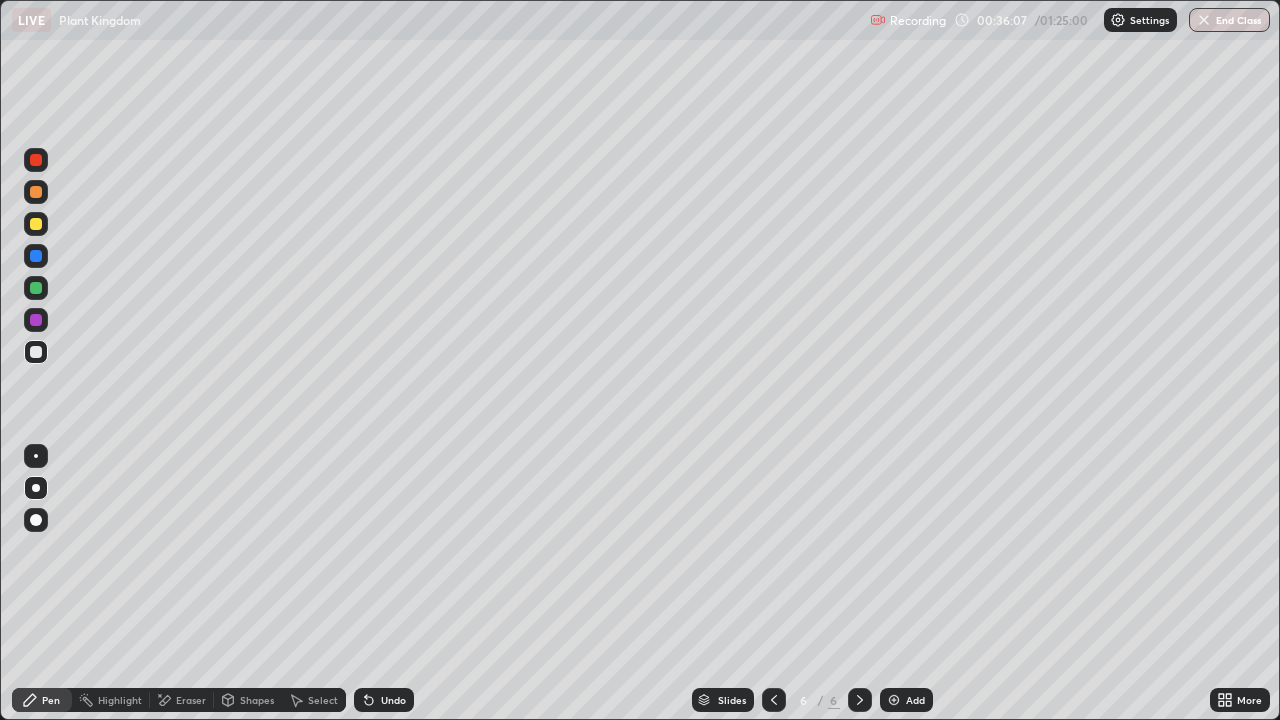 click on "Undo" at bounding box center (393, 700) 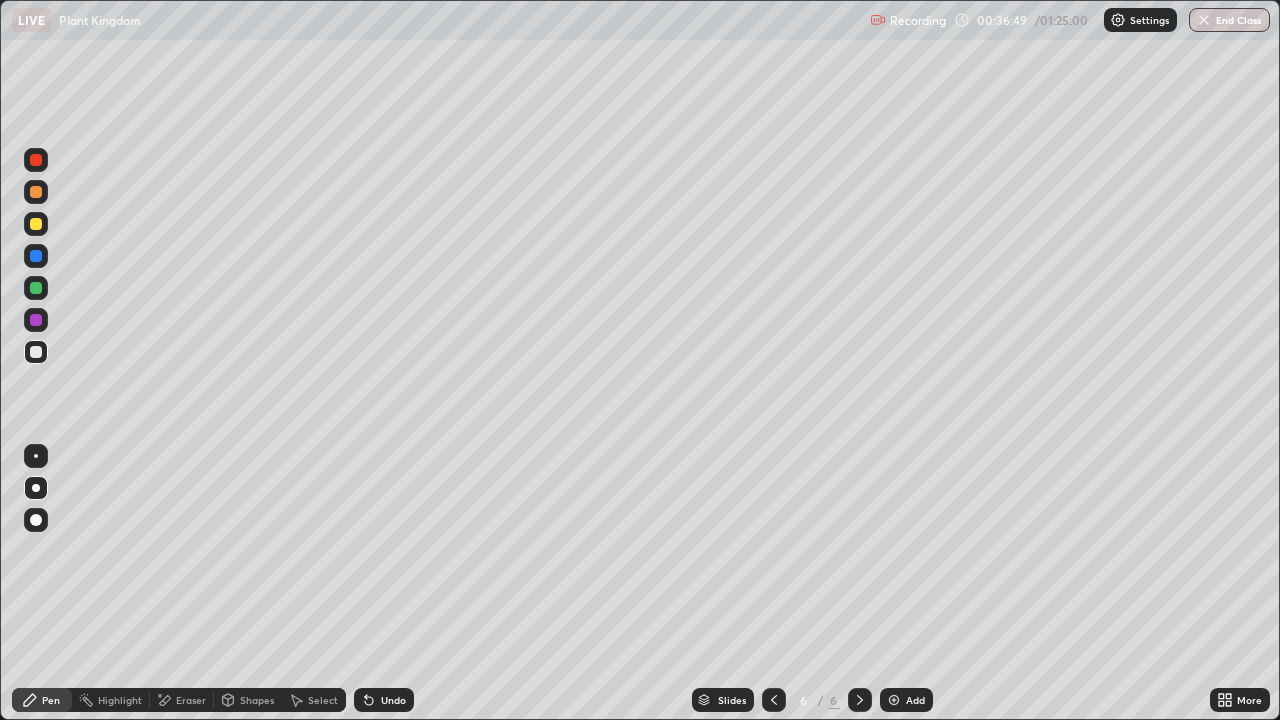 click 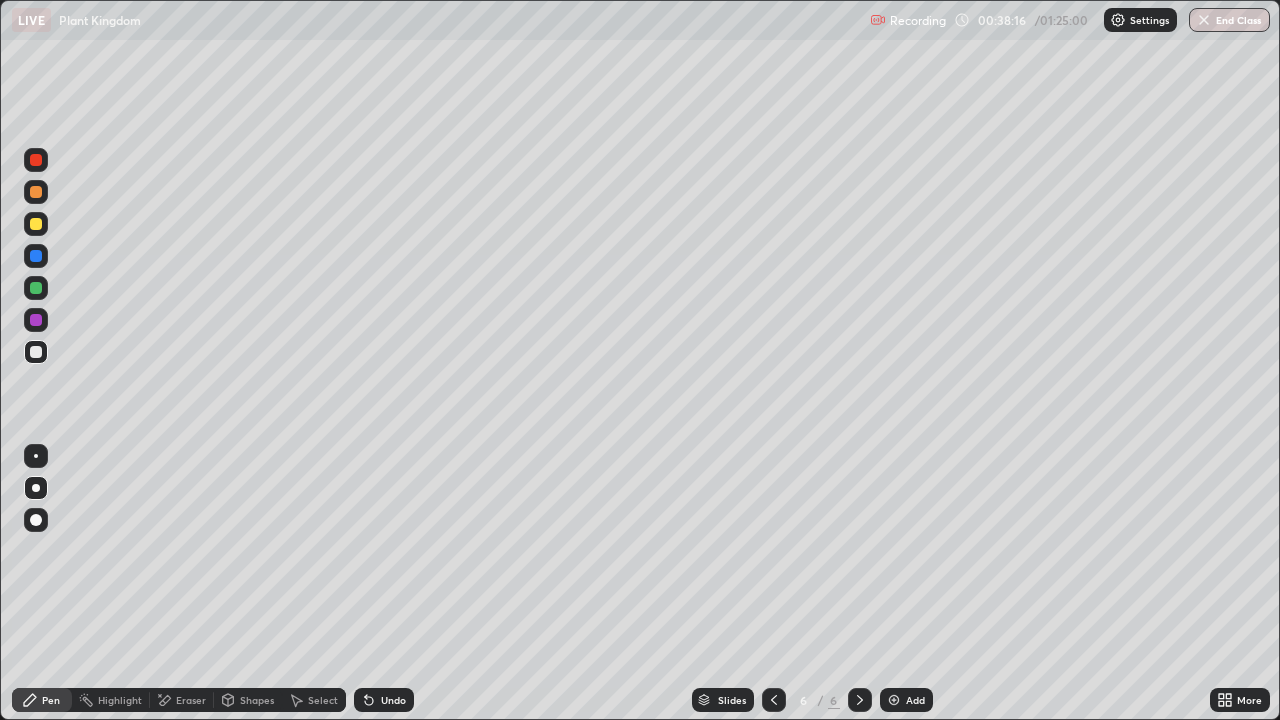 click at bounding box center [36, 224] 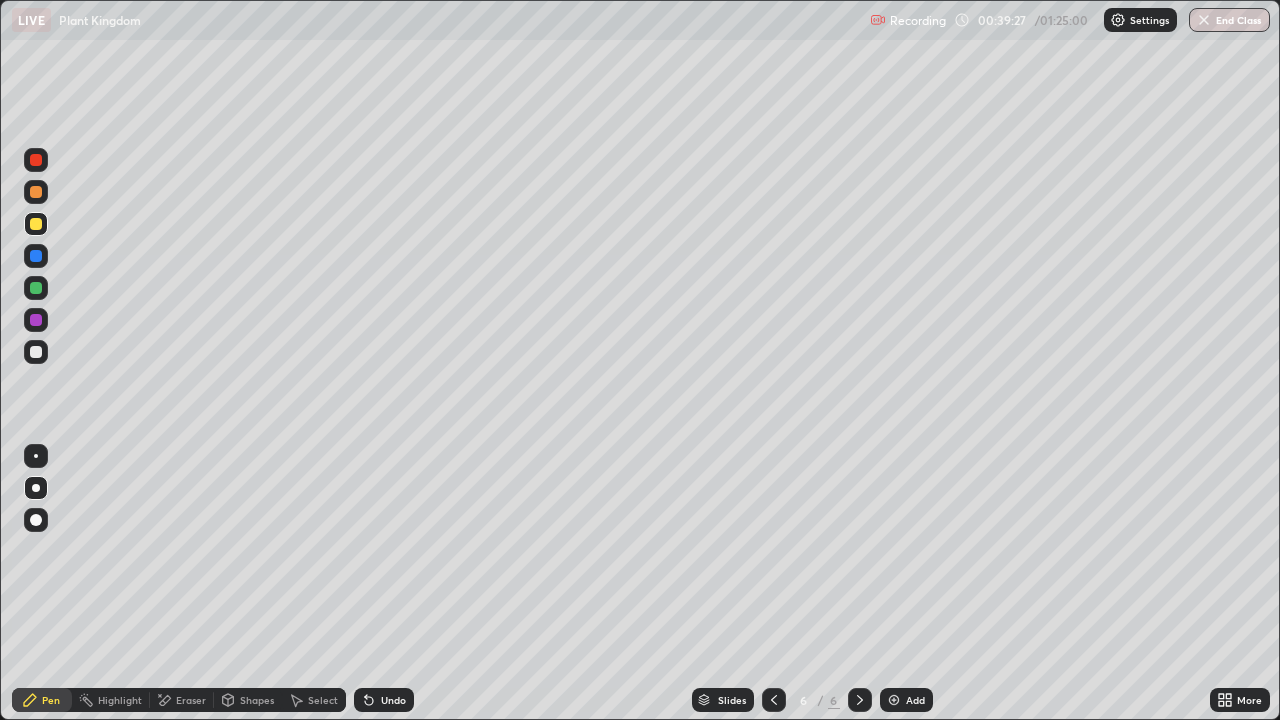 click at bounding box center (36, 352) 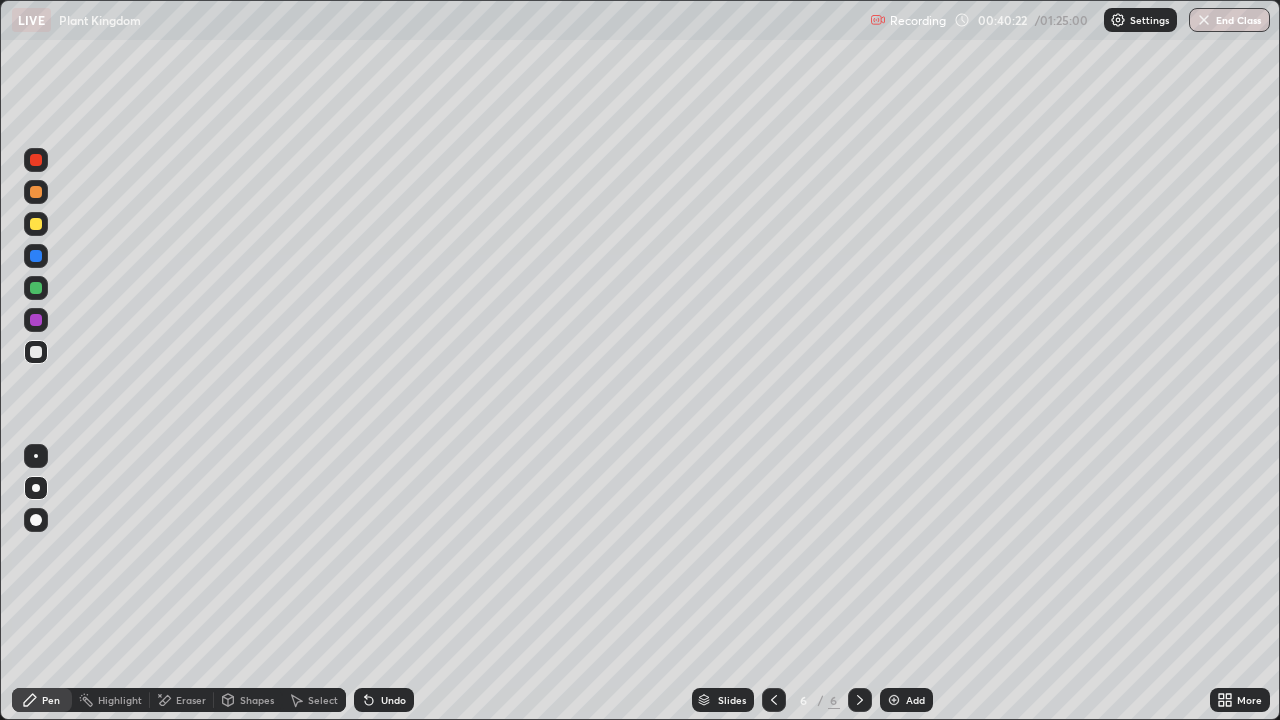 click at bounding box center [36, 352] 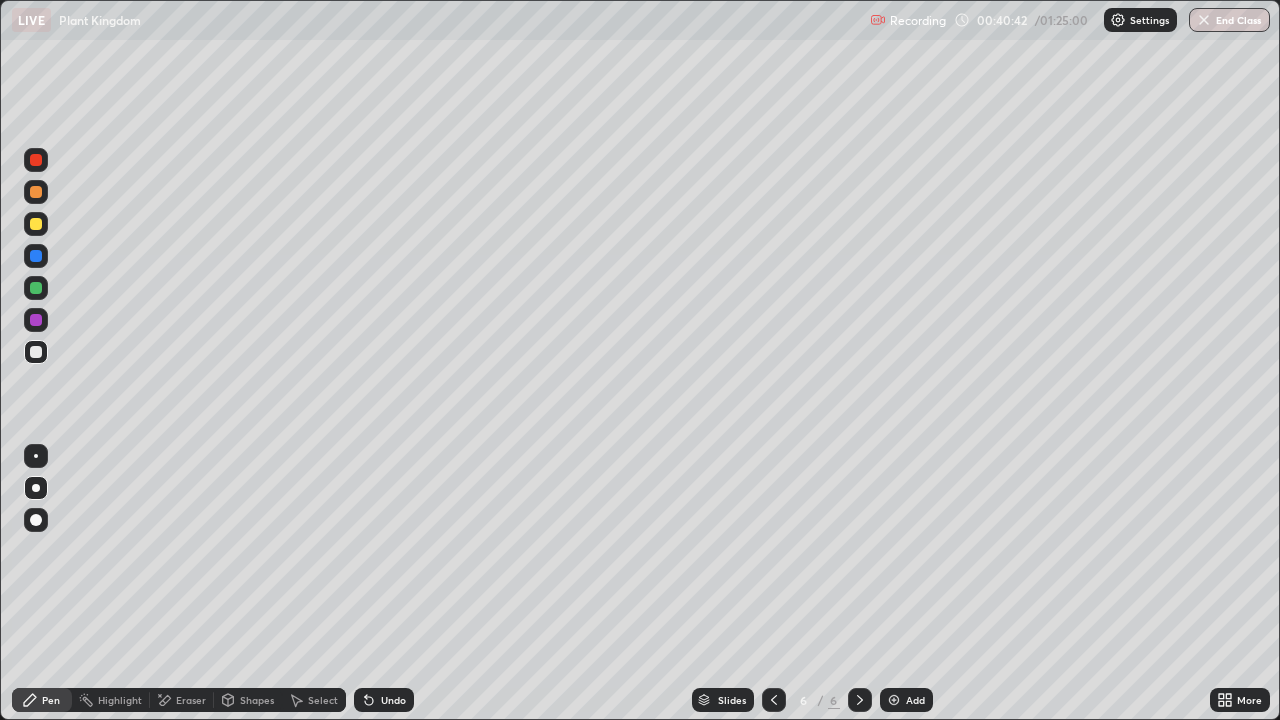 click on "Undo" at bounding box center (384, 700) 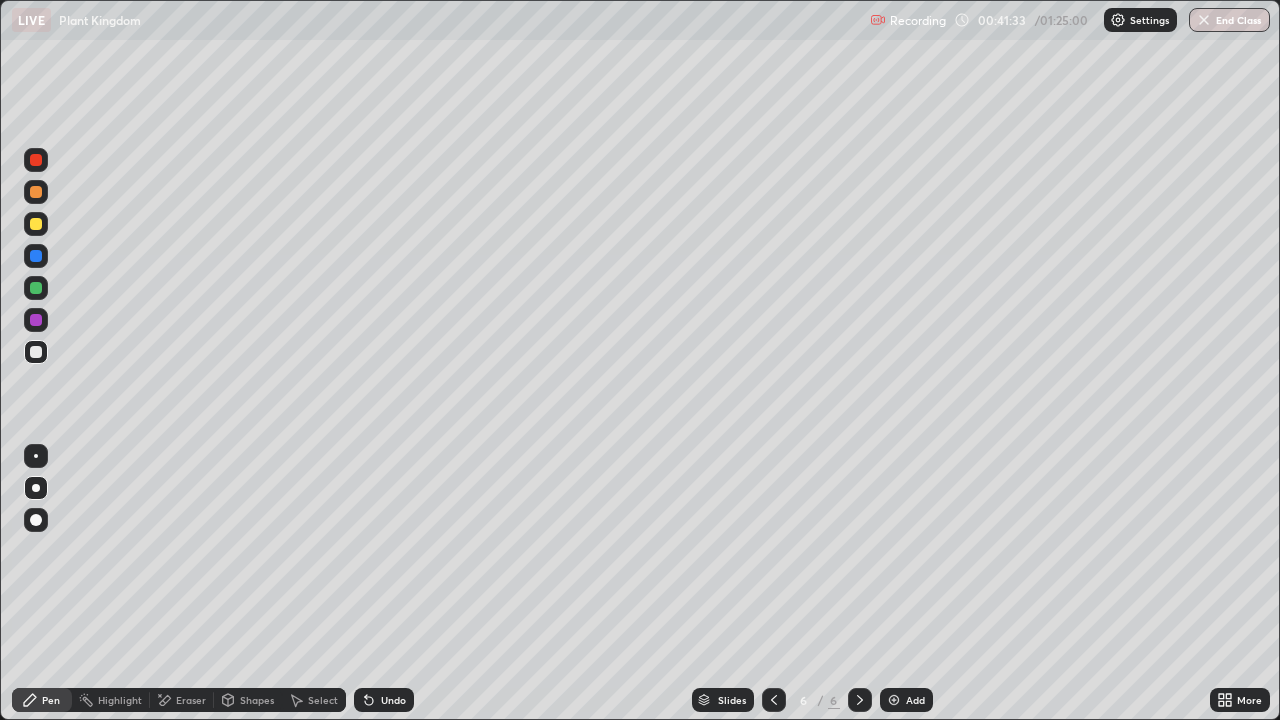 click on "Undo" at bounding box center [393, 700] 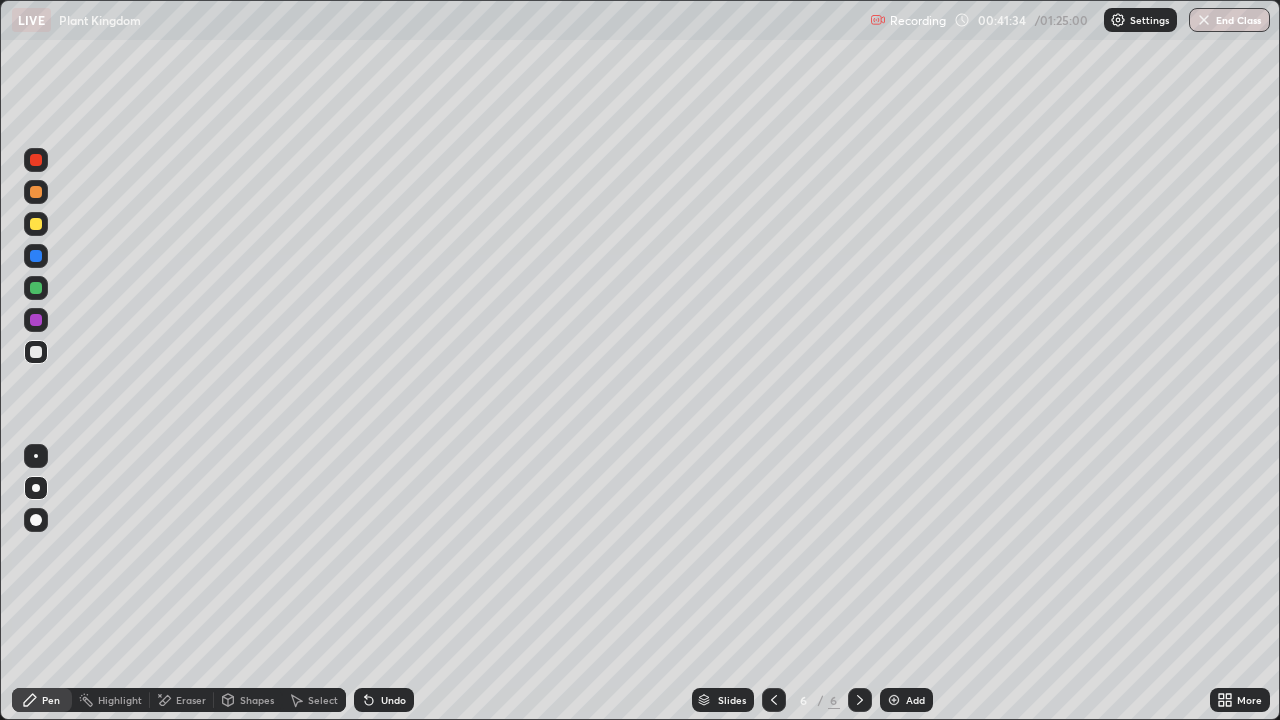 click on "Undo" at bounding box center (393, 700) 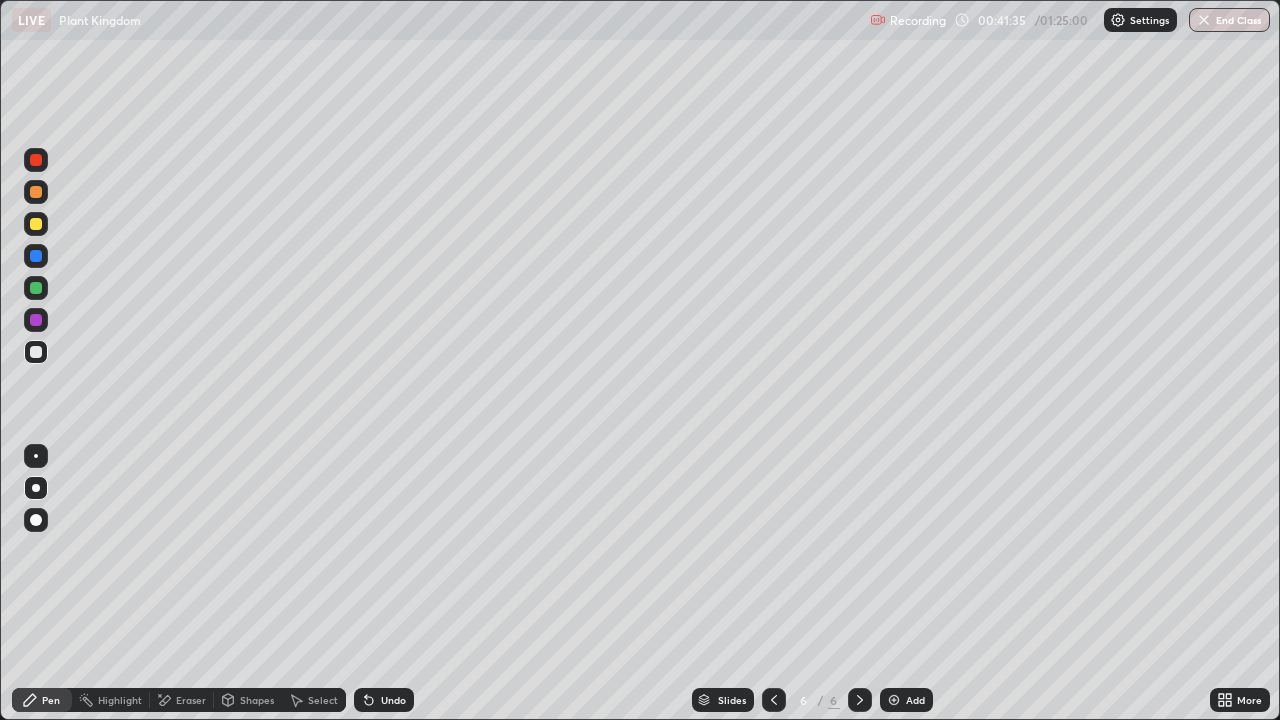 click on "Undo" at bounding box center [384, 700] 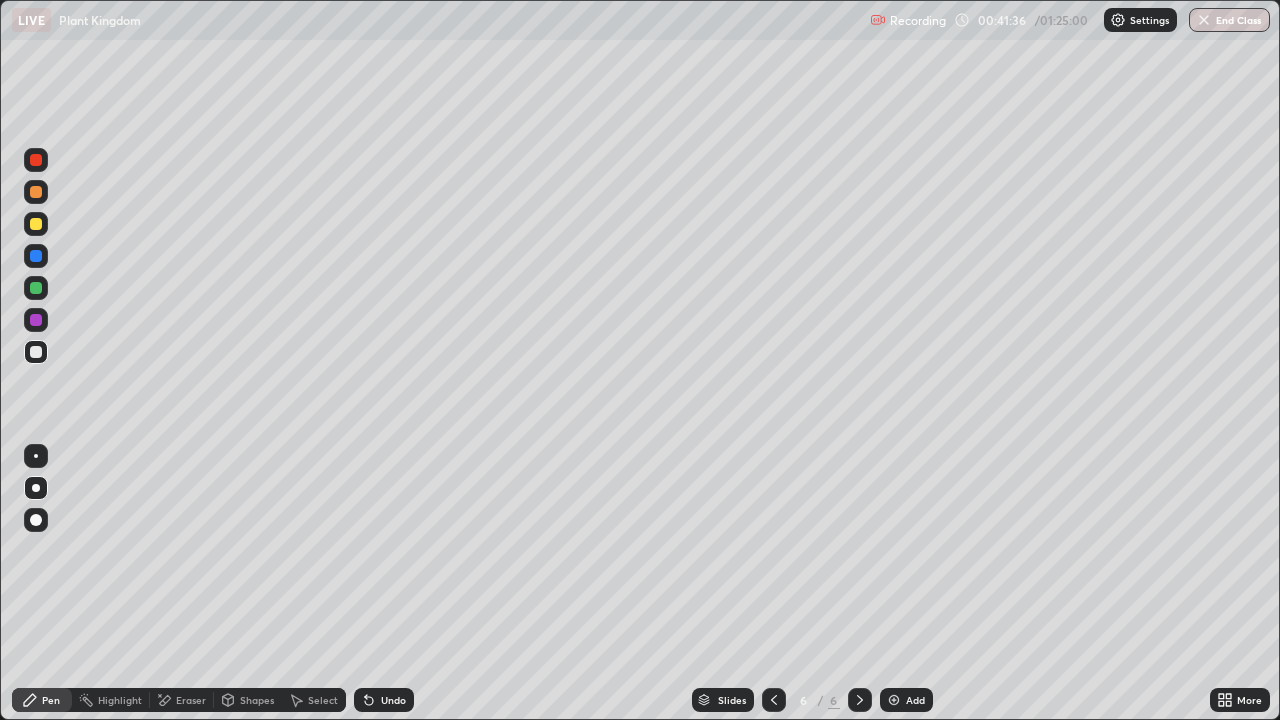 click on "Undo" at bounding box center (384, 700) 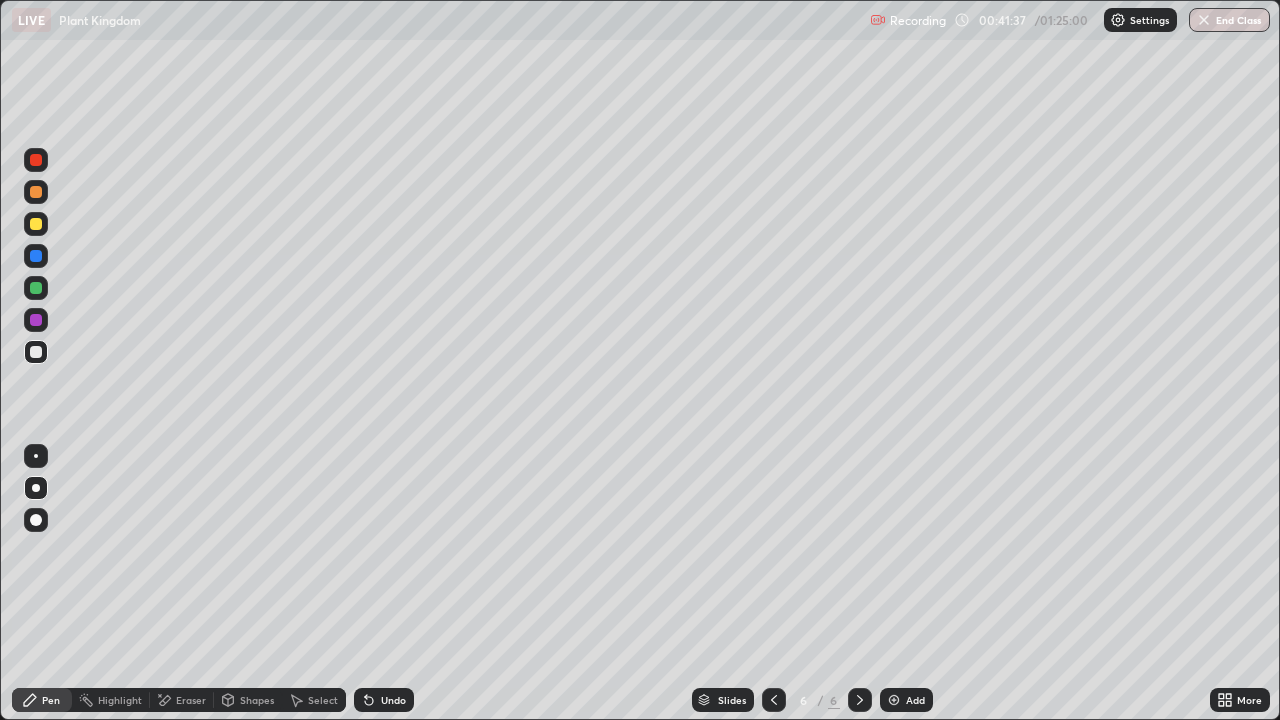 click on "Undo" at bounding box center (393, 700) 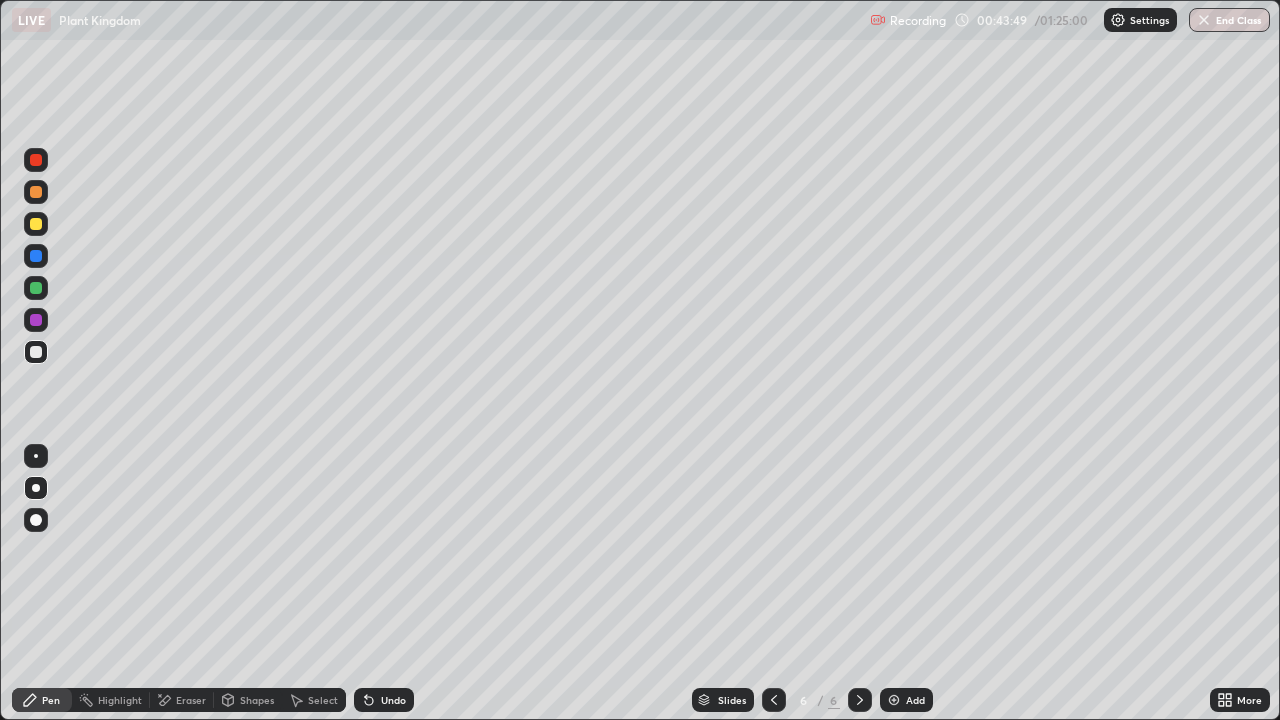 click at bounding box center (894, 700) 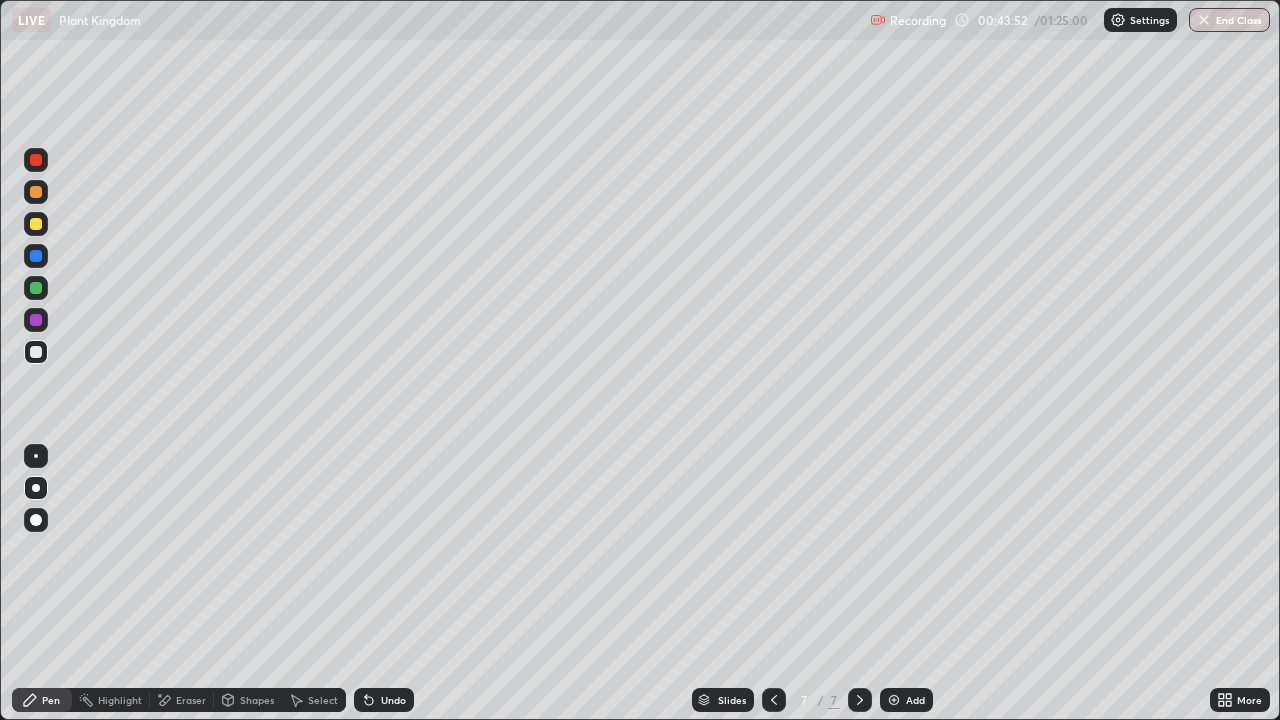 click at bounding box center (36, 224) 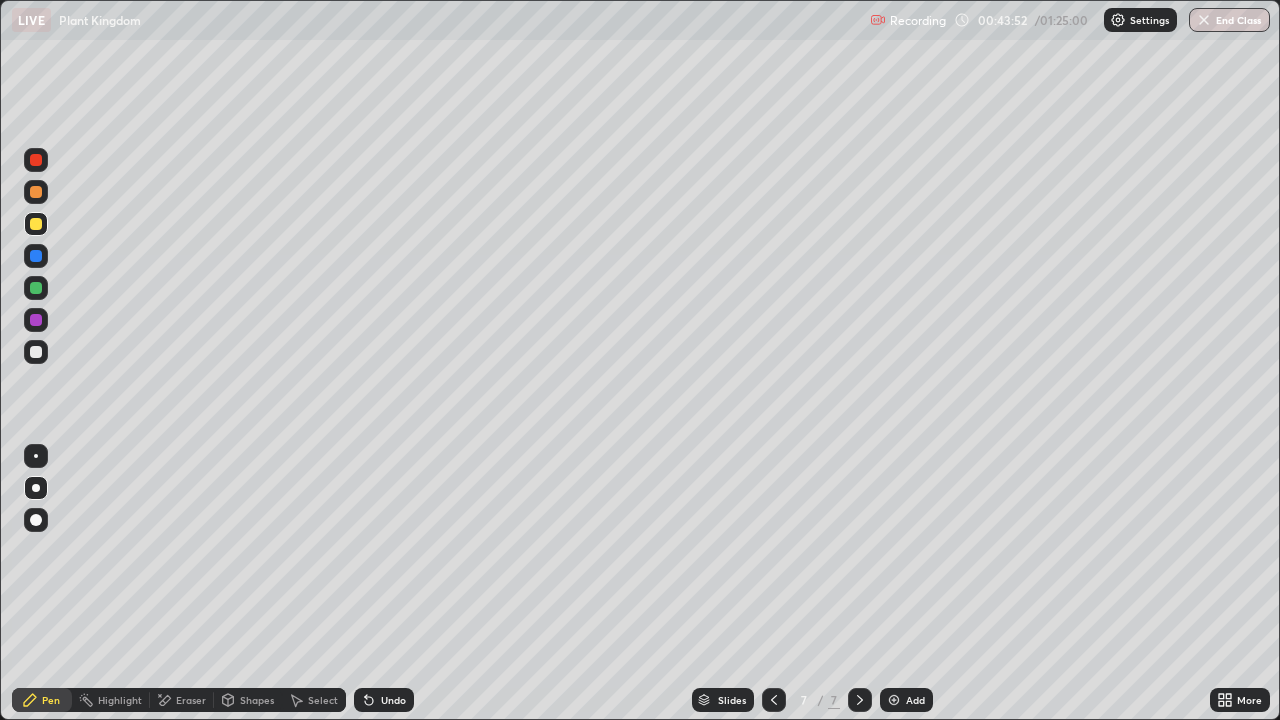 click at bounding box center (36, 224) 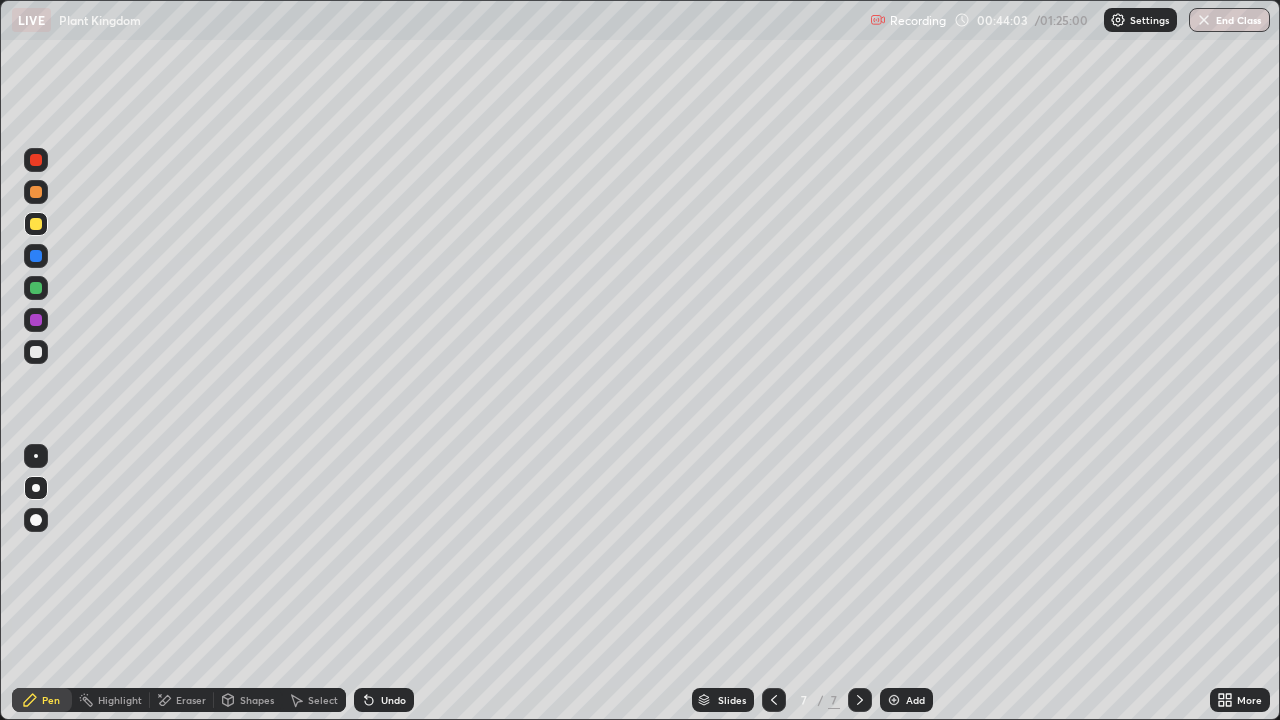 click at bounding box center [36, 352] 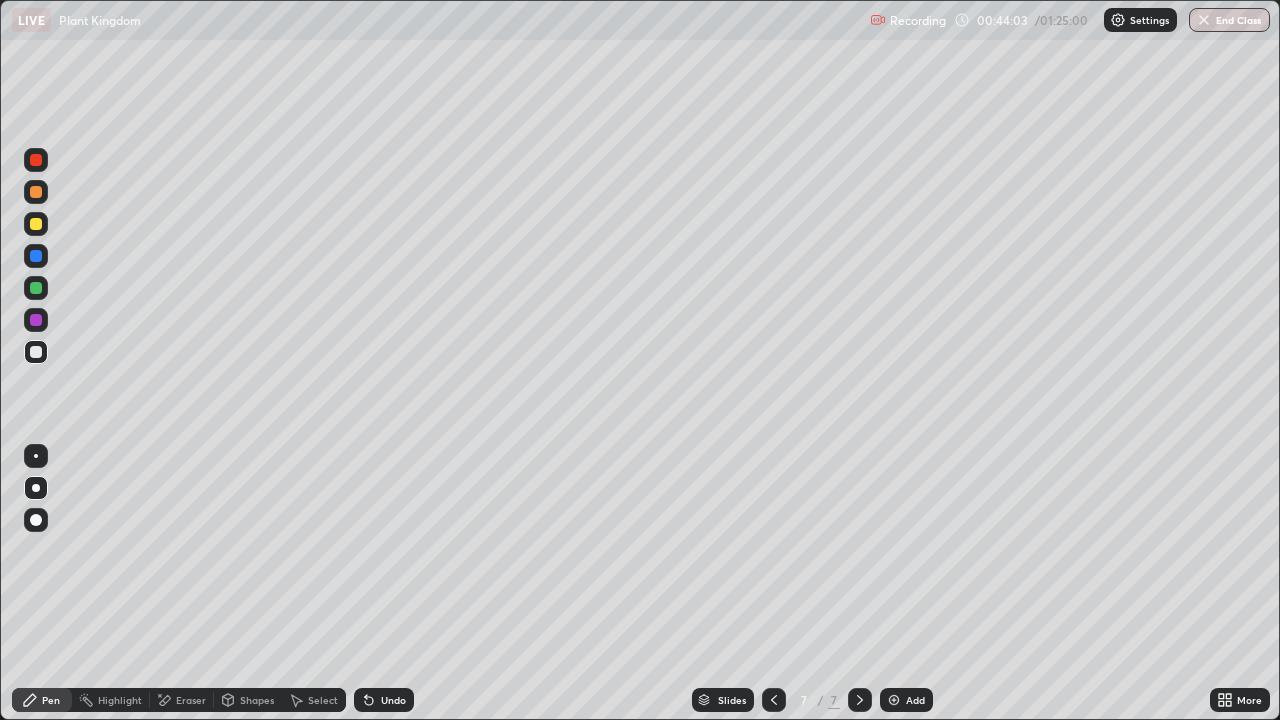 click at bounding box center [36, 352] 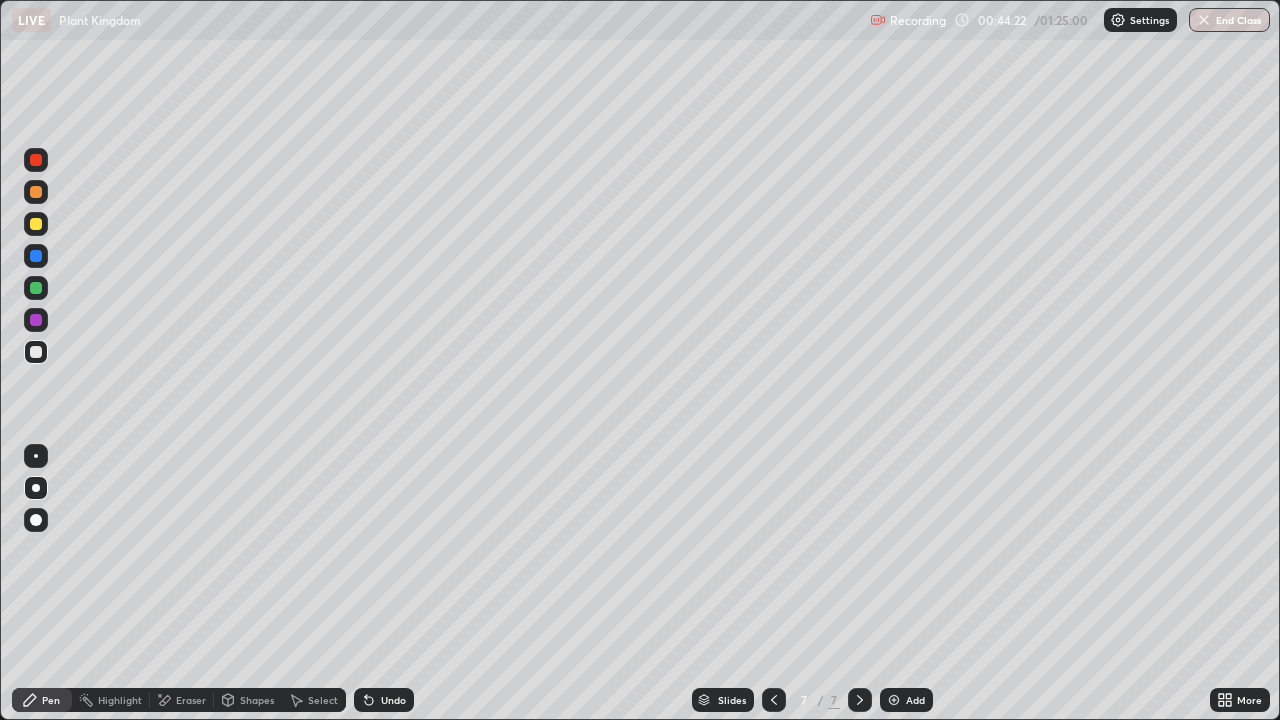 click at bounding box center [36, 352] 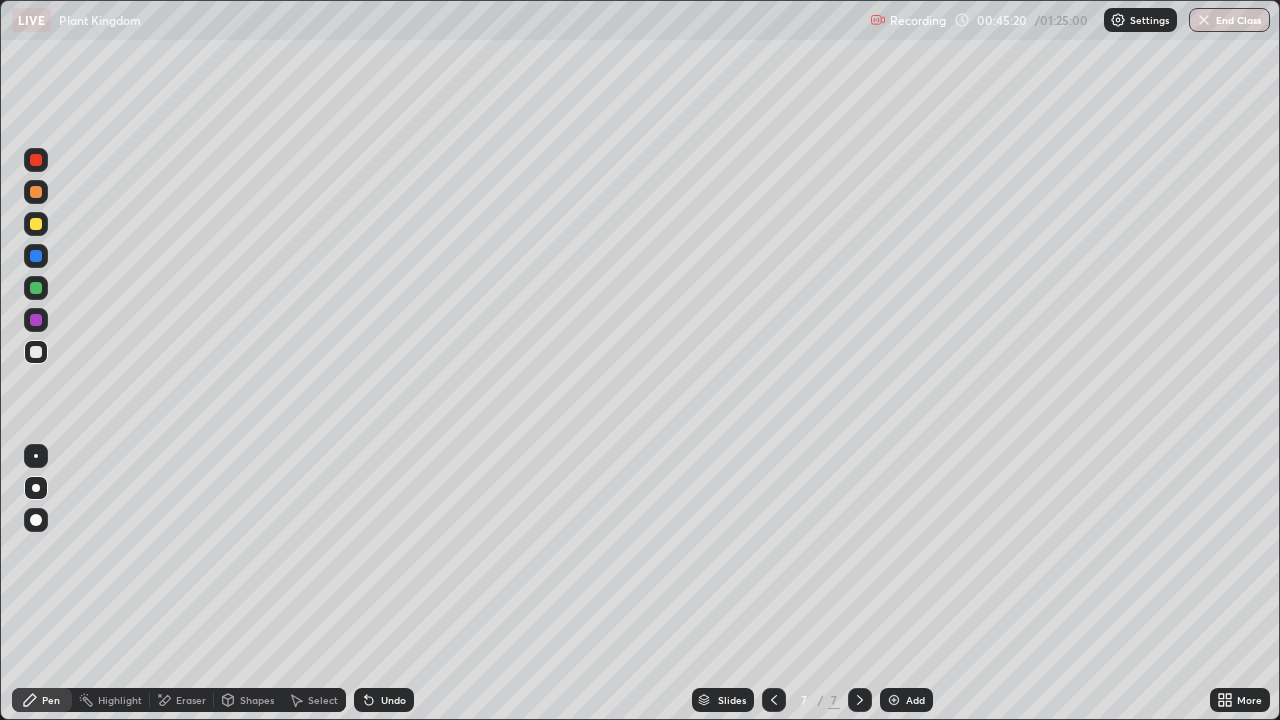click on "Eraser" at bounding box center [182, 700] 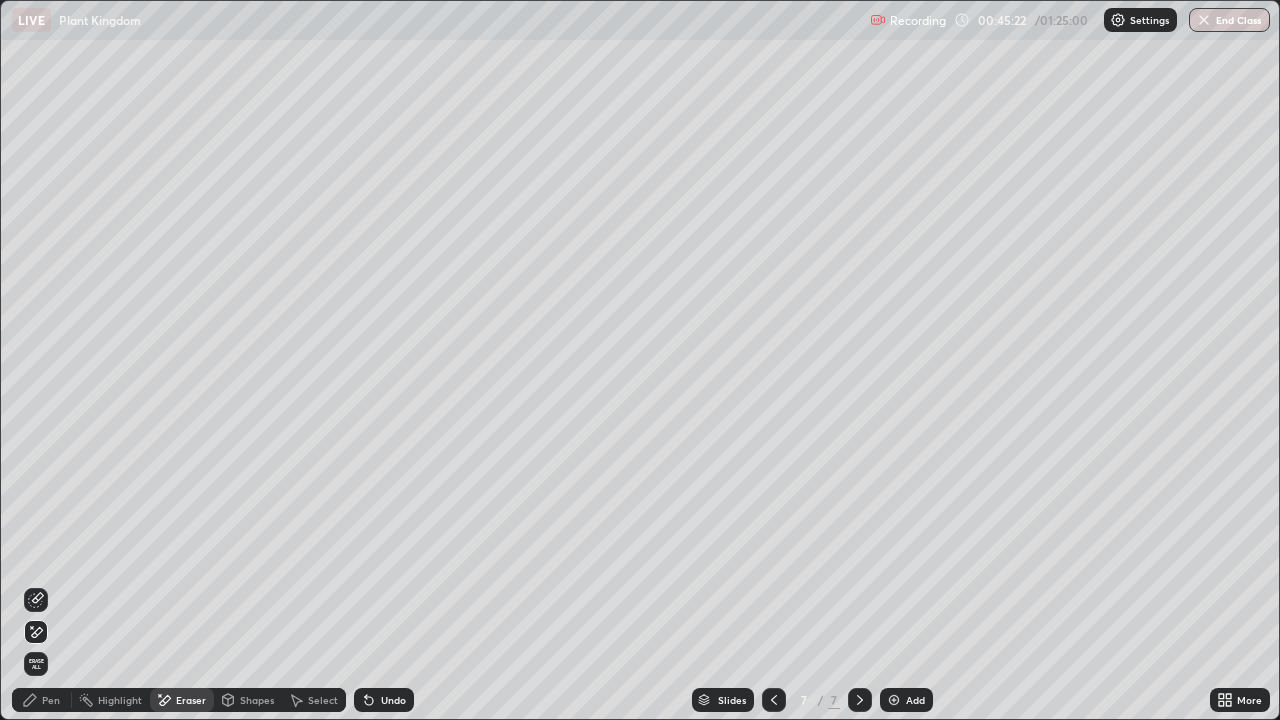 click on "Pen" at bounding box center [42, 700] 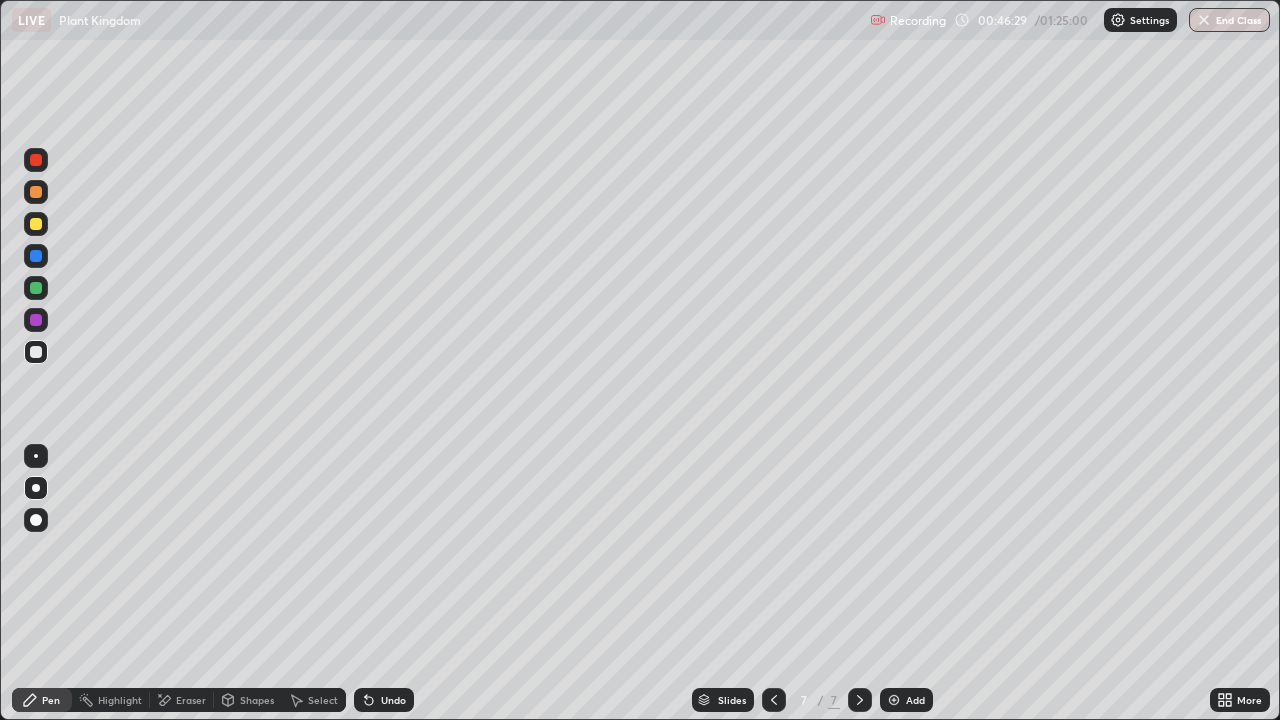 click on "Undo" at bounding box center (384, 700) 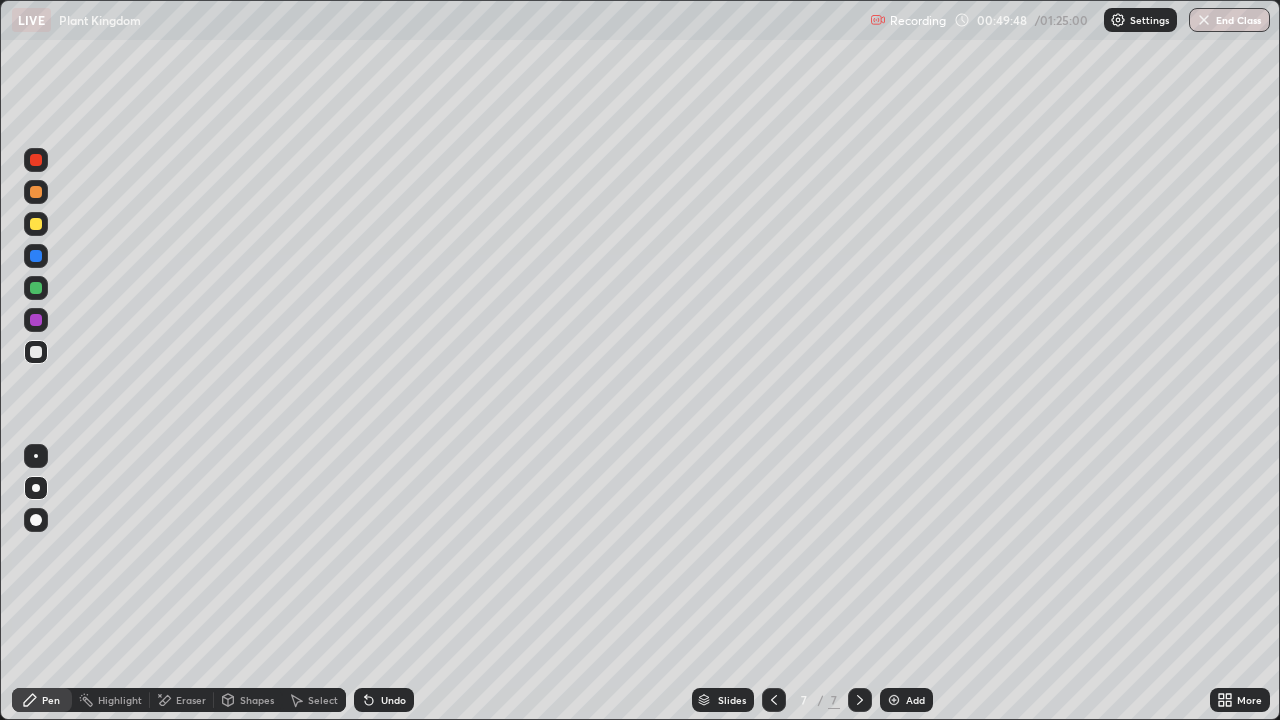 click at bounding box center (894, 700) 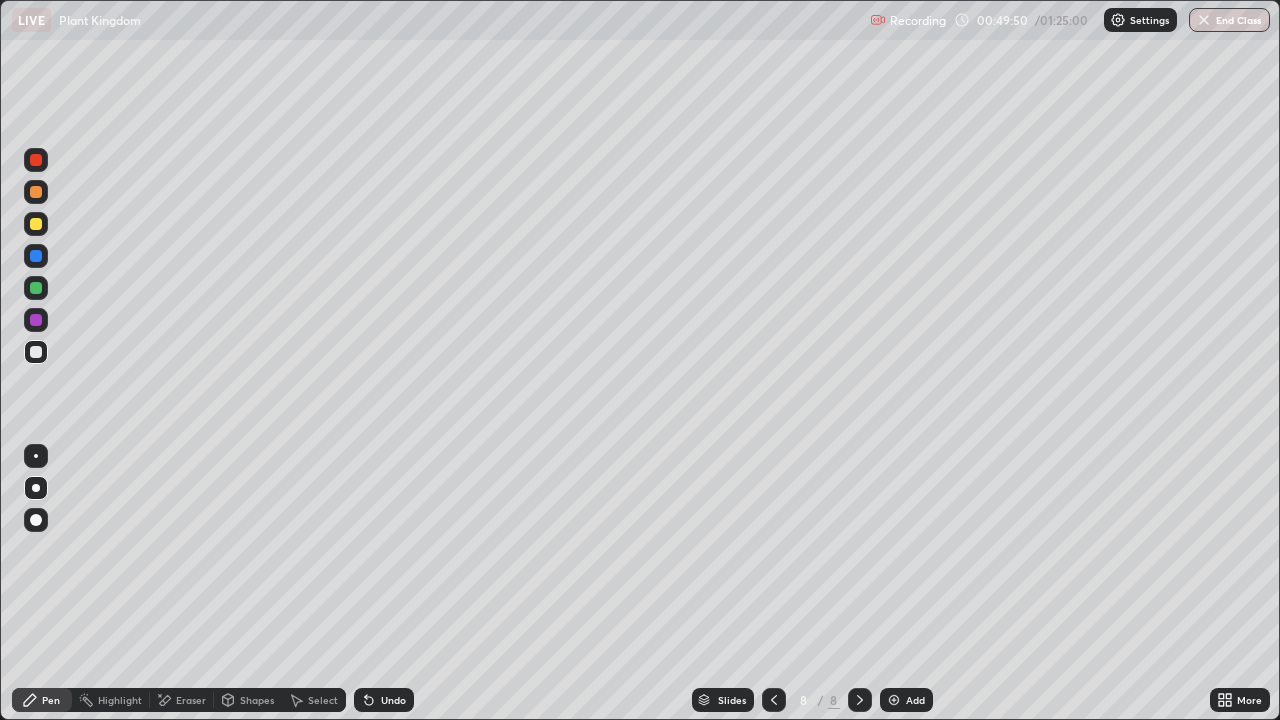 click at bounding box center (36, 224) 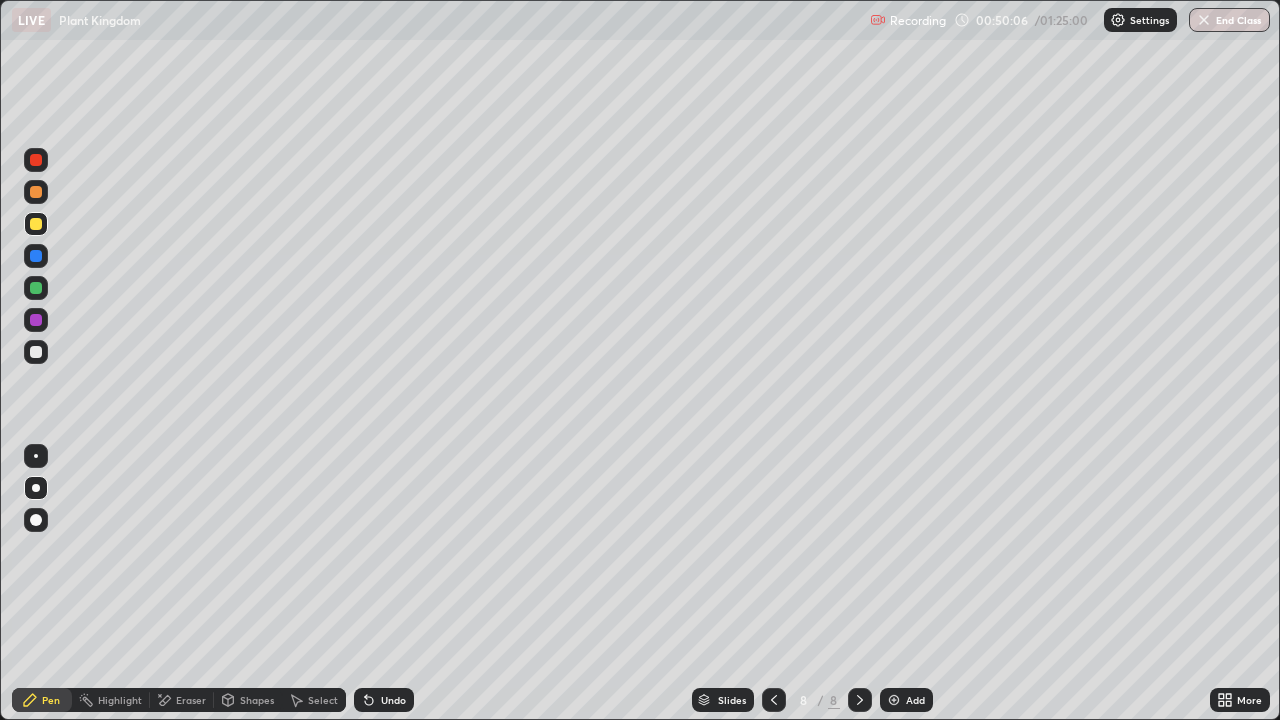 click on "Undo" at bounding box center (384, 700) 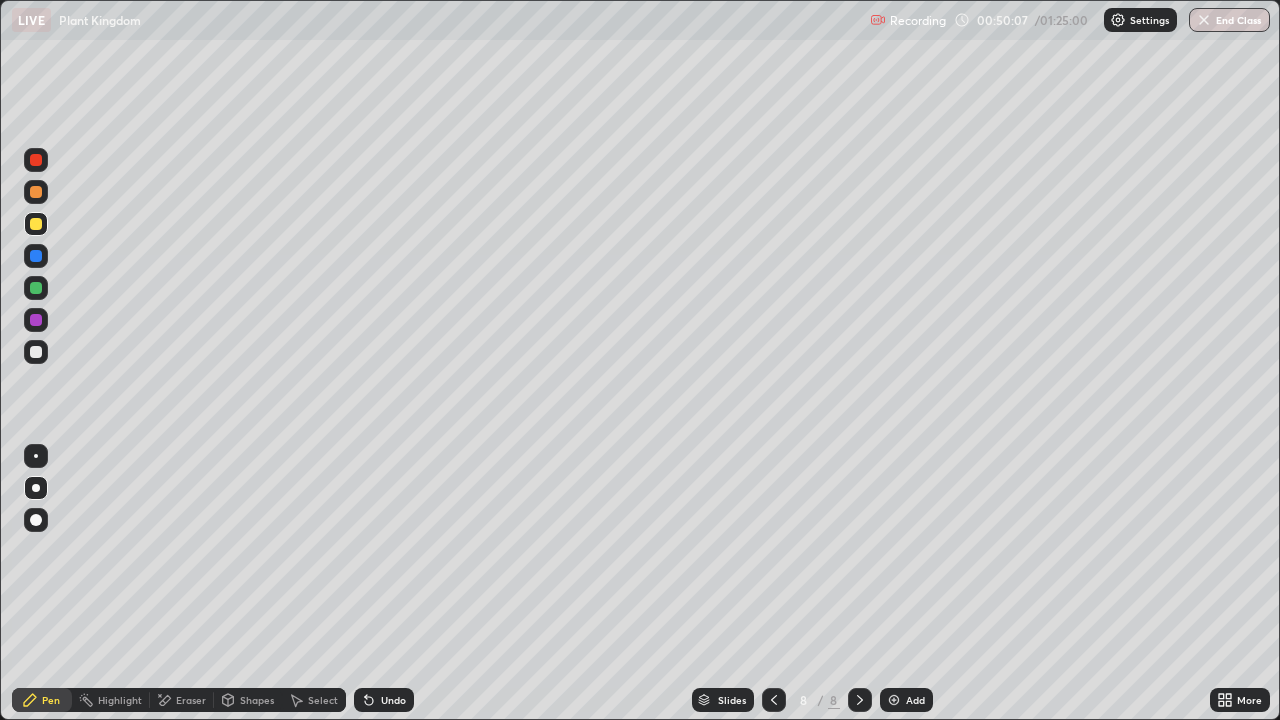 click on "Undo" at bounding box center [393, 700] 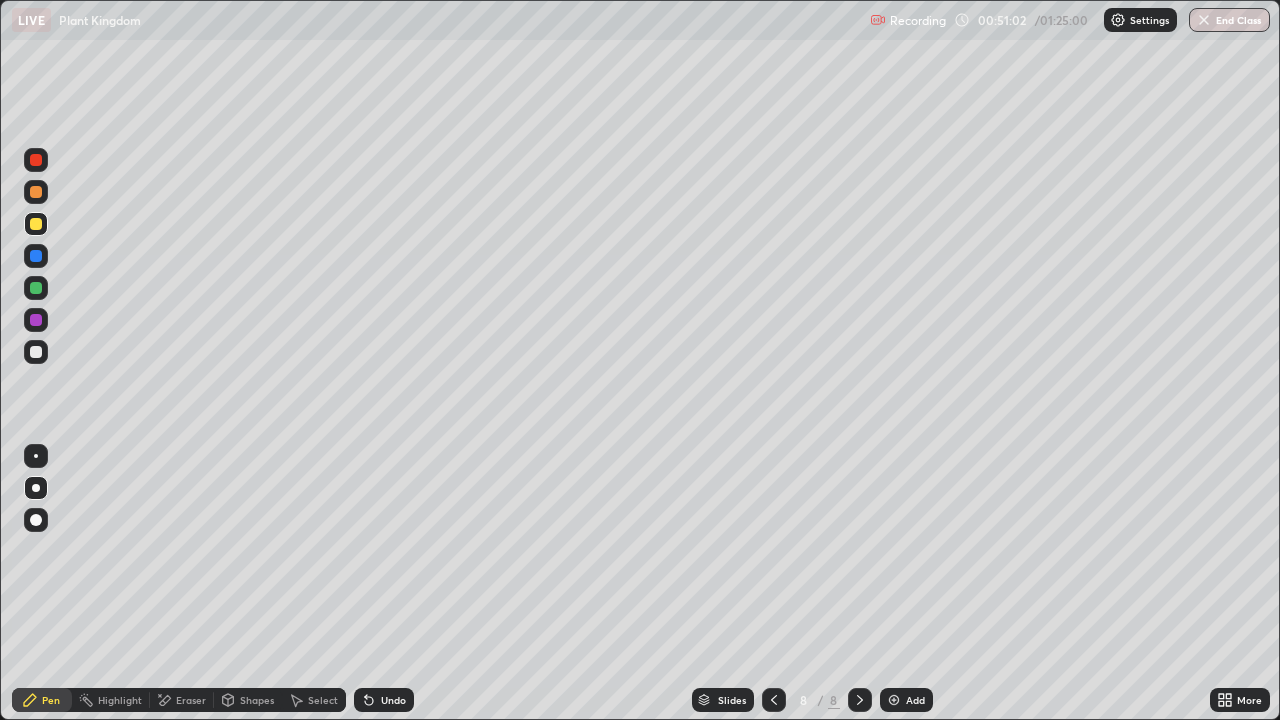 click at bounding box center (36, 352) 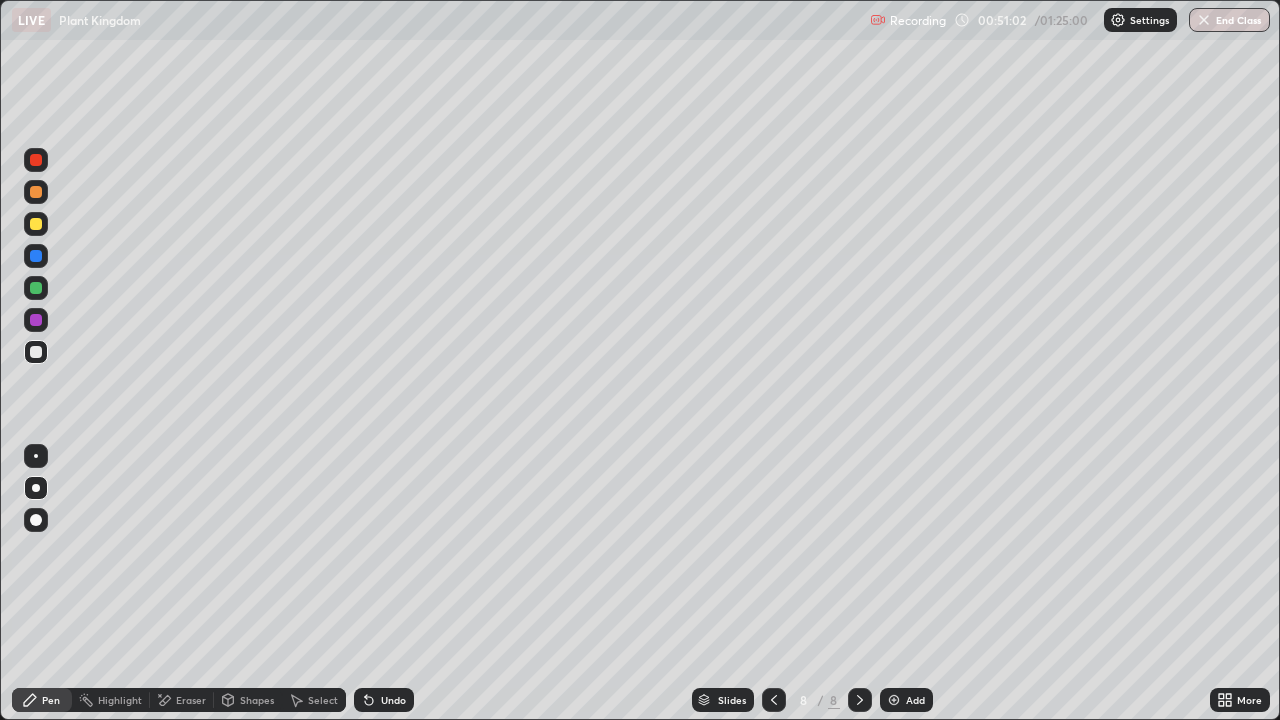 click at bounding box center (36, 352) 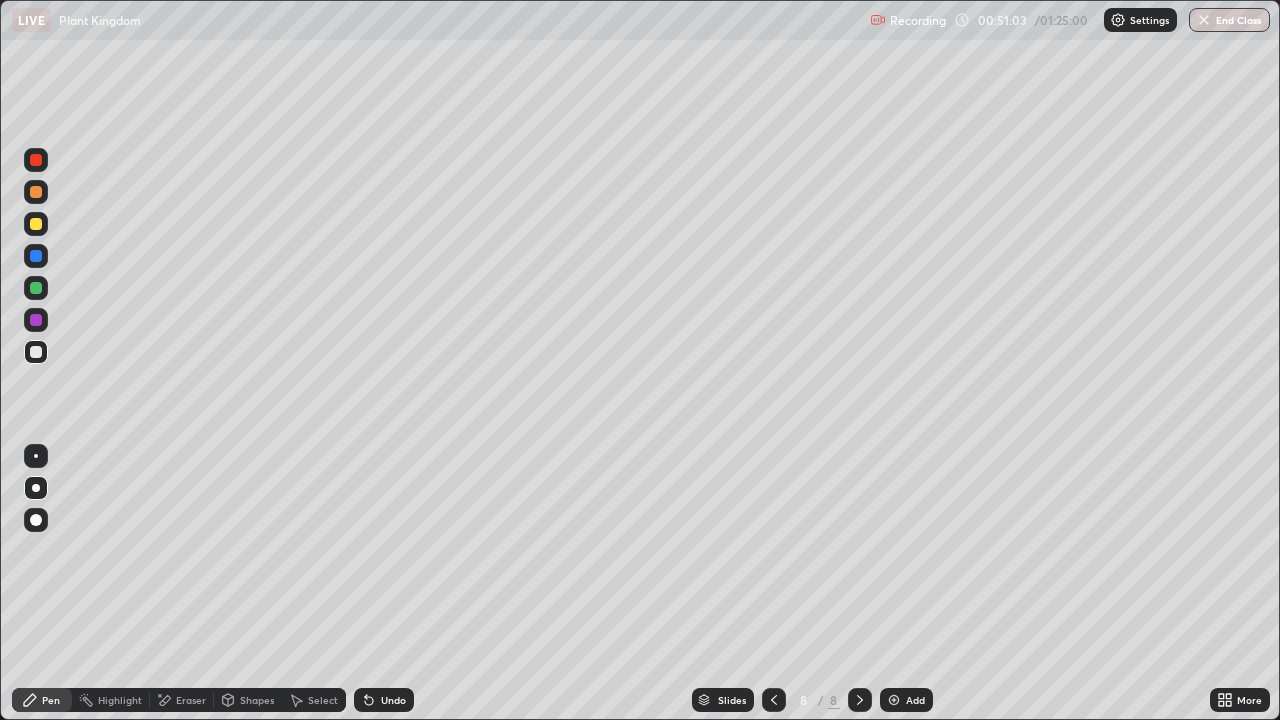 click at bounding box center (36, 352) 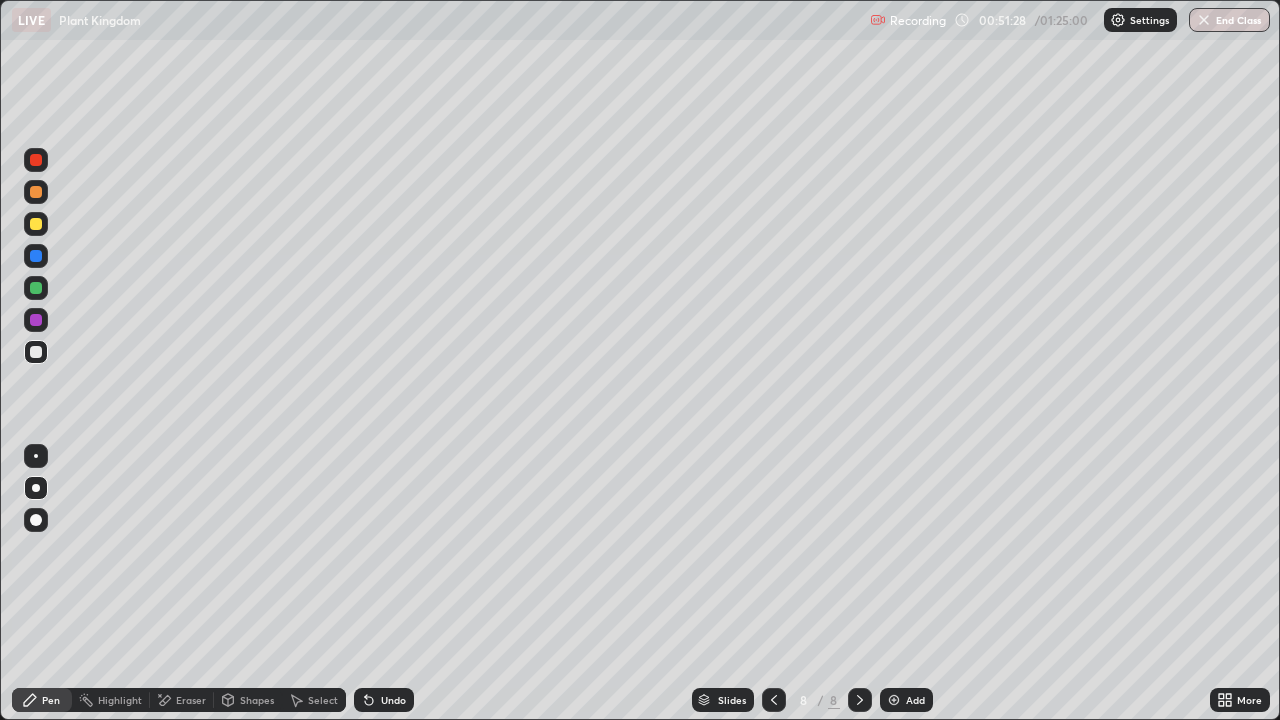 click at bounding box center (36, 224) 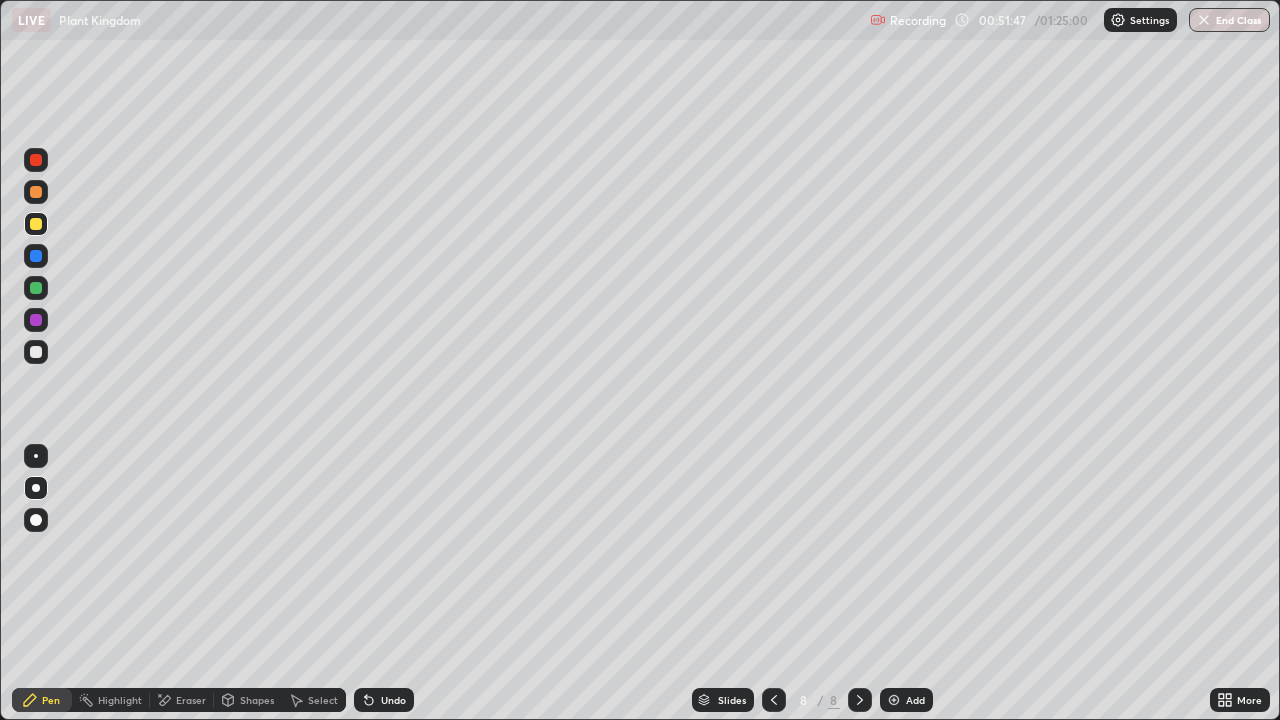 click at bounding box center (36, 256) 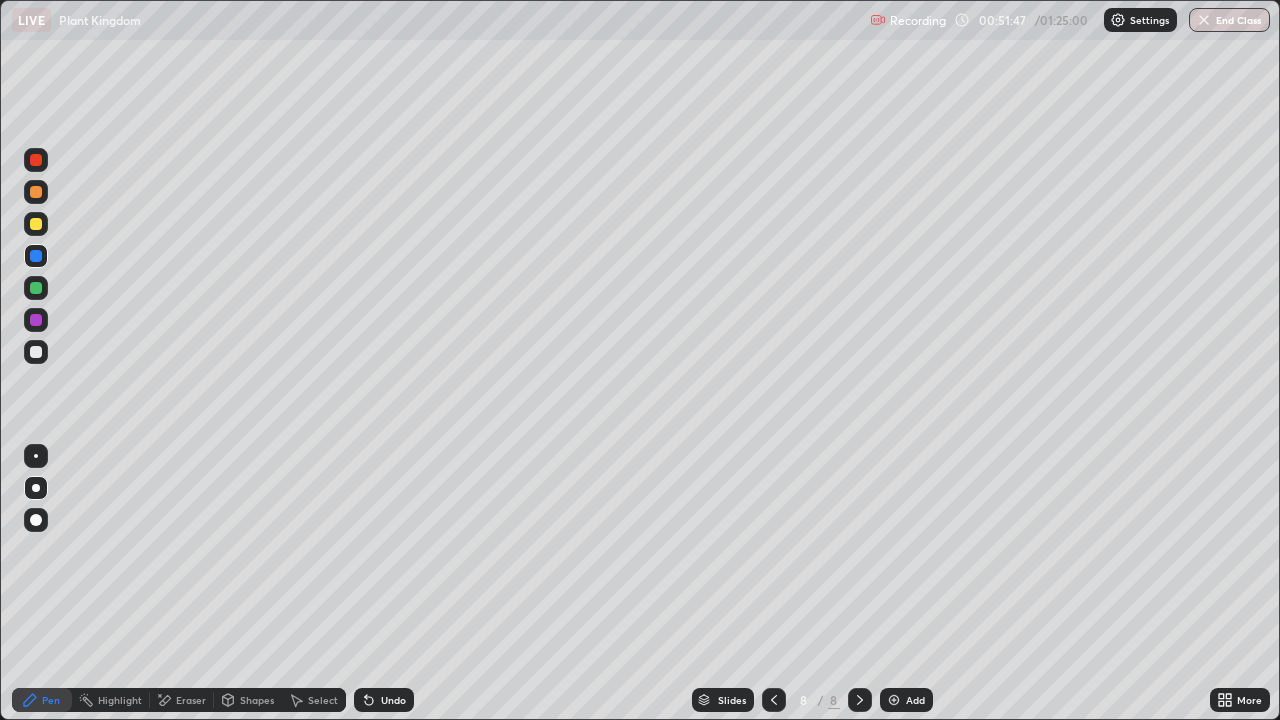 click at bounding box center (36, 256) 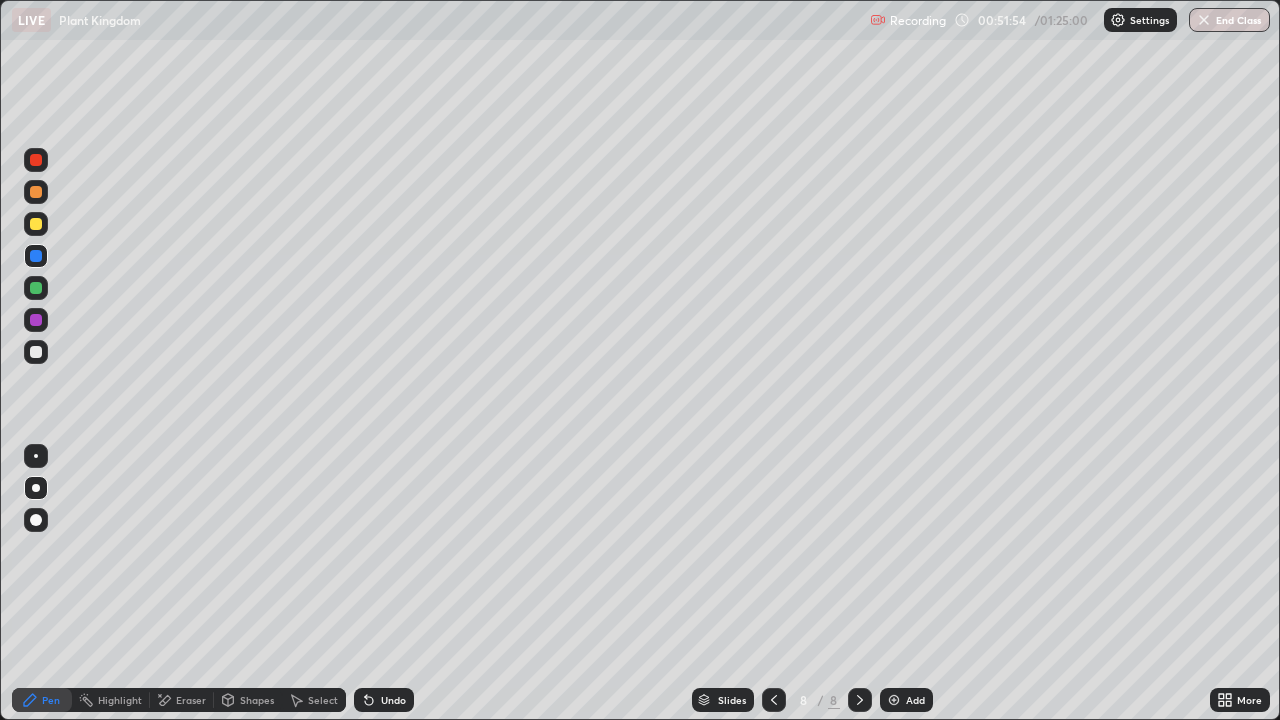 click at bounding box center [36, 352] 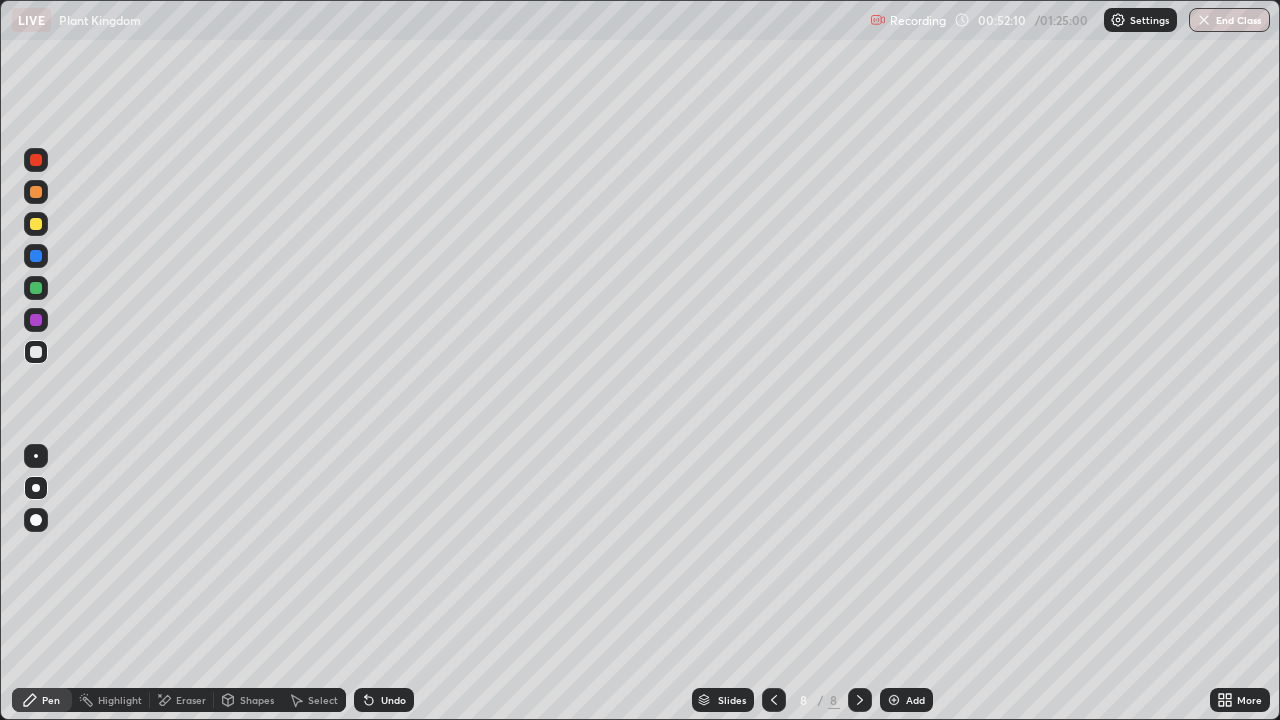 click at bounding box center [36, 352] 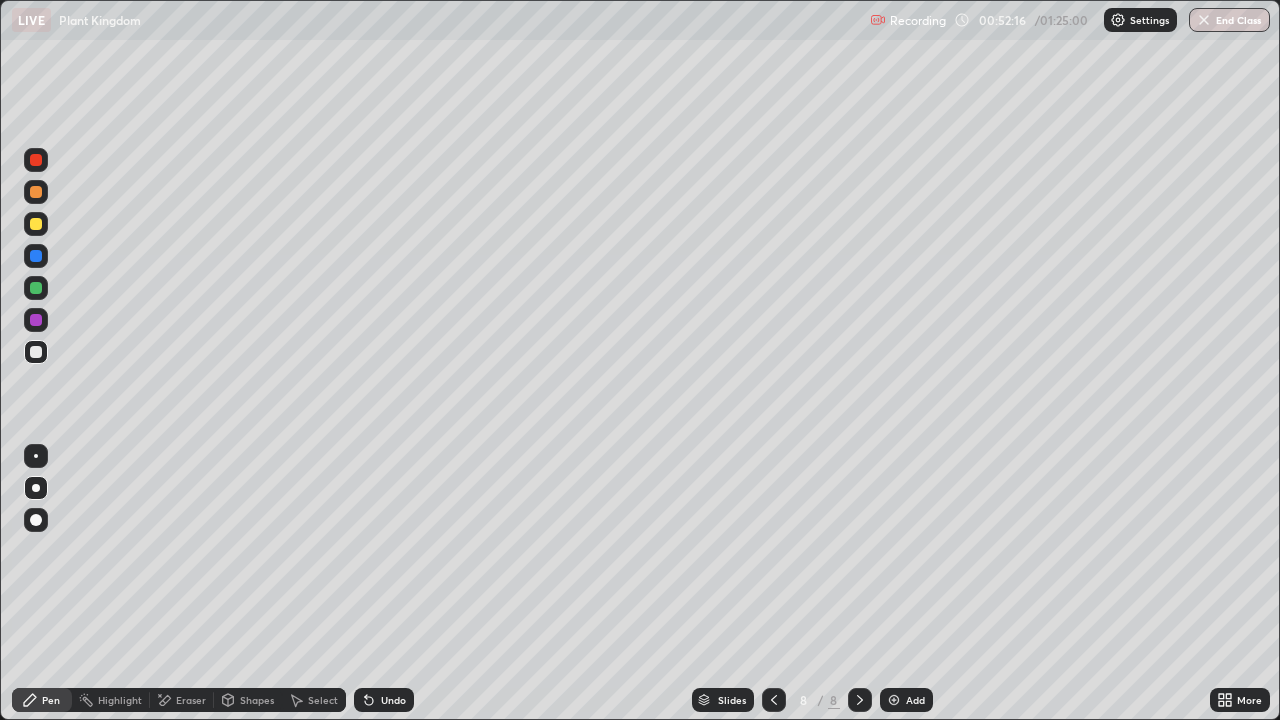 click at bounding box center (36, 288) 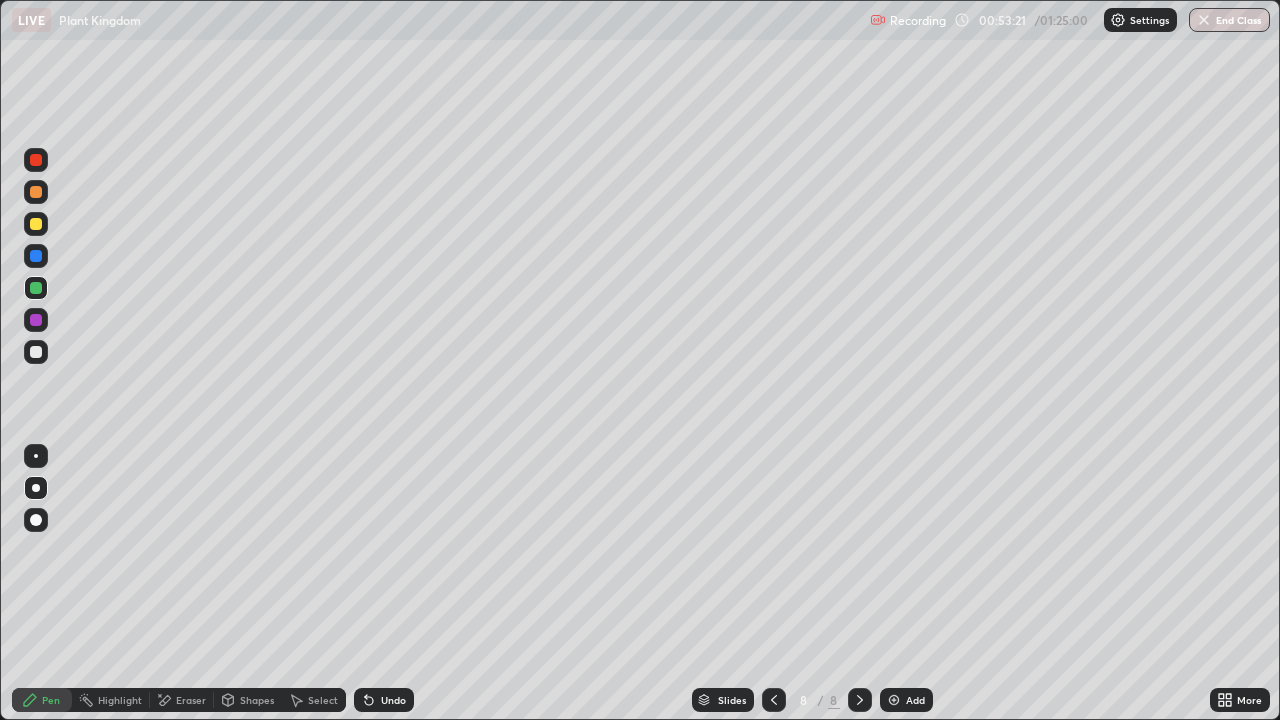 click at bounding box center (36, 352) 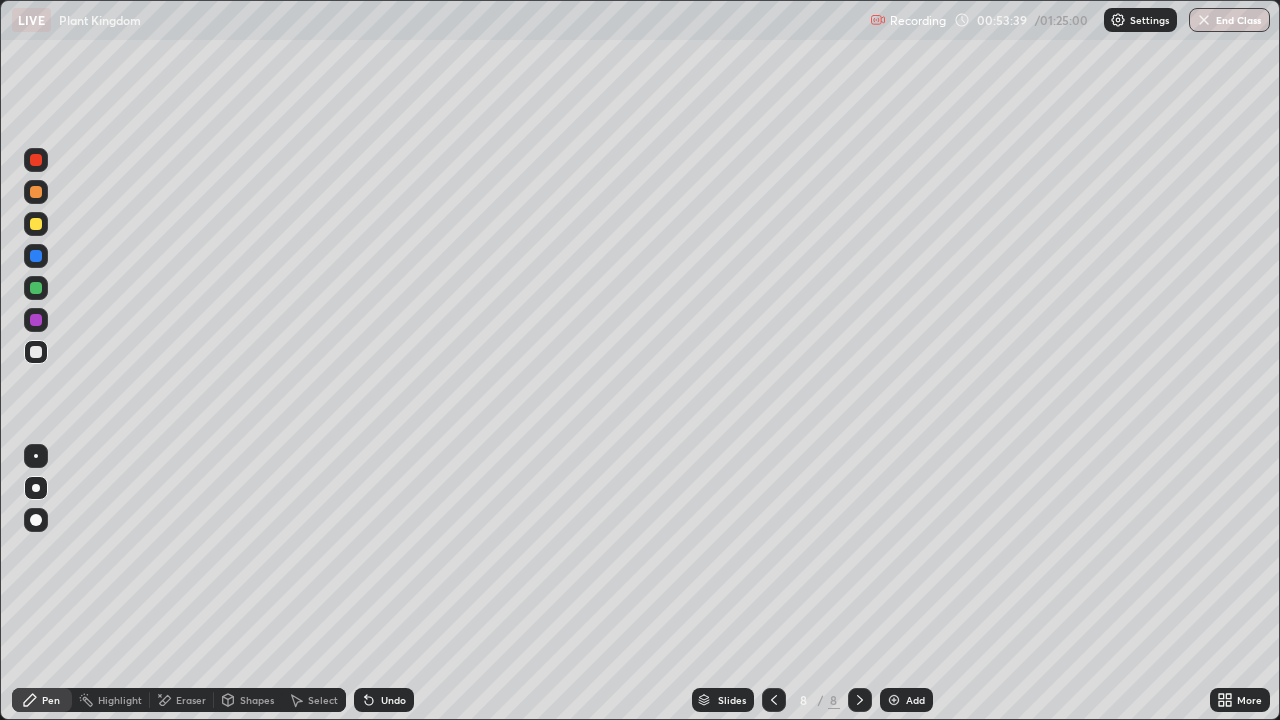 click at bounding box center [36, 352] 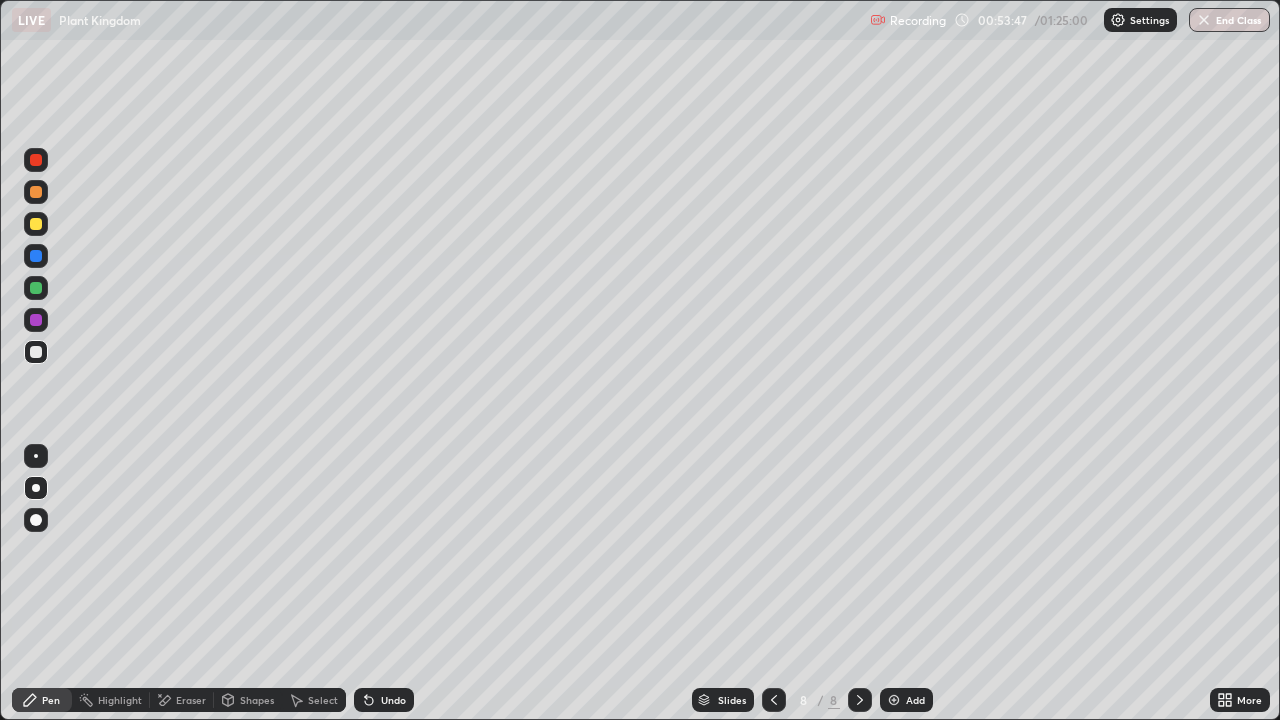click at bounding box center [36, 256] 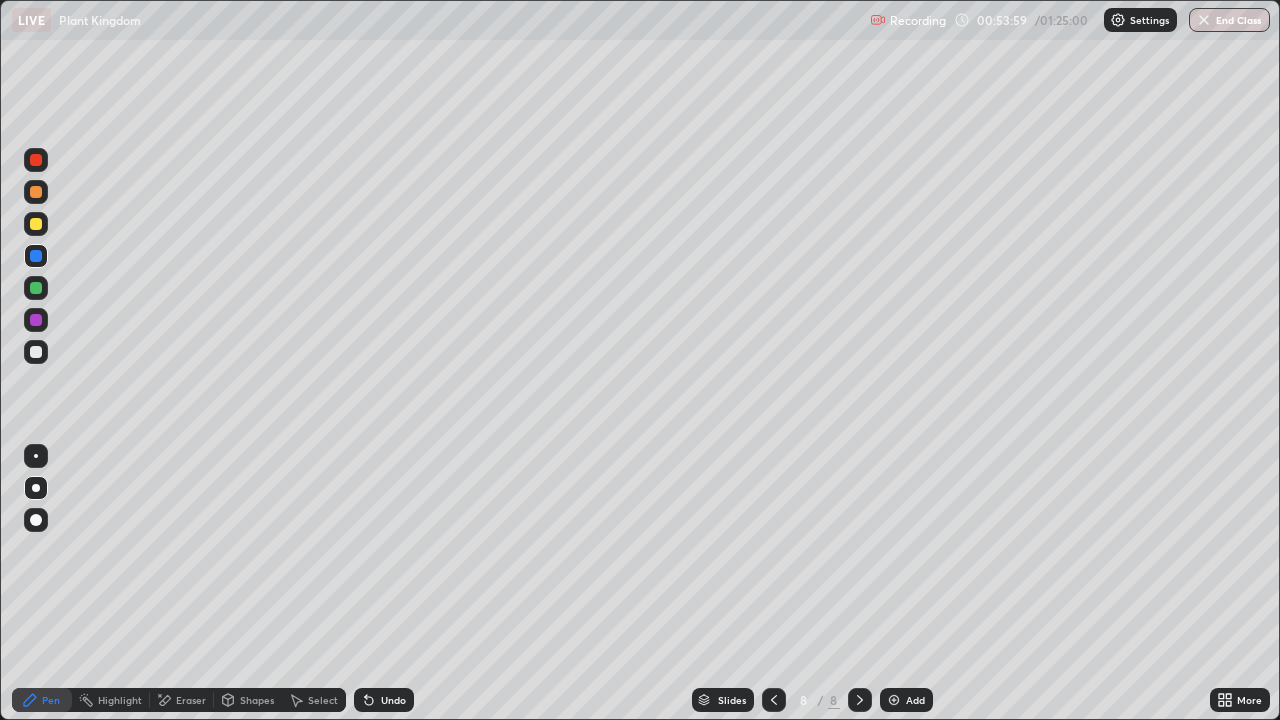click at bounding box center (36, 352) 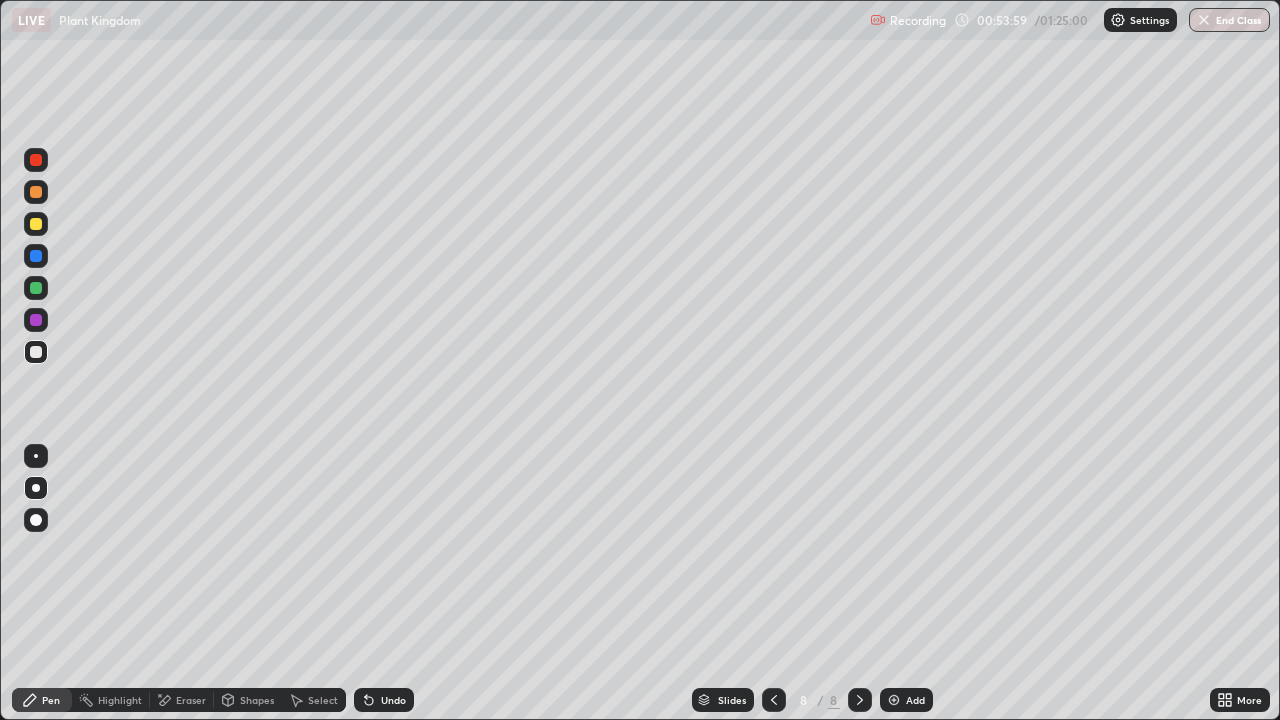 click at bounding box center (36, 352) 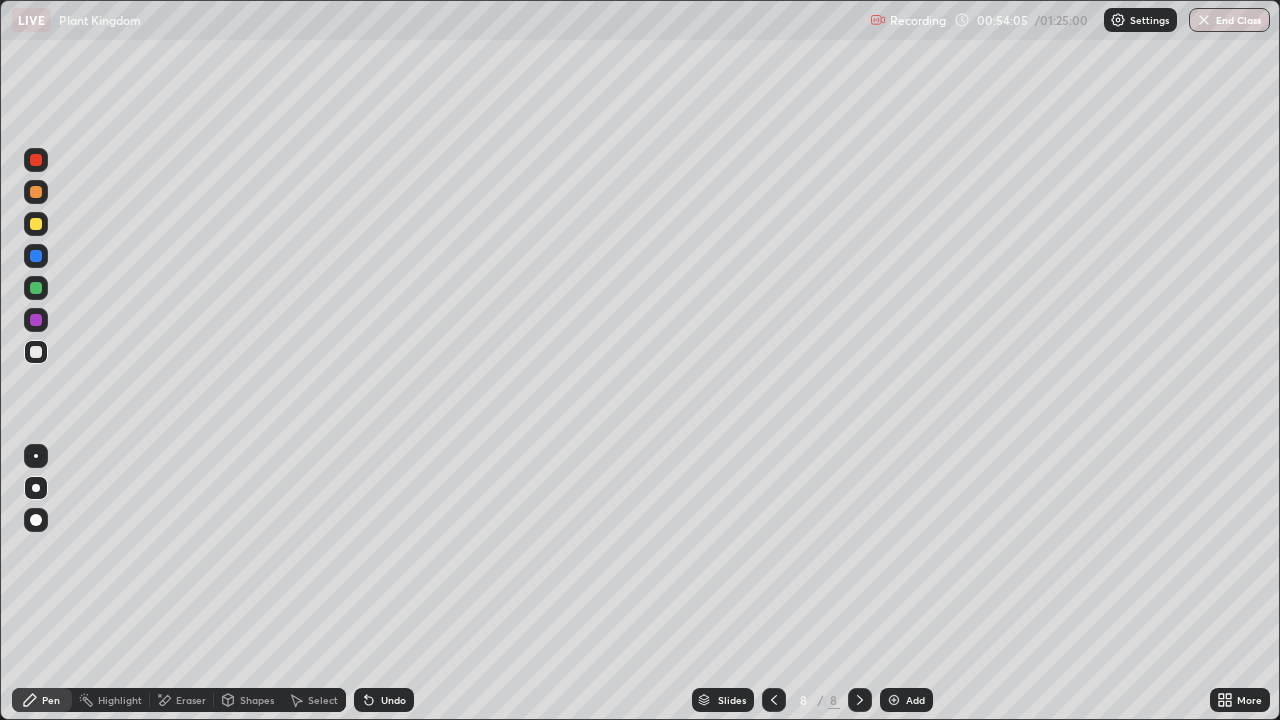 click on "Undo" at bounding box center (393, 700) 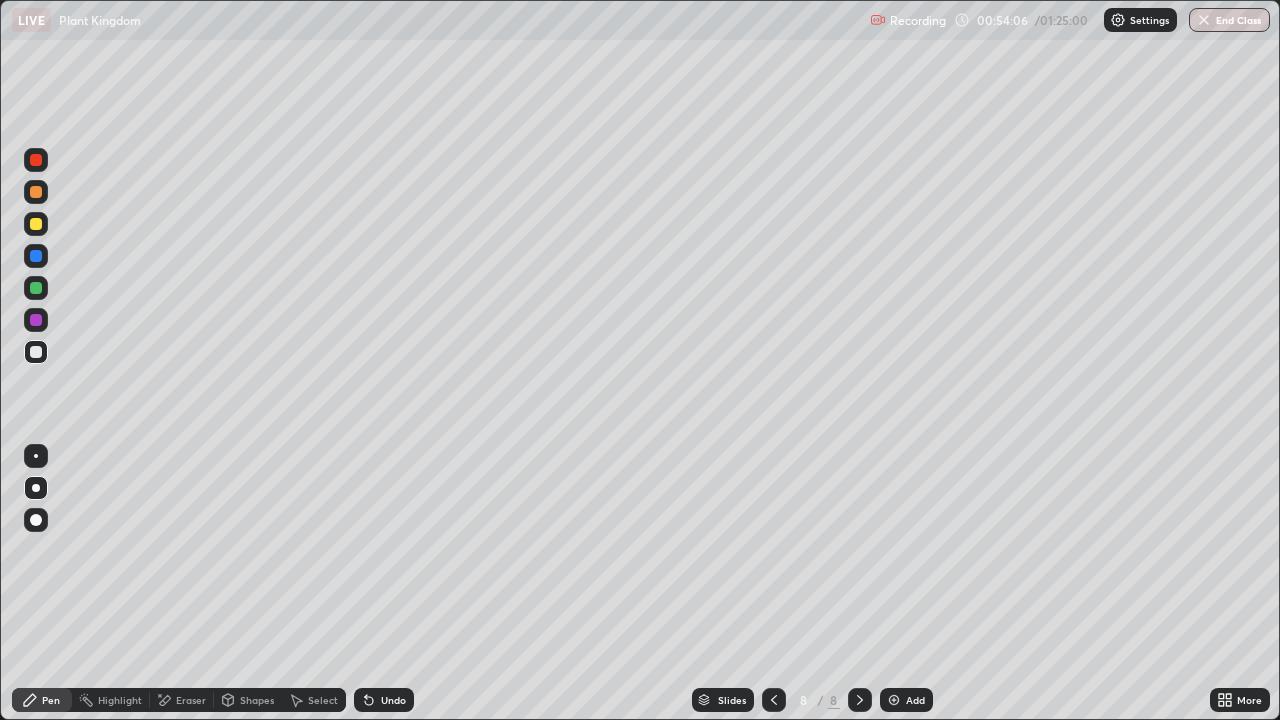 click on "Undo" at bounding box center (384, 700) 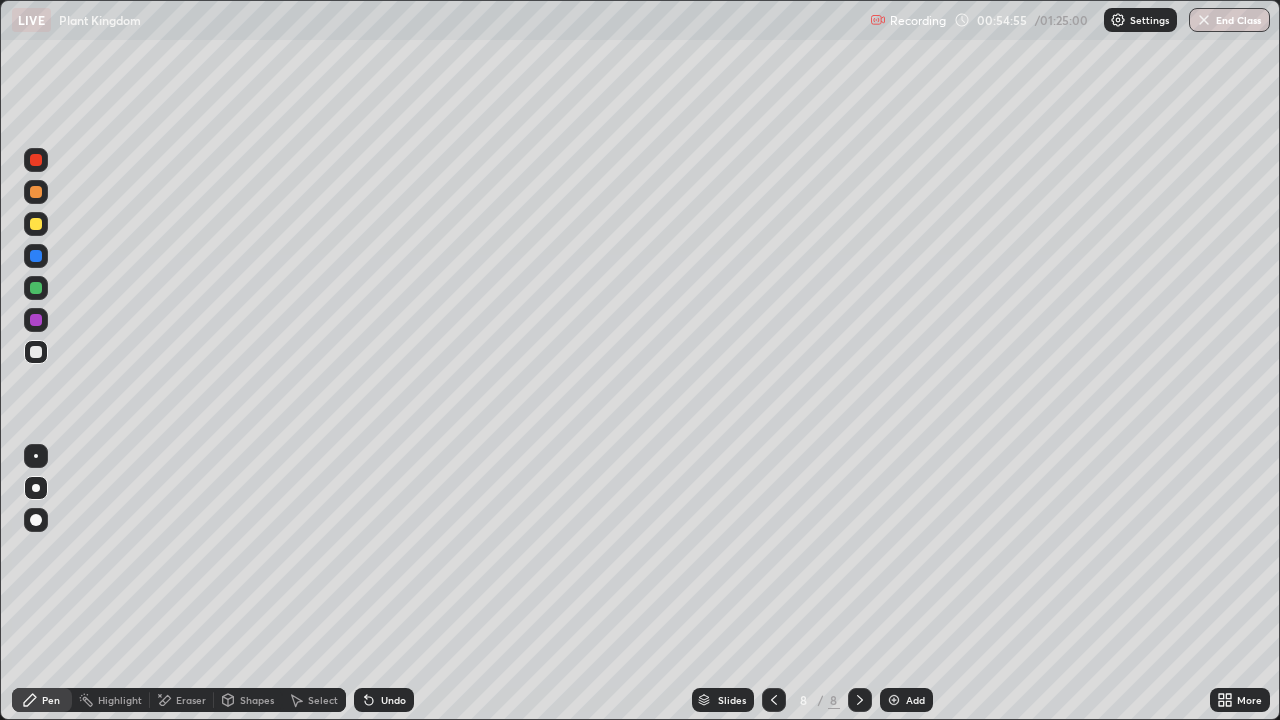 click at bounding box center (36, 352) 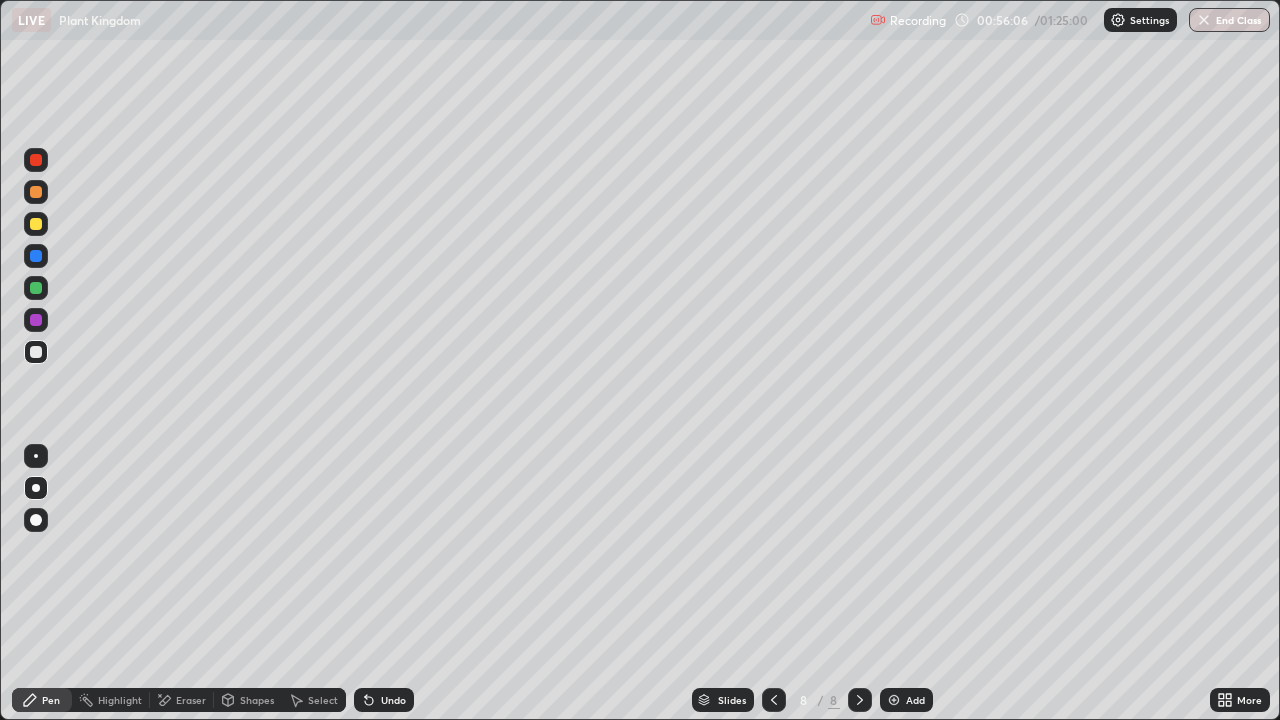 click at bounding box center [36, 288] 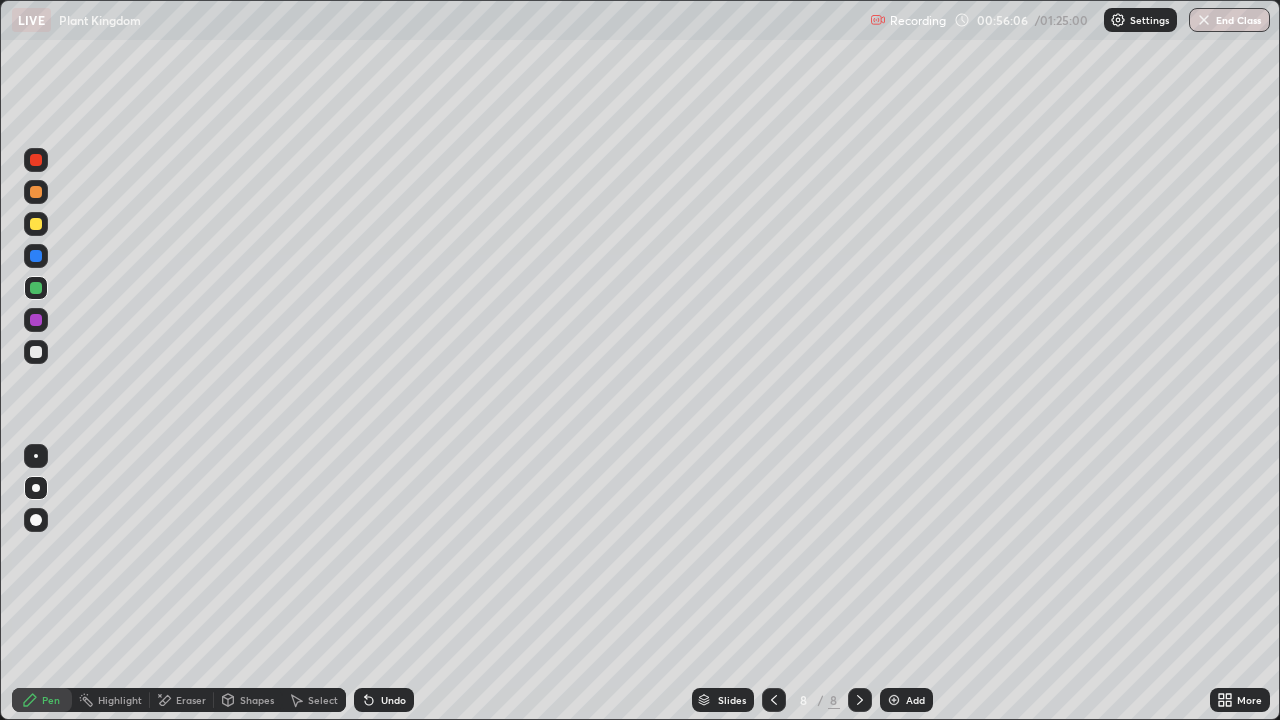 click at bounding box center (36, 288) 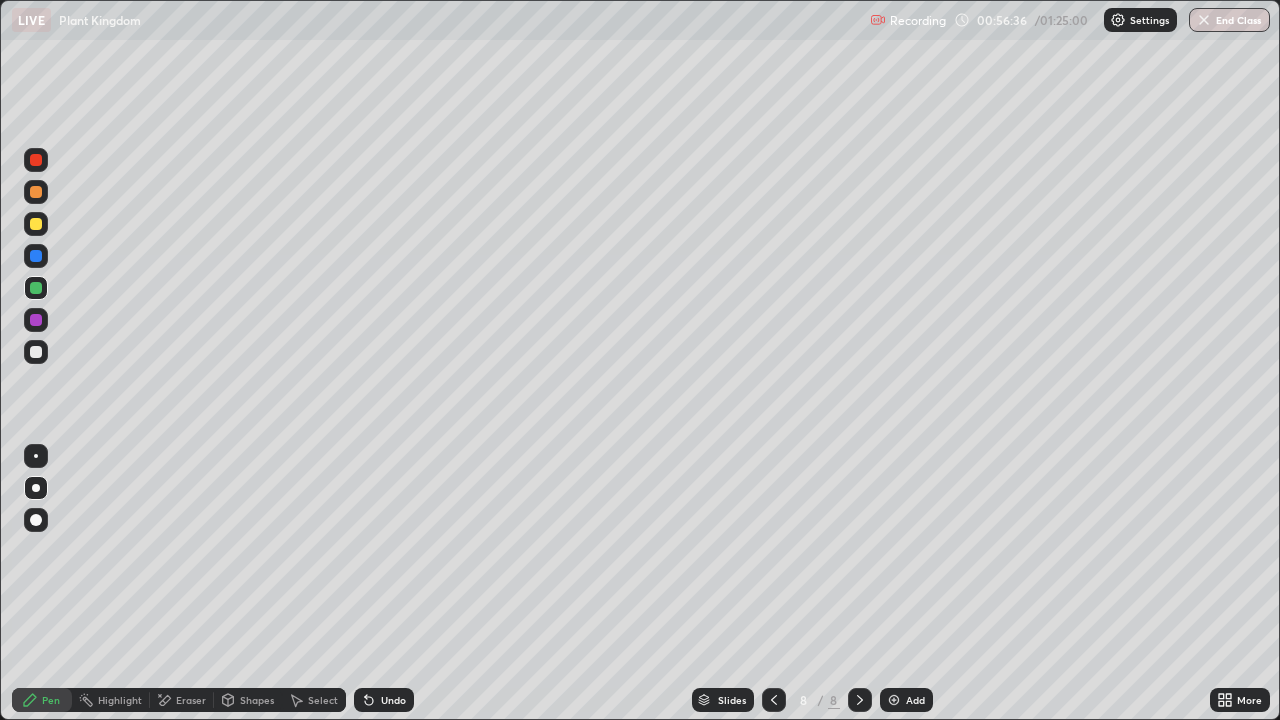 click at bounding box center (36, 352) 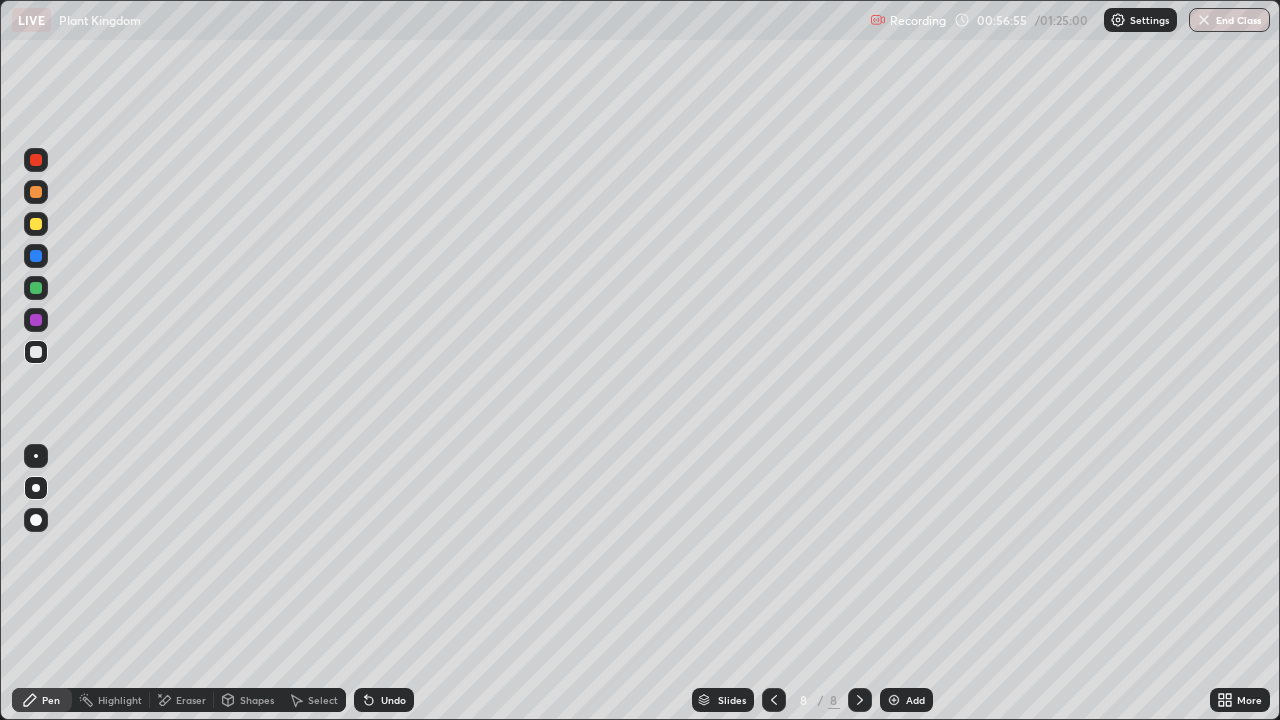 click on "Undo" at bounding box center [393, 700] 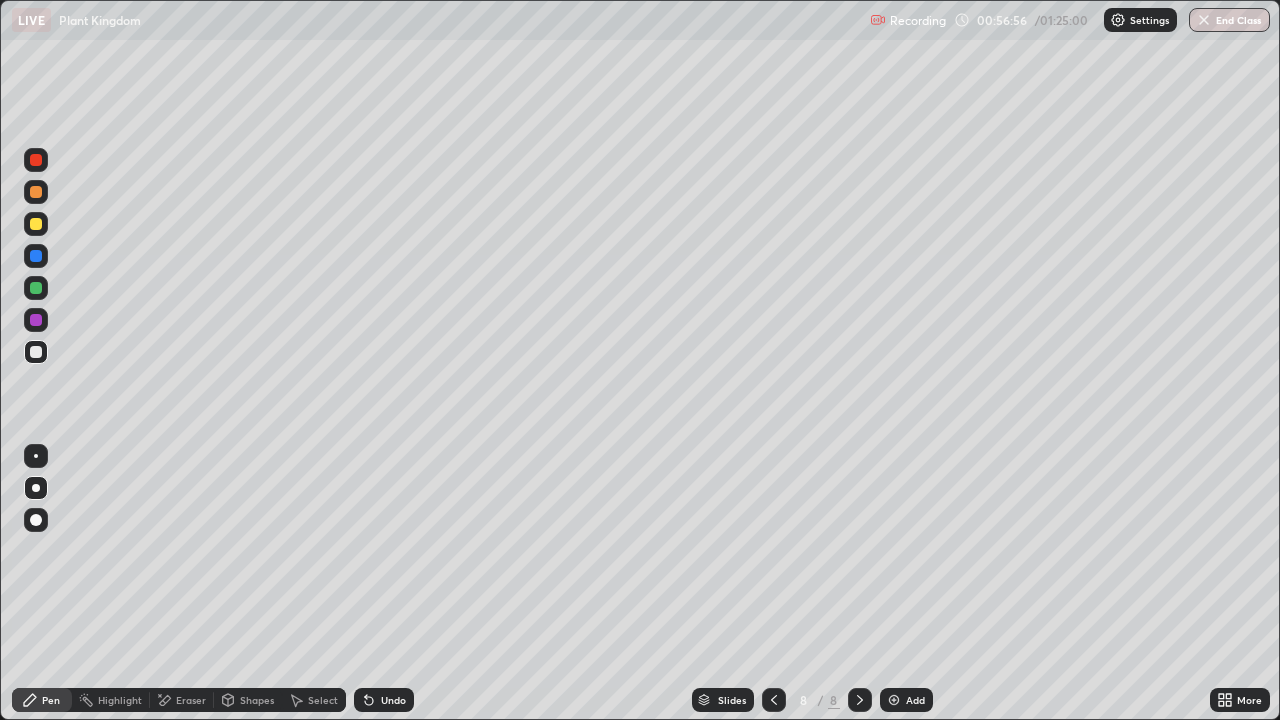 click on "Undo" at bounding box center (384, 700) 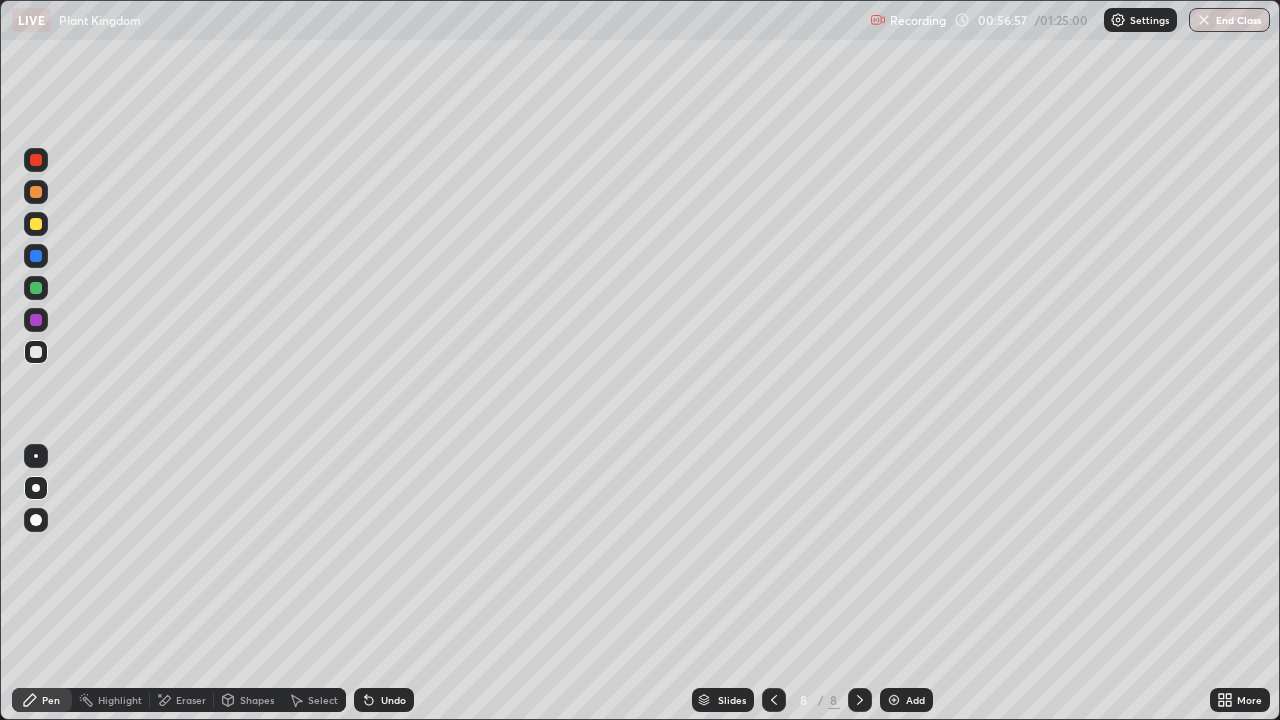 click on "Undo" at bounding box center (393, 700) 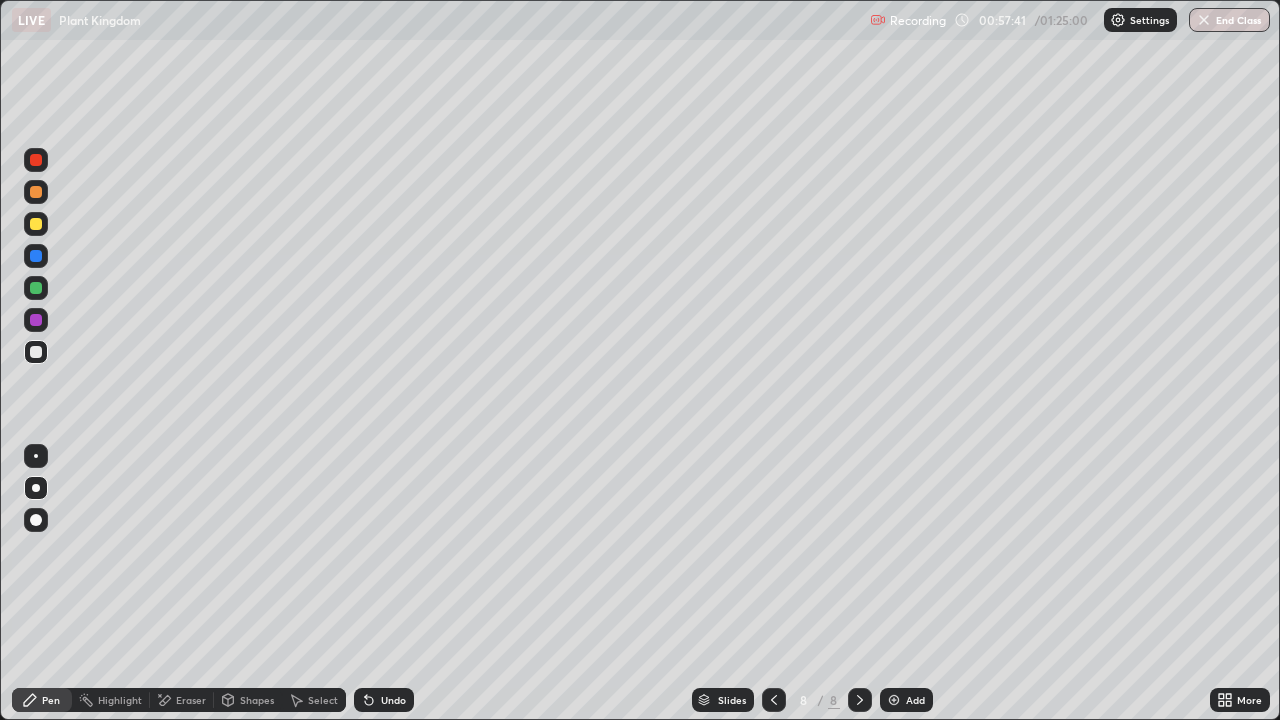 click at bounding box center [36, 256] 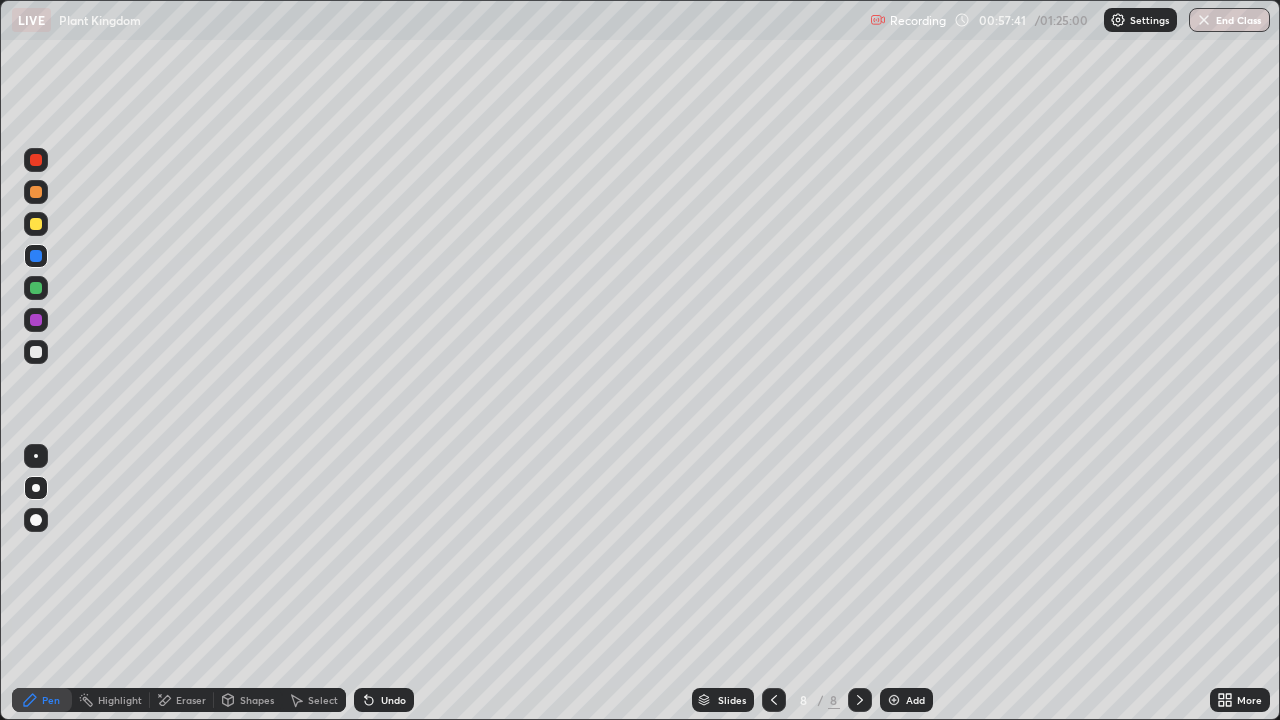 click at bounding box center [36, 256] 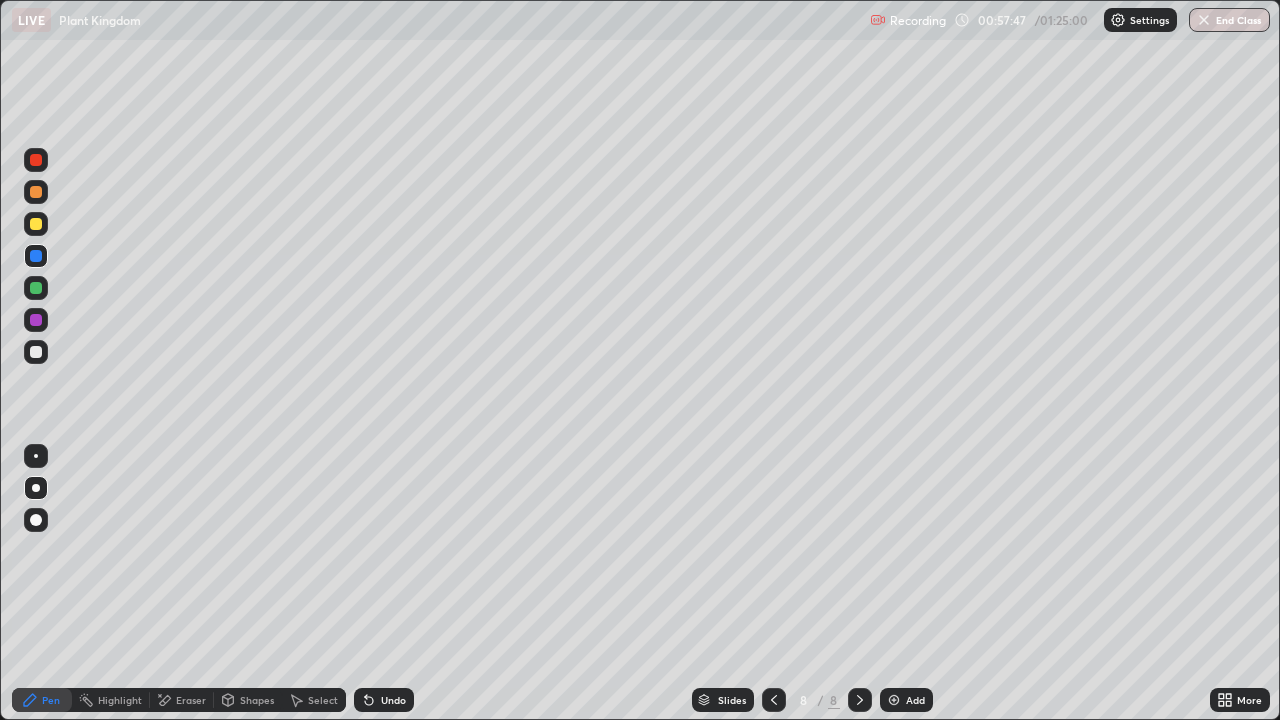 click at bounding box center [36, 352] 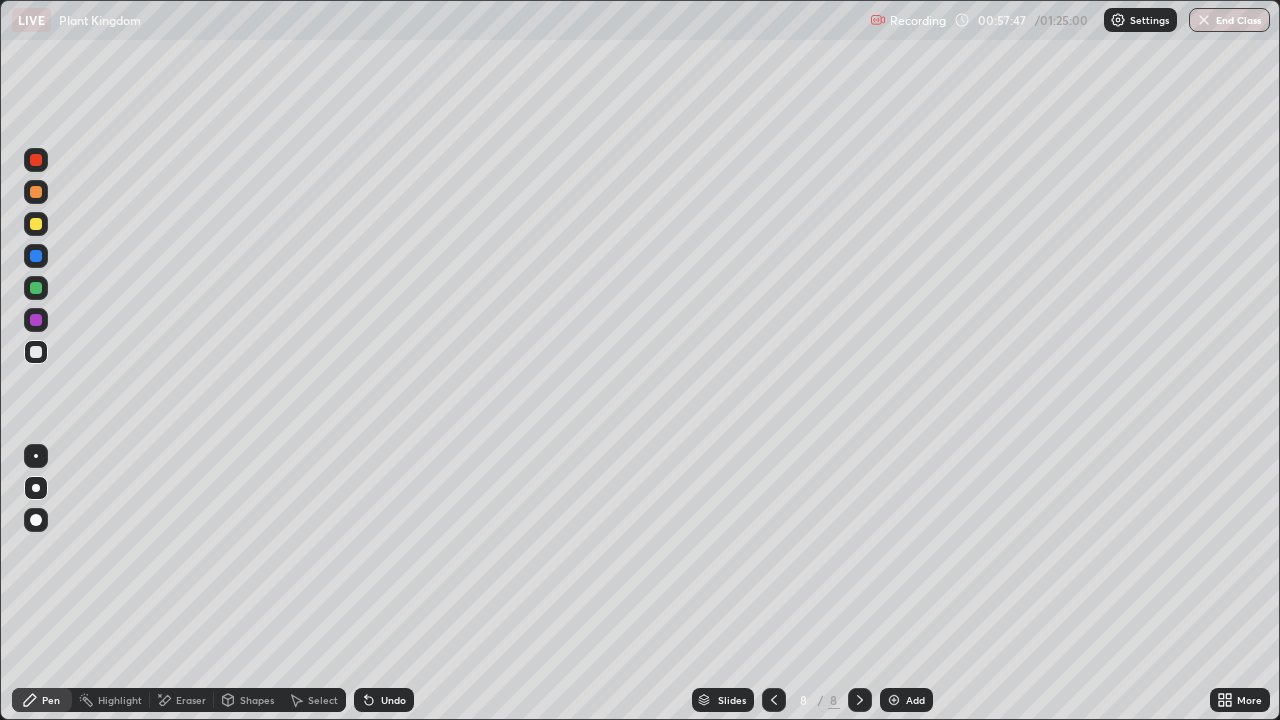 click at bounding box center (36, 352) 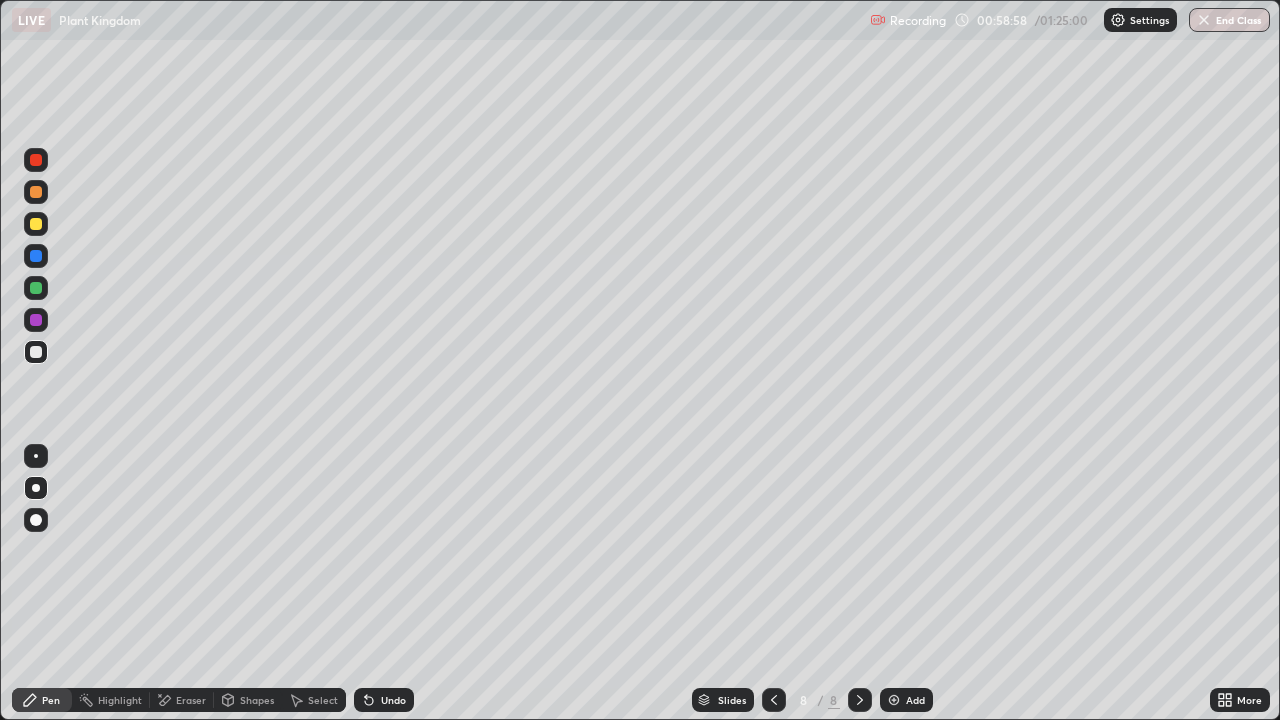 click at bounding box center (36, 224) 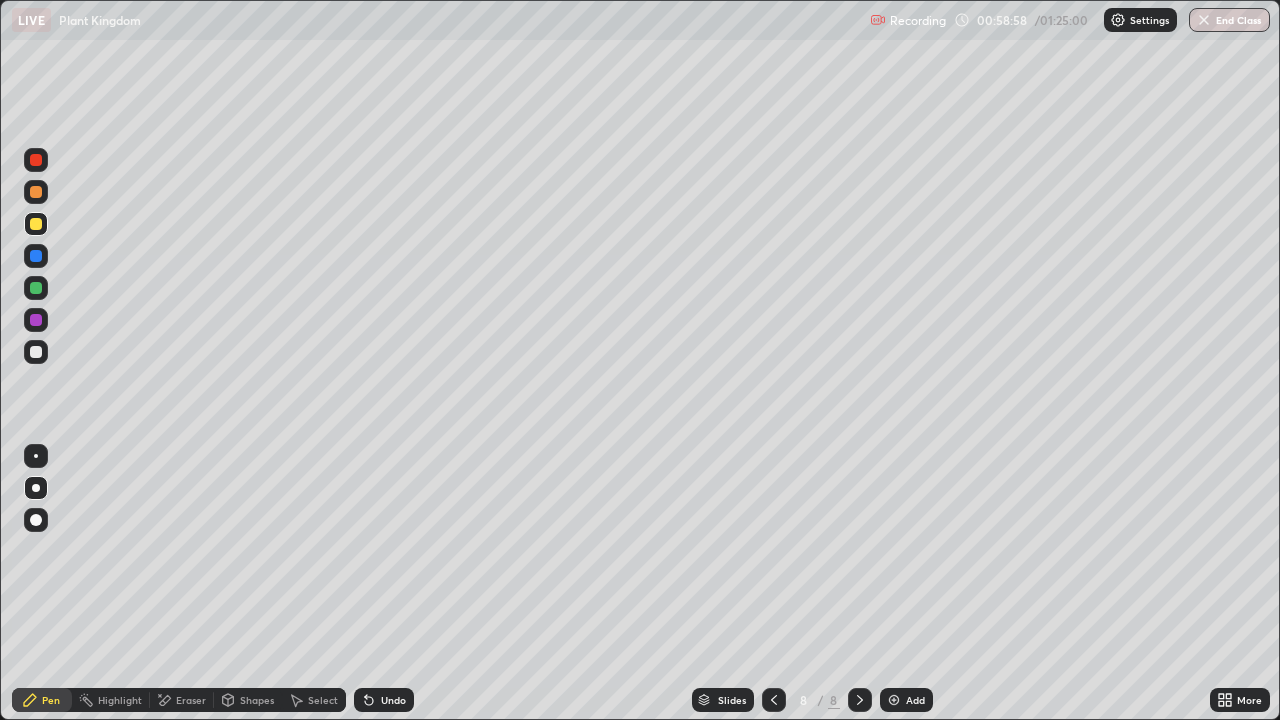 click at bounding box center [36, 224] 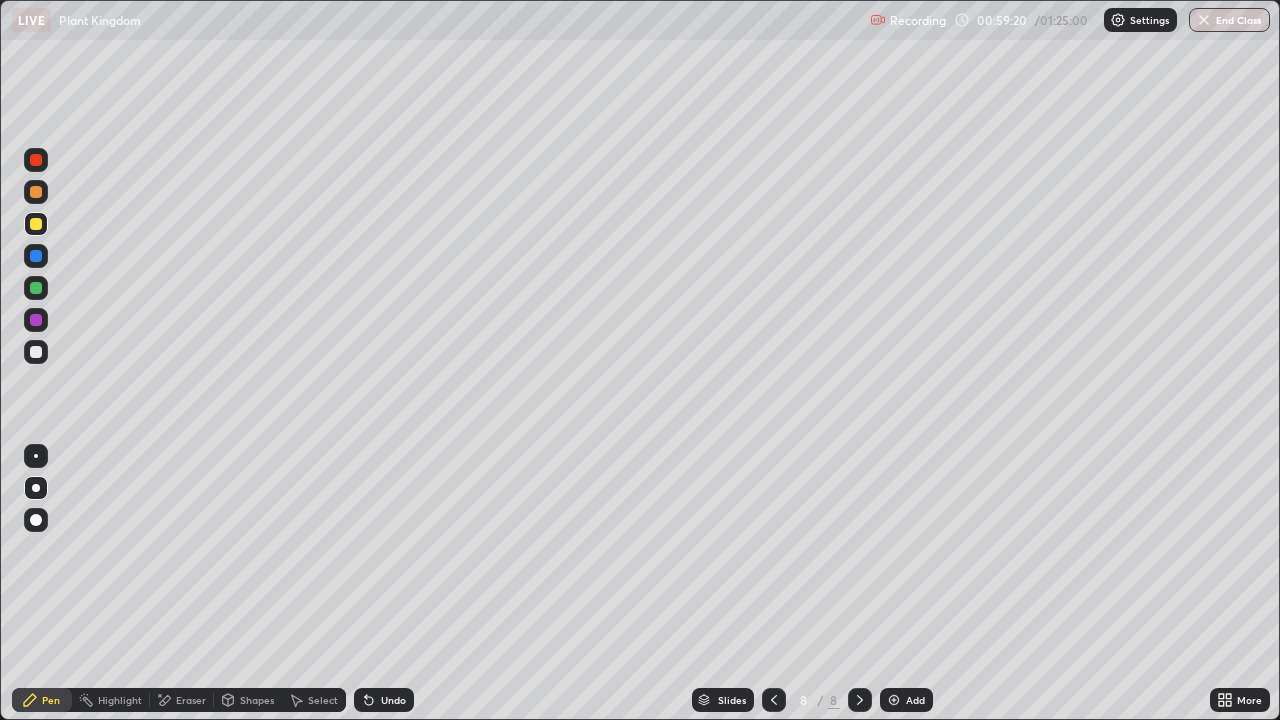 click at bounding box center (36, 352) 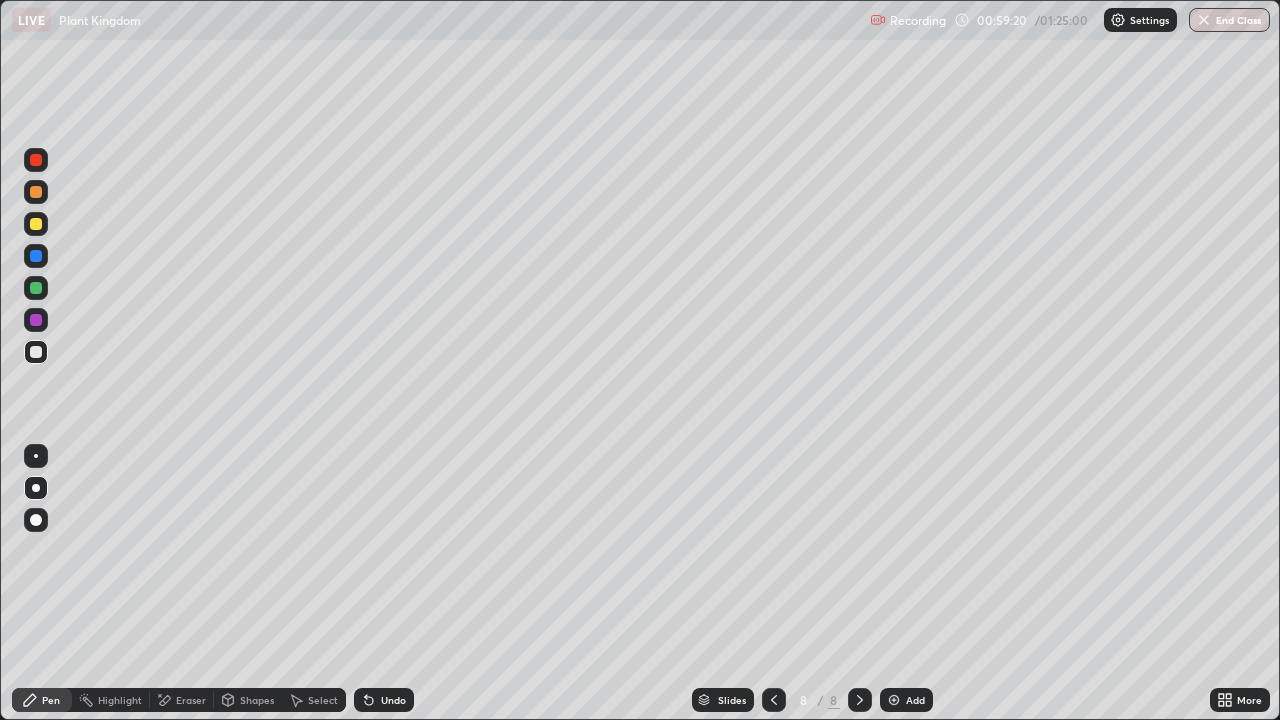 click at bounding box center (36, 352) 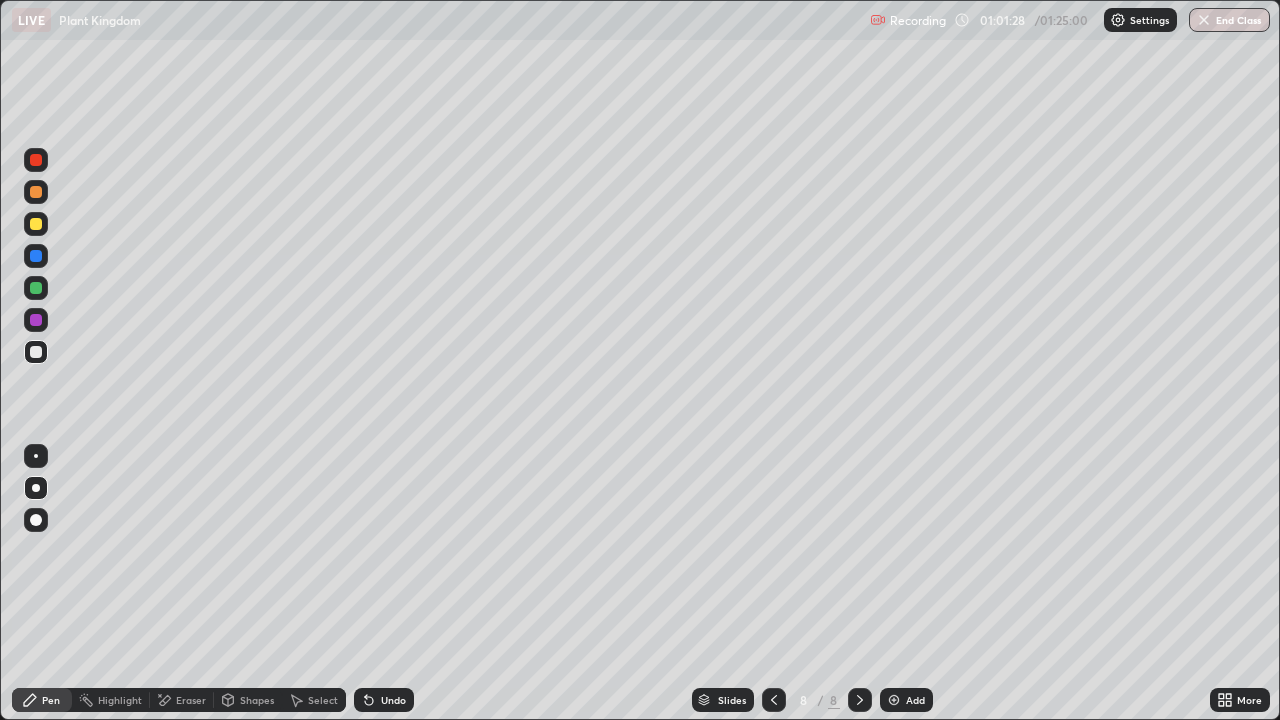 click at bounding box center (36, 352) 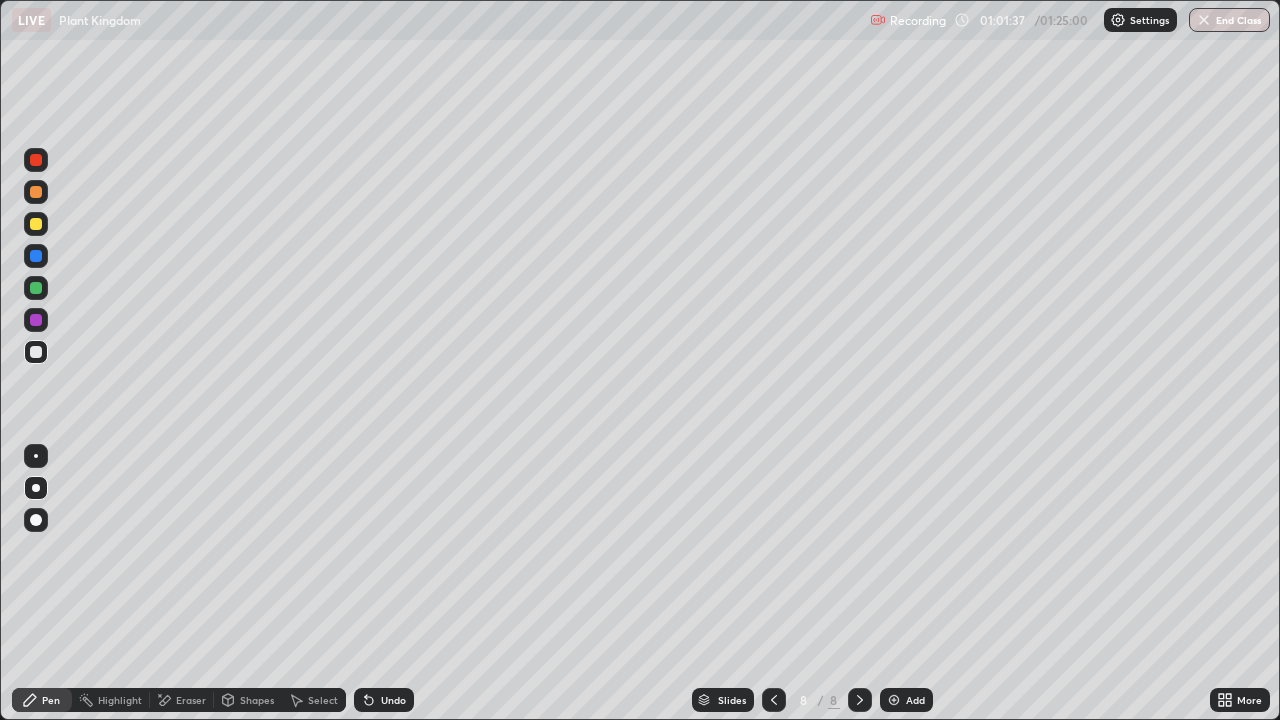 click at bounding box center [36, 288] 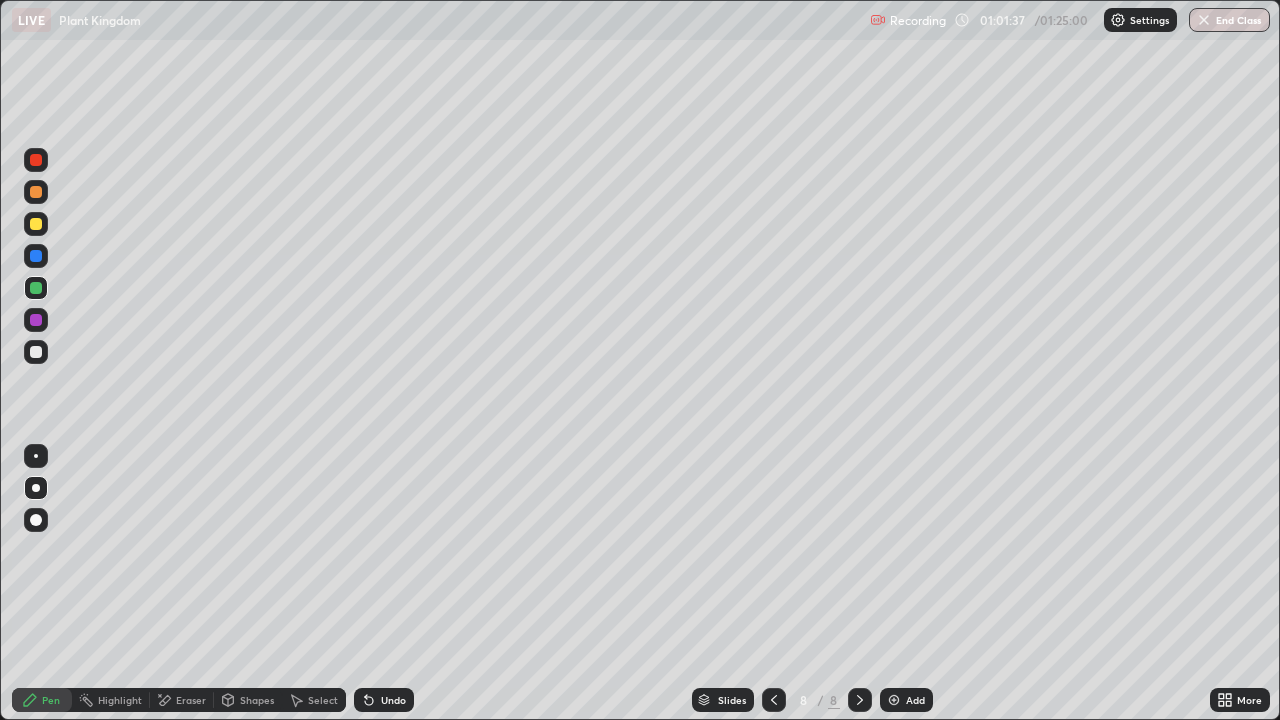 click at bounding box center (36, 288) 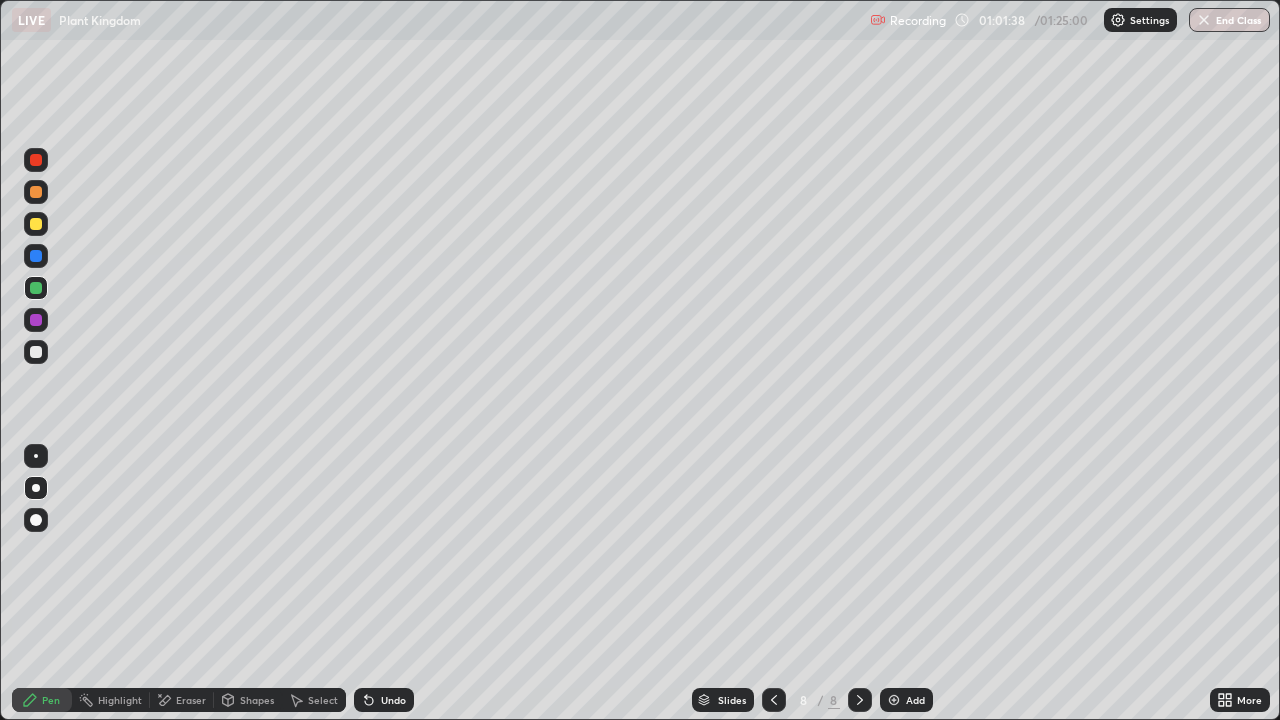 click at bounding box center [36, 520] 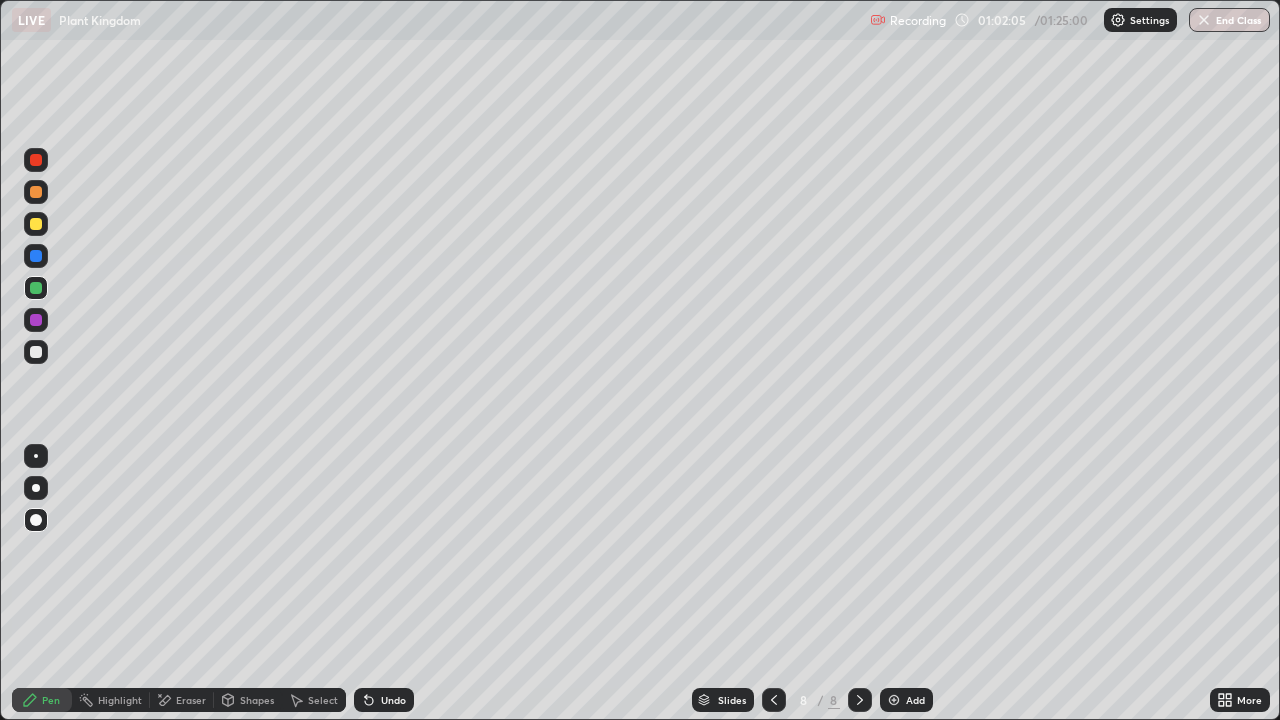 click at bounding box center (36, 320) 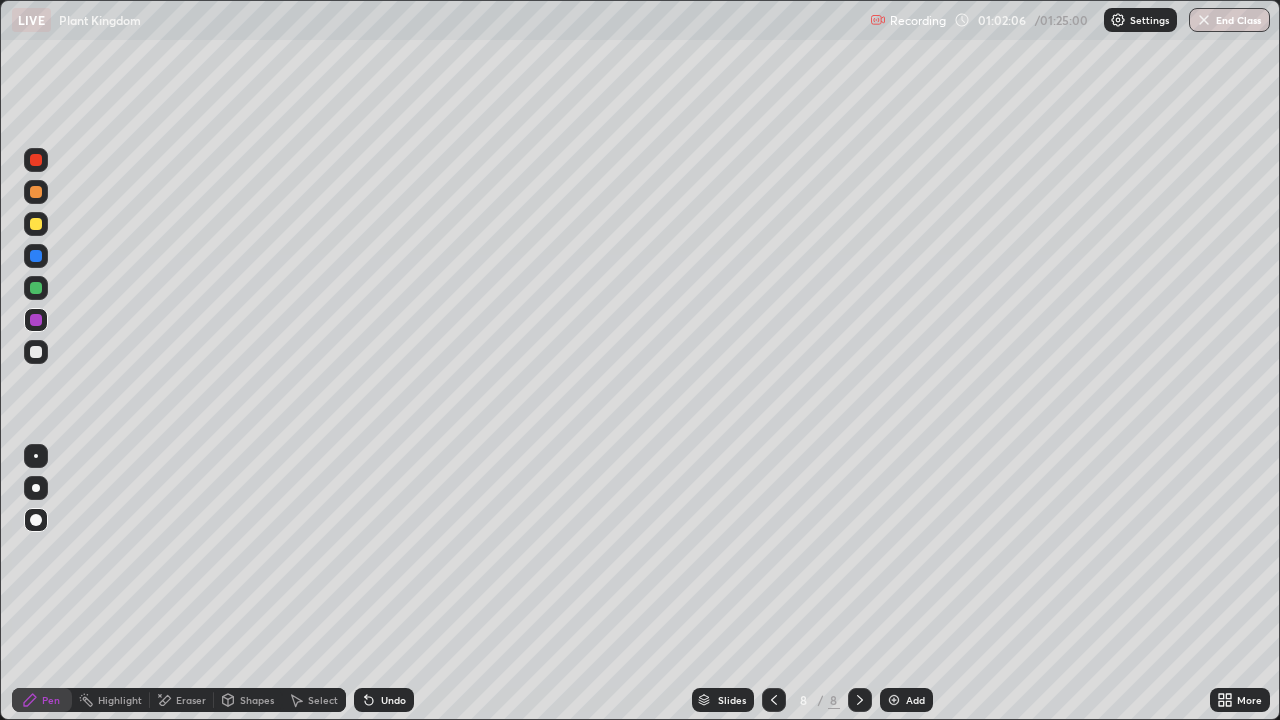 click at bounding box center (36, 488) 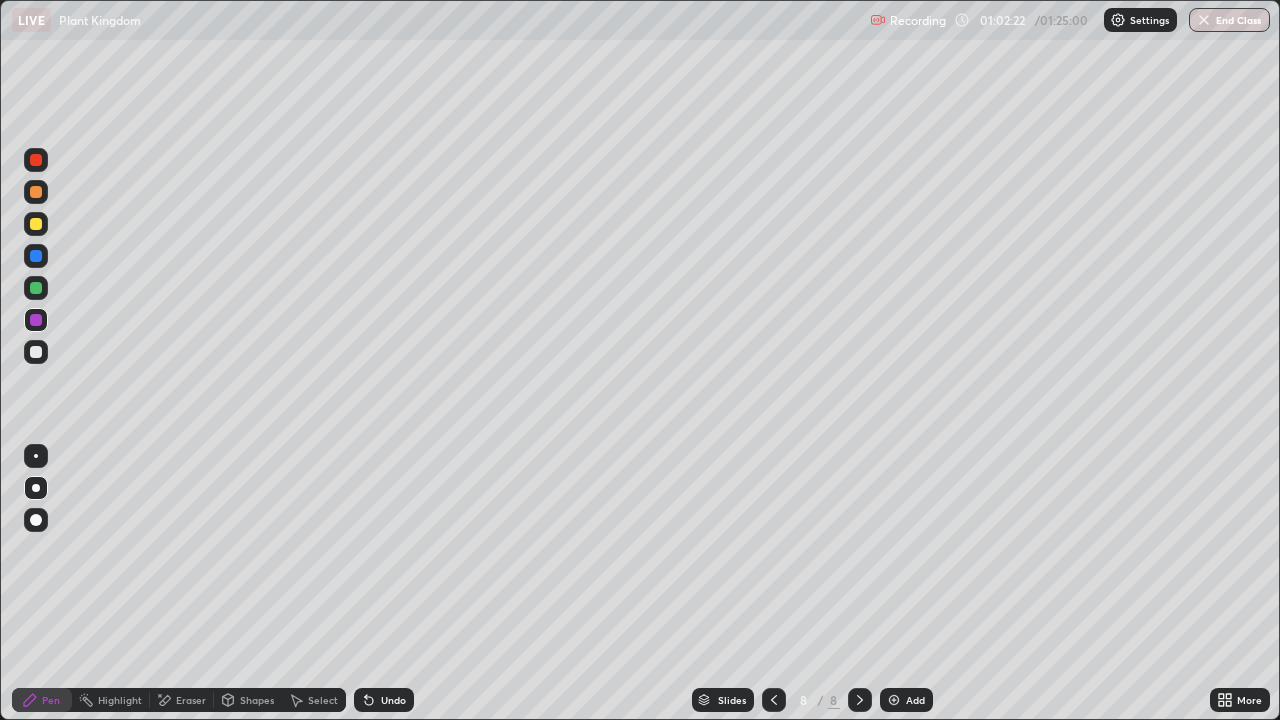 click at bounding box center (36, 224) 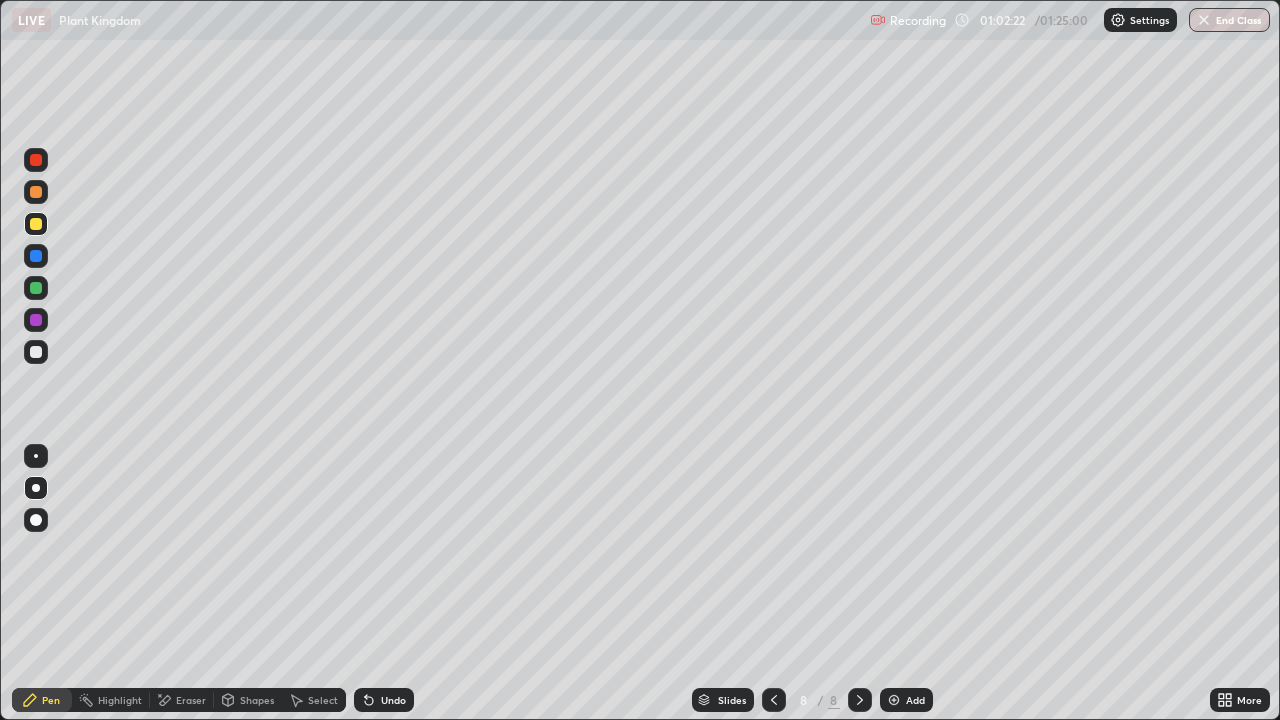 click at bounding box center [36, 224] 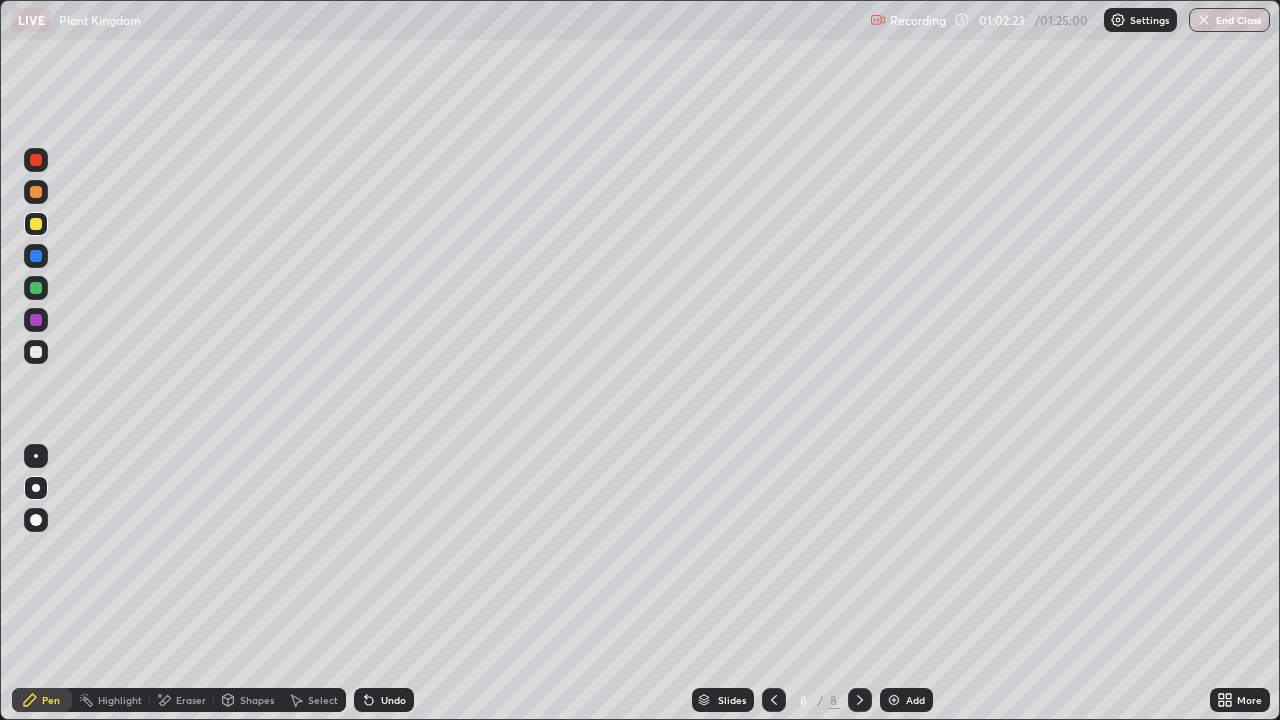 click at bounding box center [36, 520] 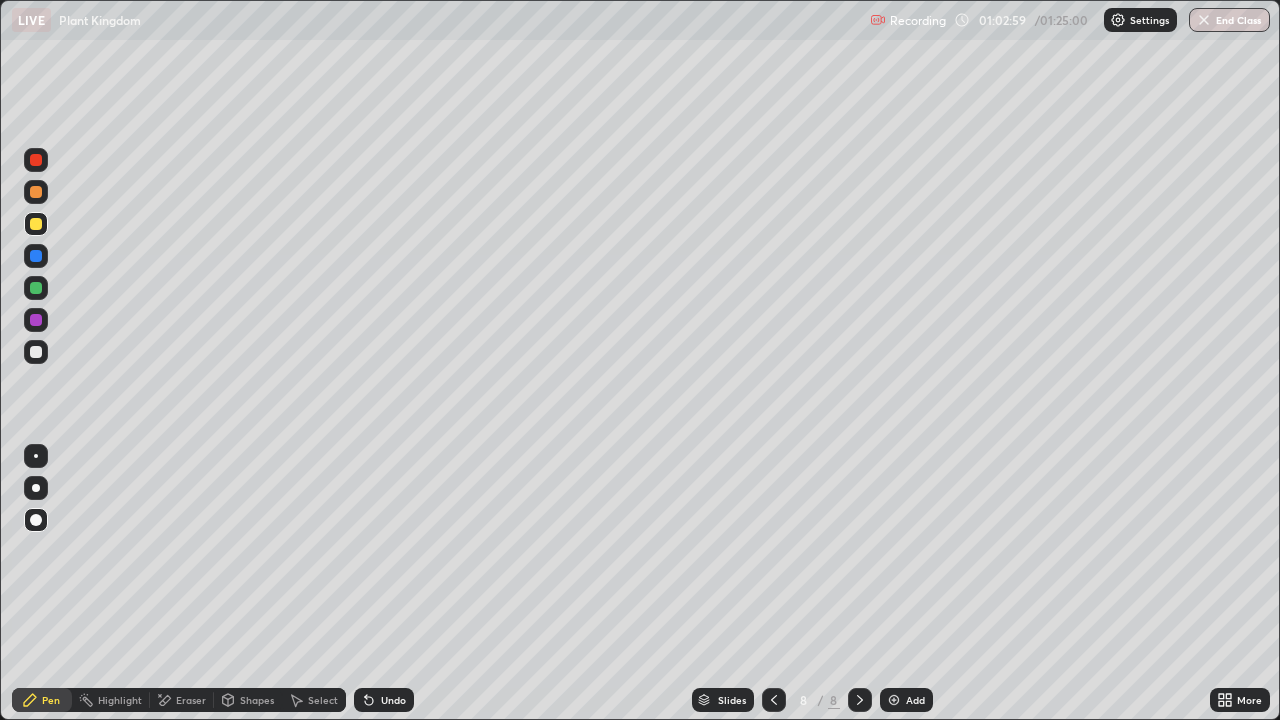 click at bounding box center [36, 352] 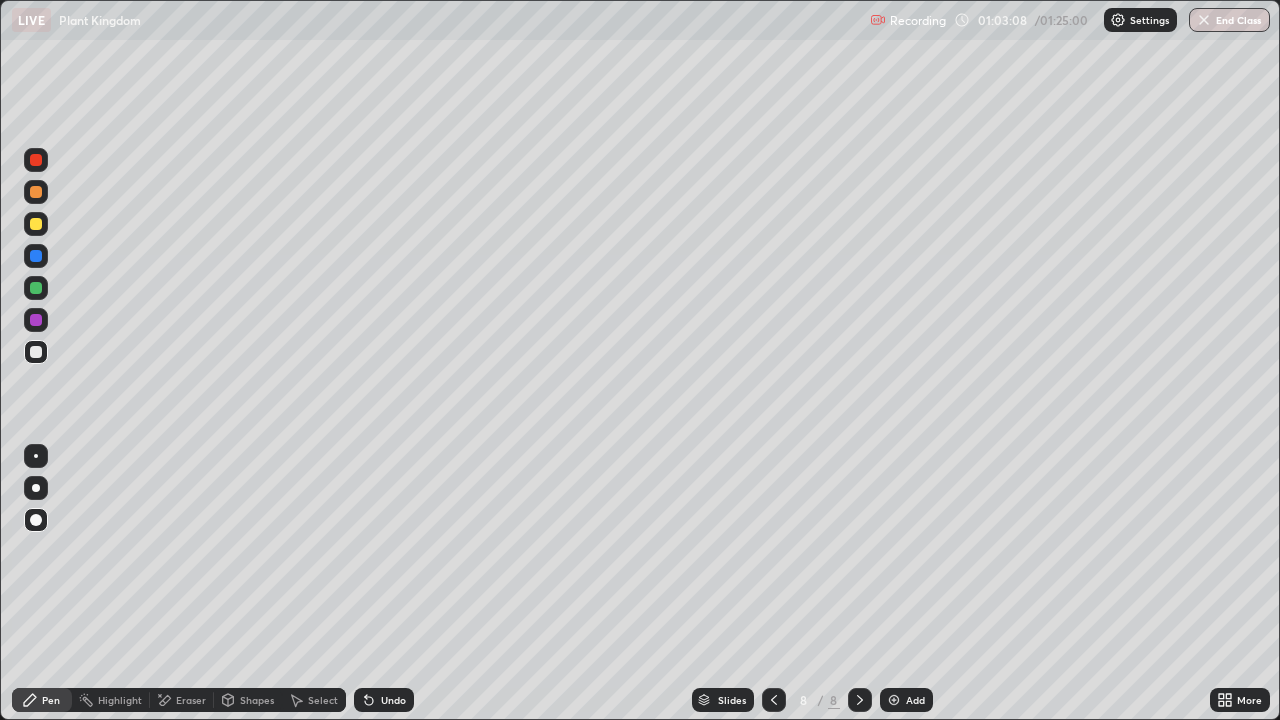 click on "Undo" at bounding box center [393, 700] 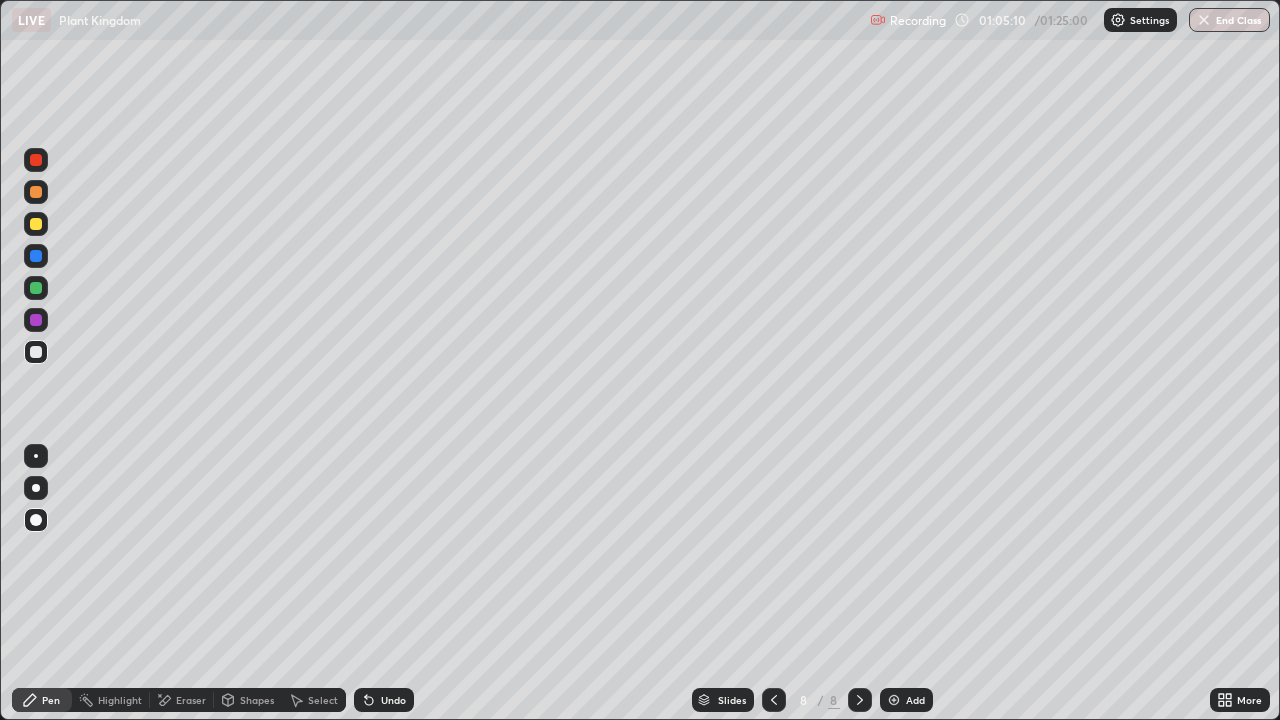 click on "Eraser" at bounding box center (191, 700) 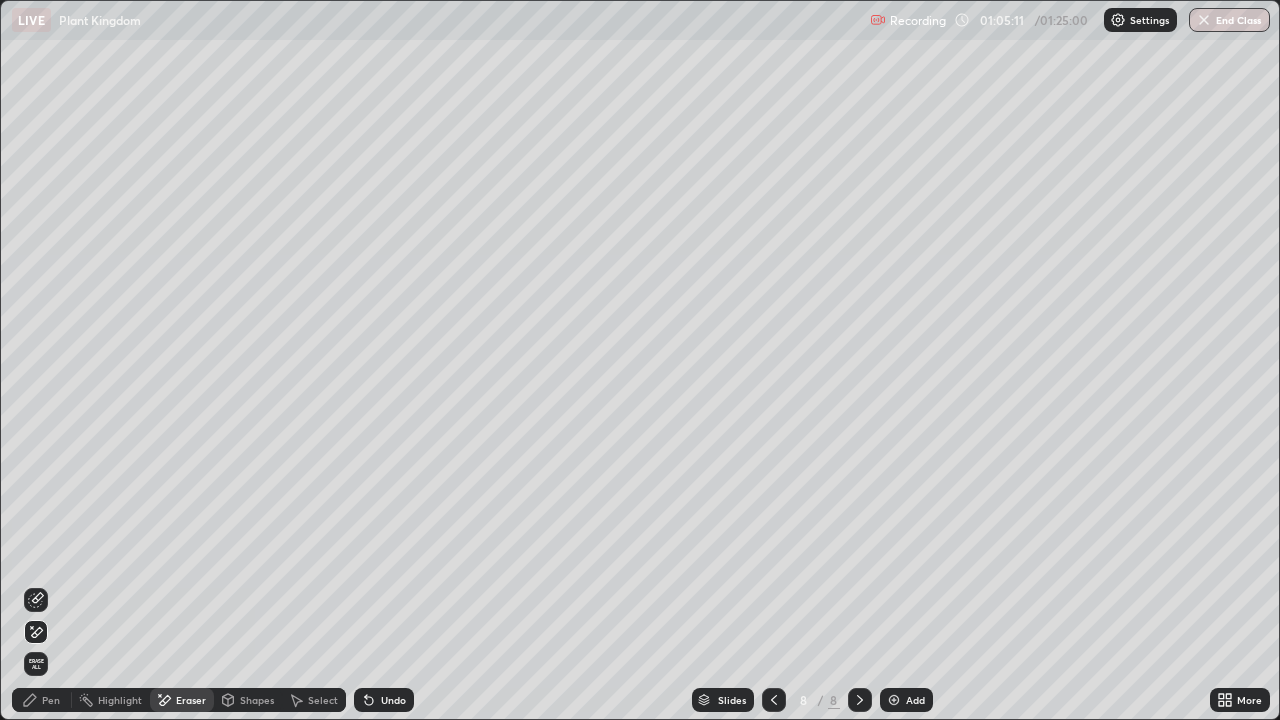 click 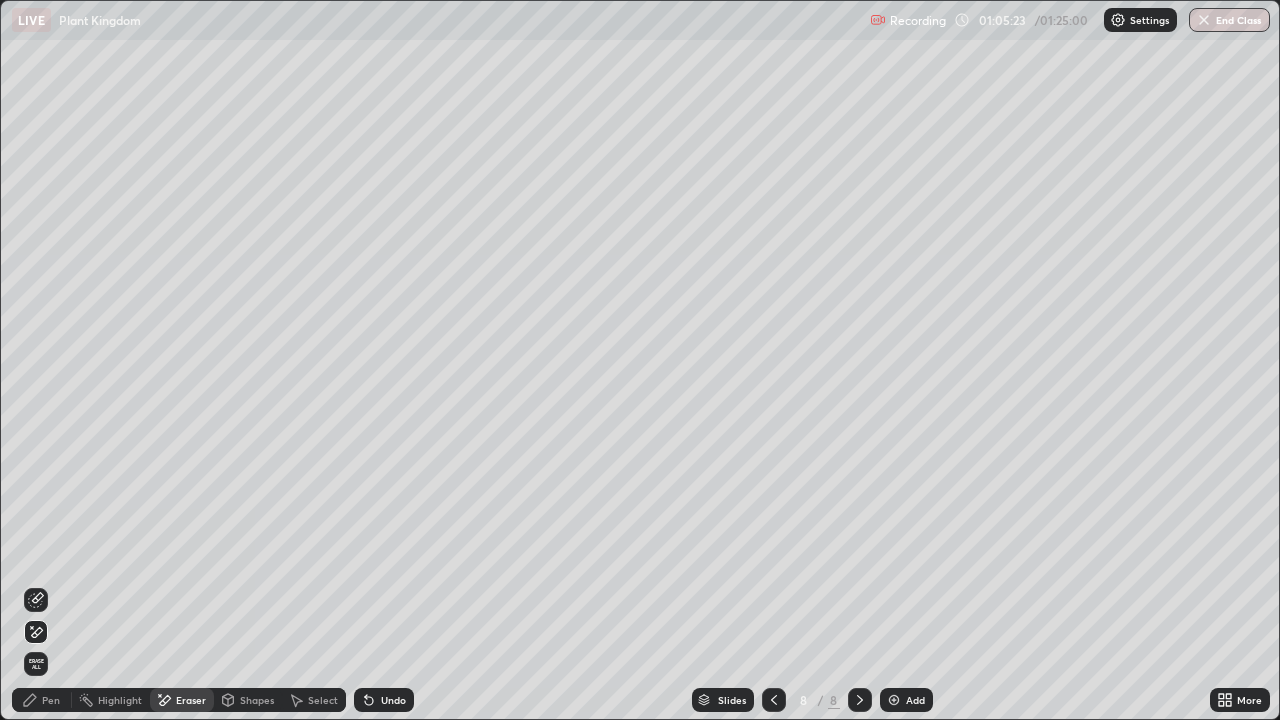 click on "Pen" at bounding box center [51, 700] 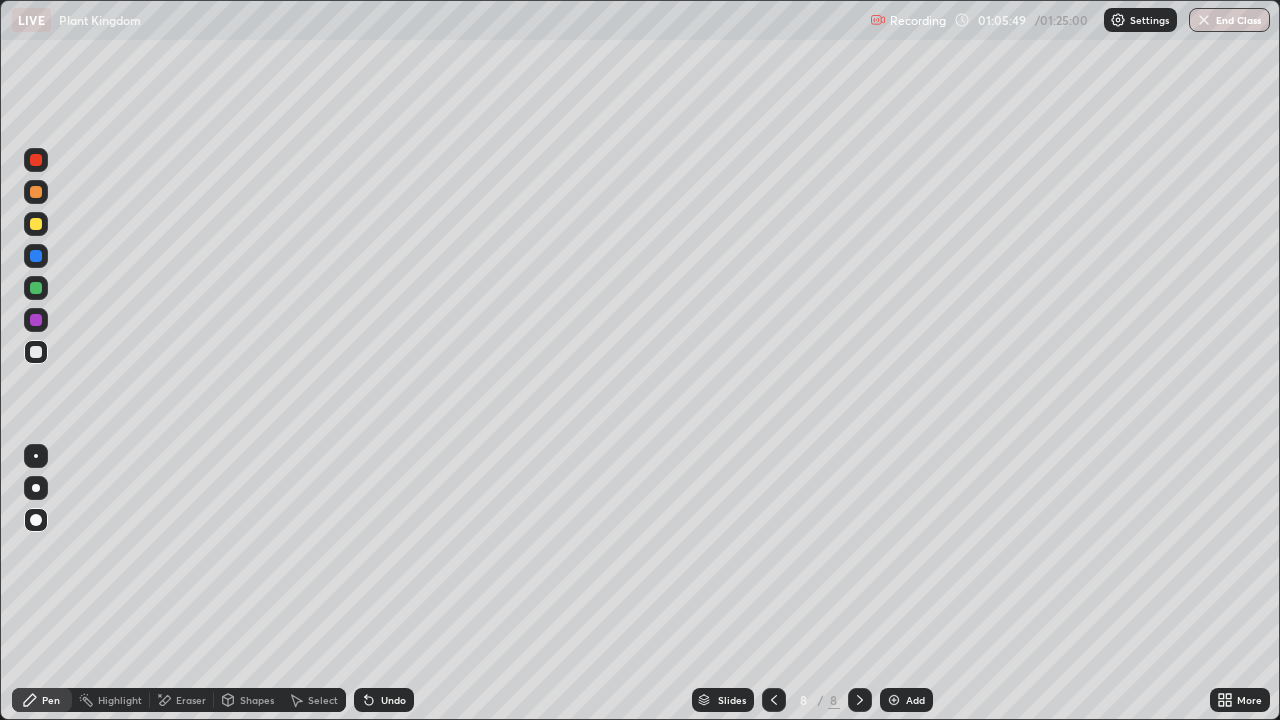 click at bounding box center [36, 352] 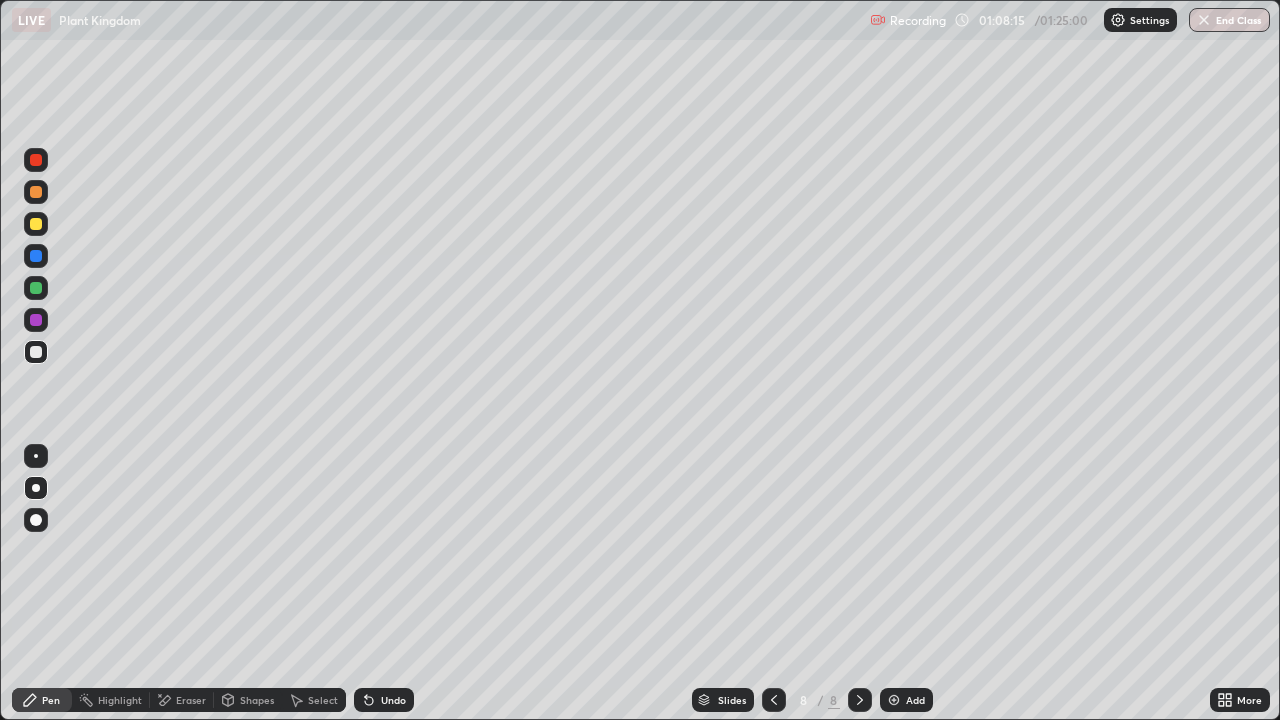 click at bounding box center (894, 700) 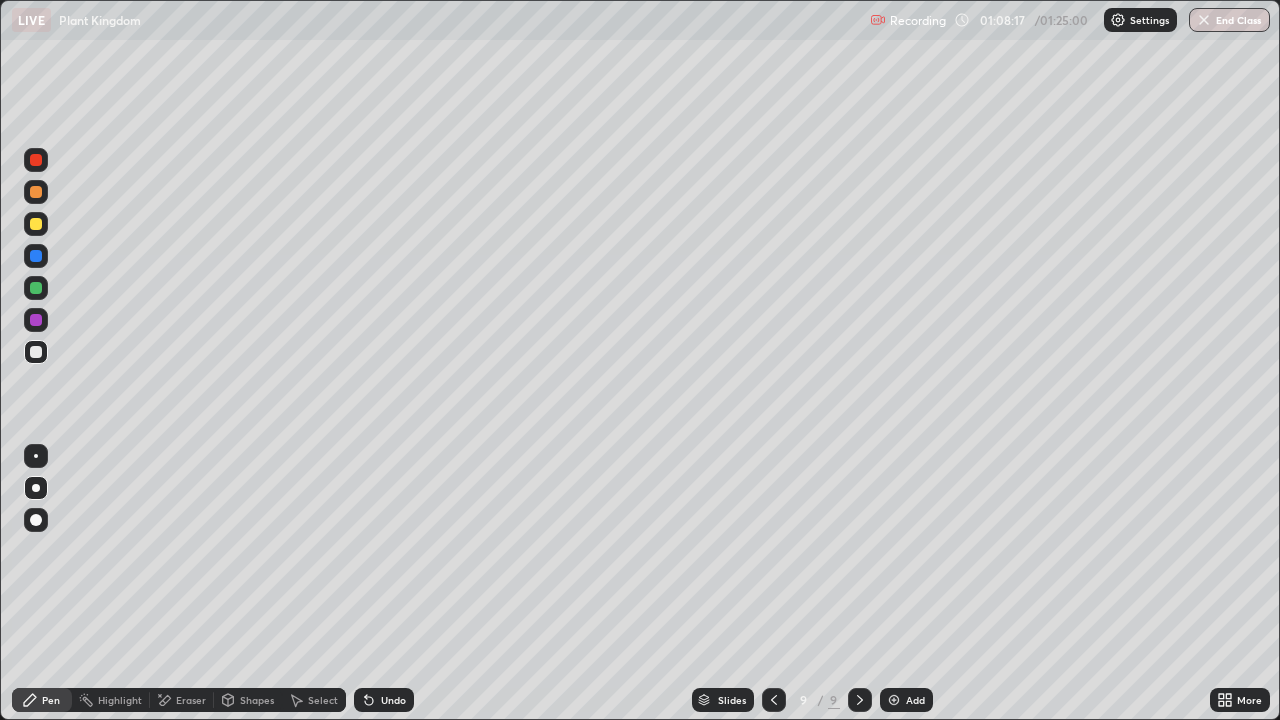 click at bounding box center [36, 488] 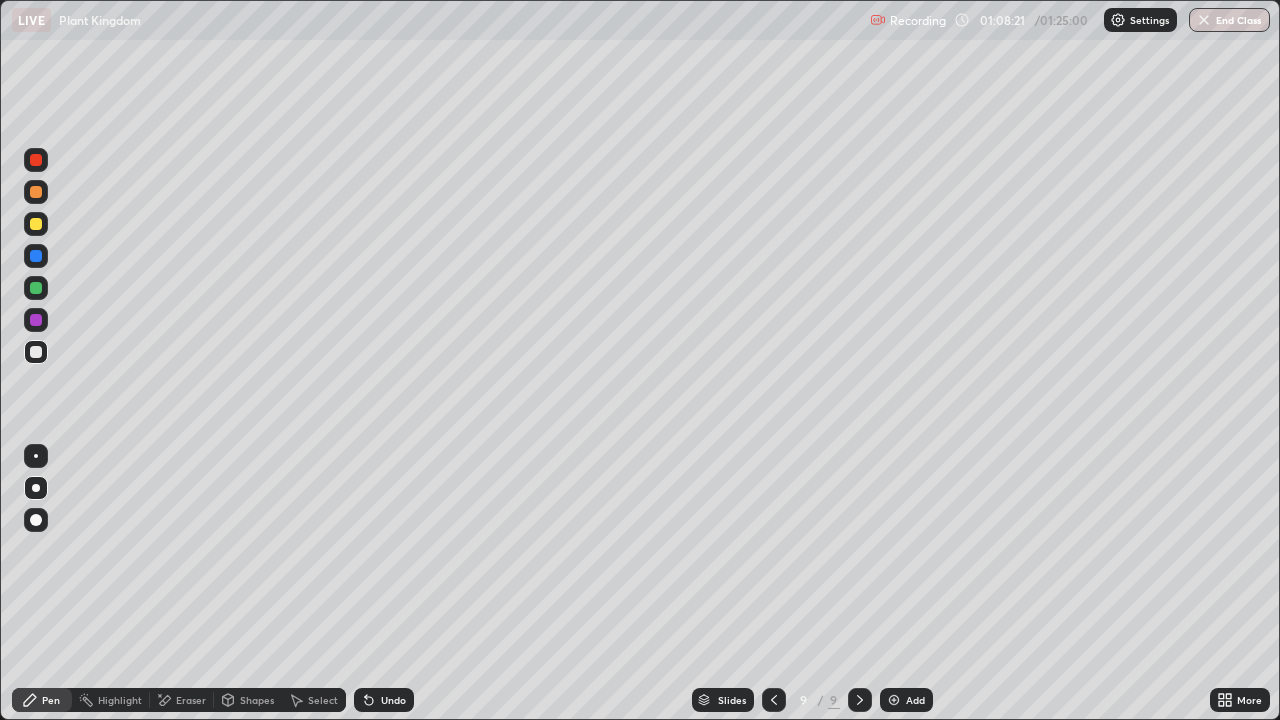 click at bounding box center [36, 224] 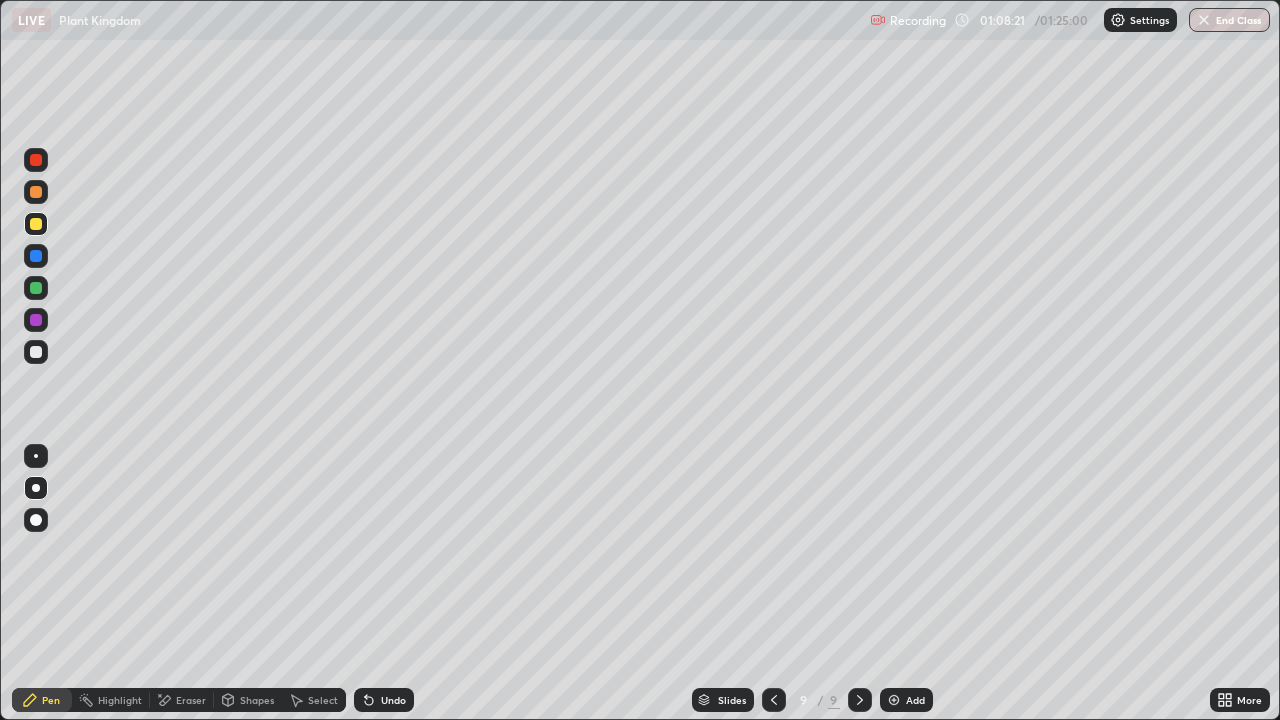click at bounding box center [36, 224] 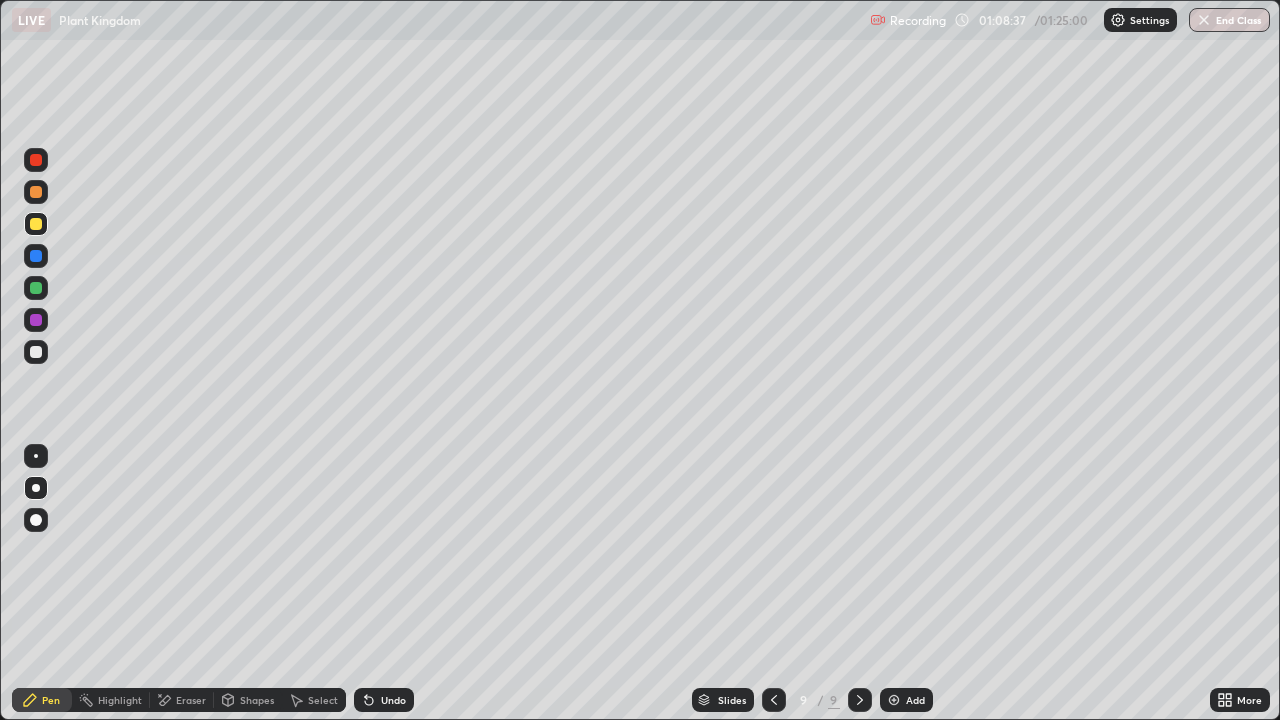 click at bounding box center [36, 520] 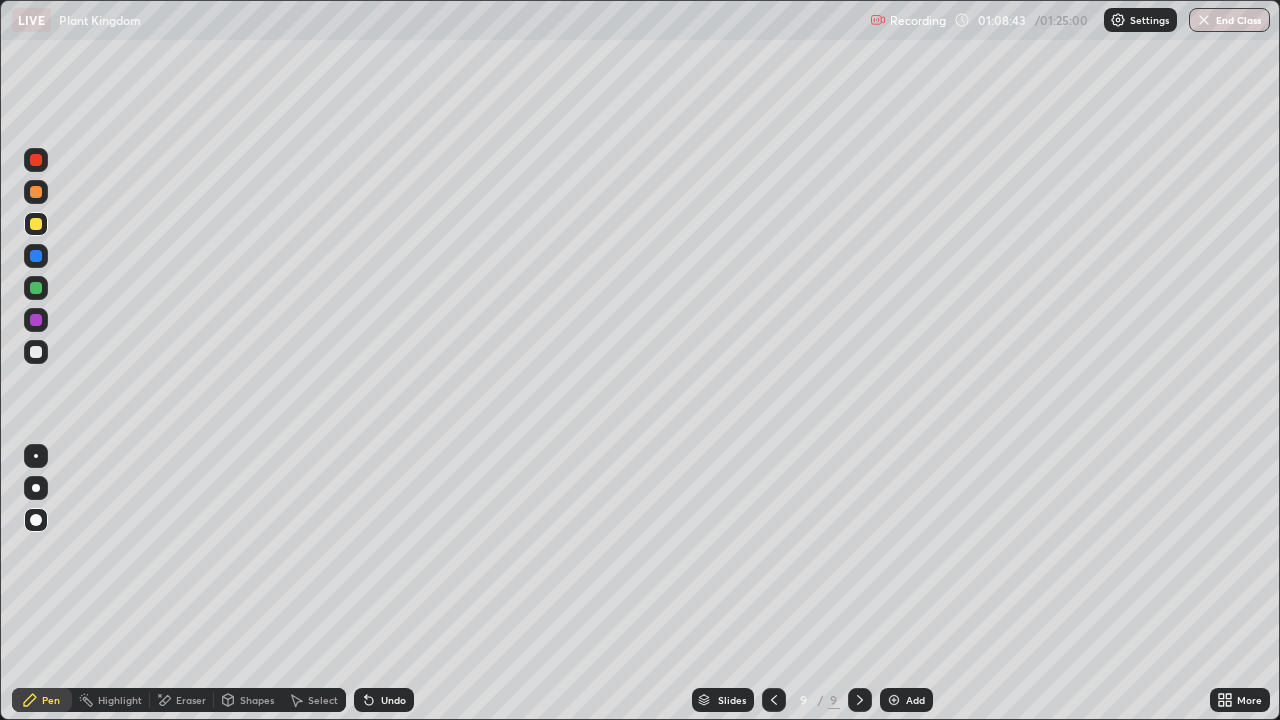 click at bounding box center (36, 160) 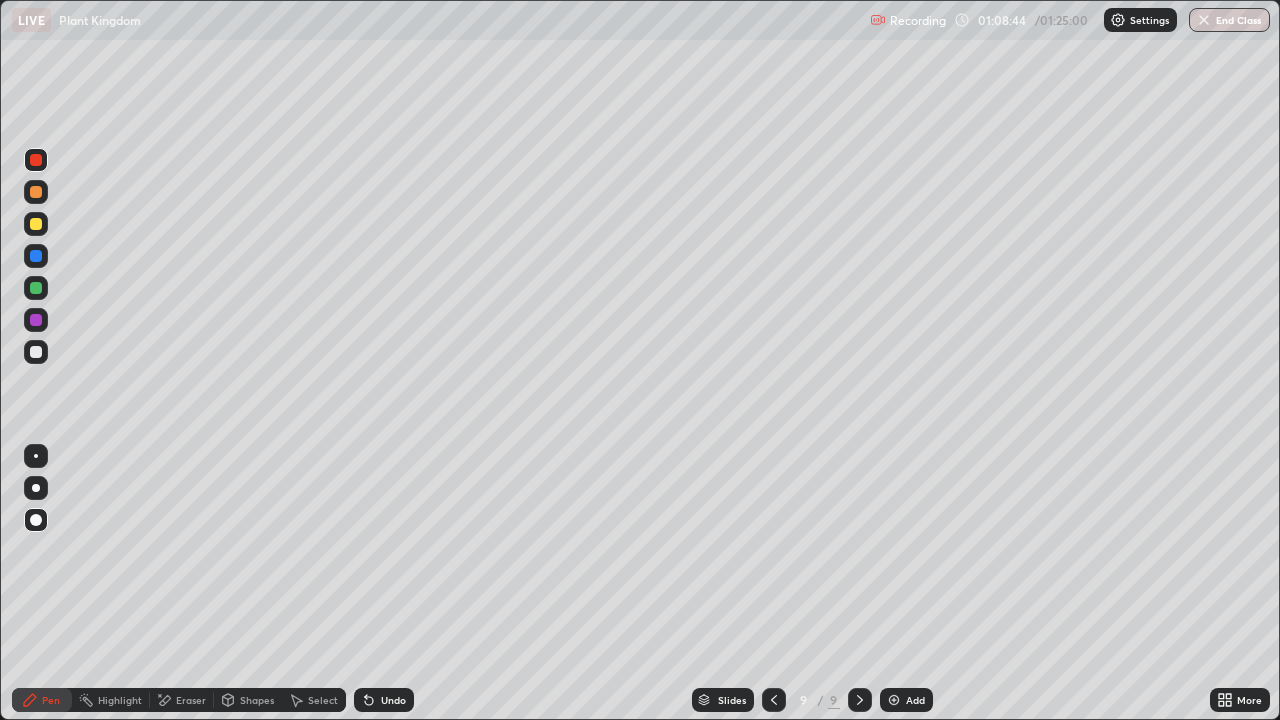 click at bounding box center [36, 160] 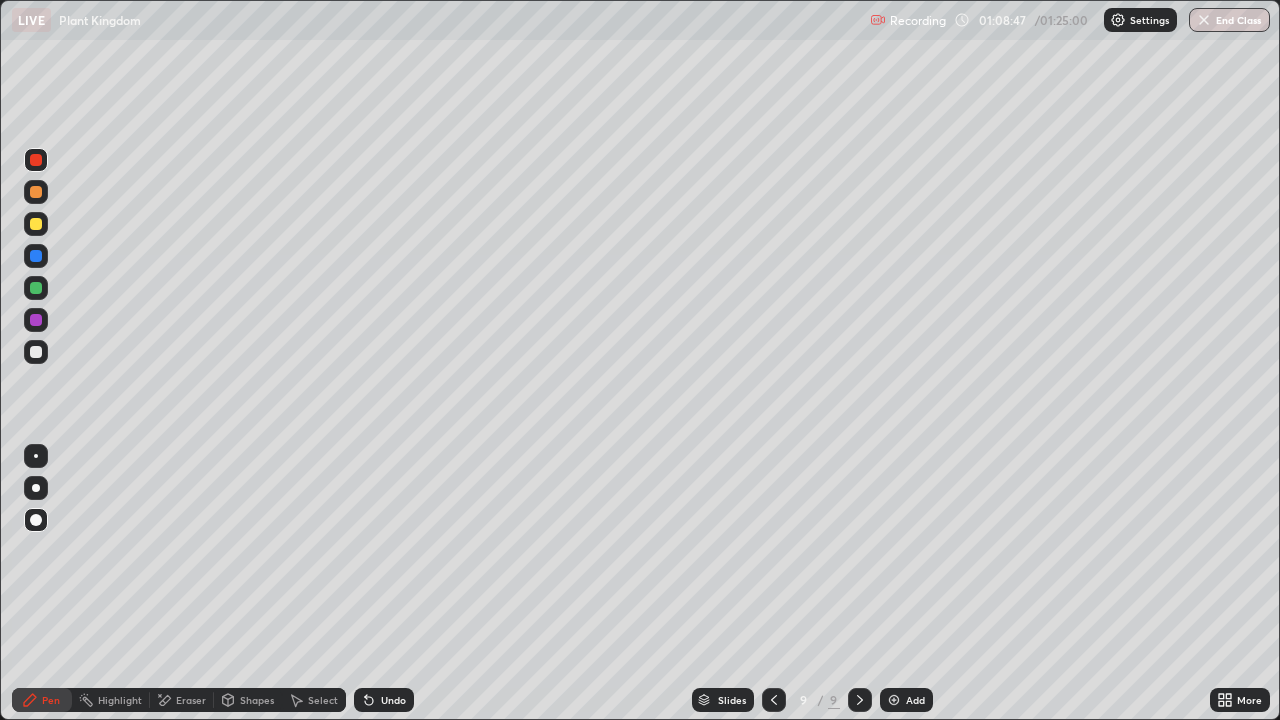 click at bounding box center (36, 488) 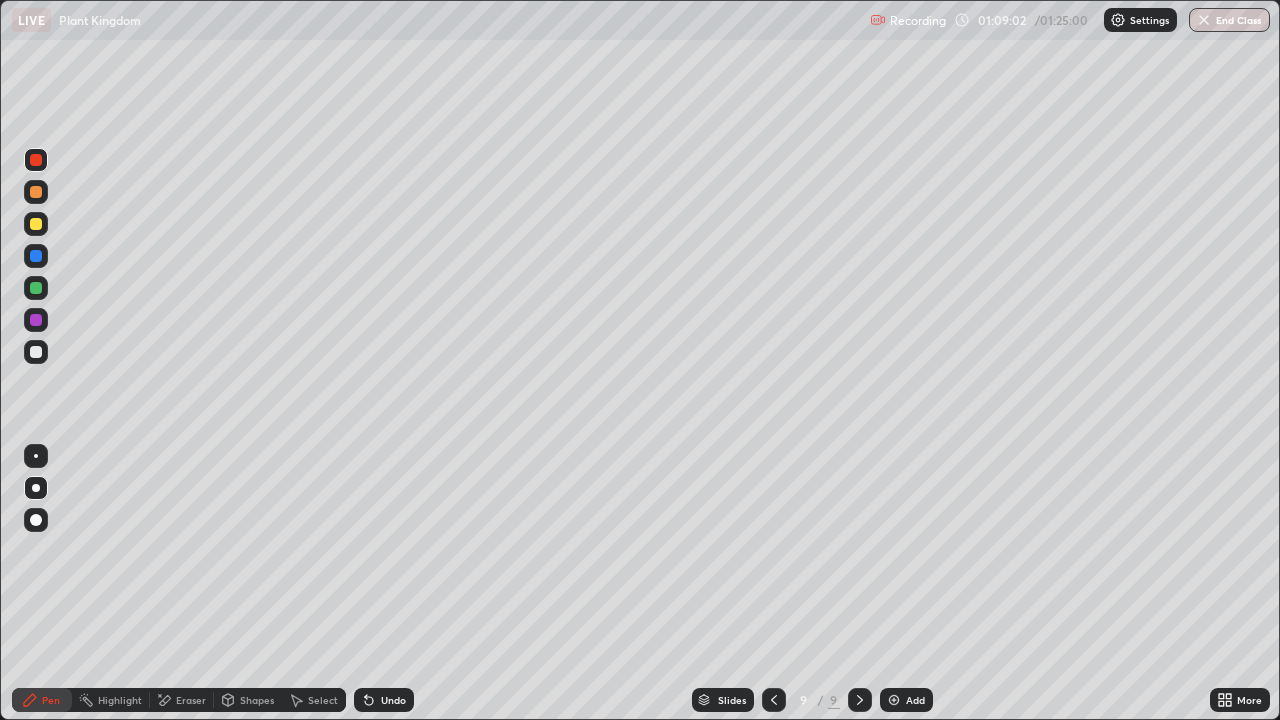 click at bounding box center [36, 352] 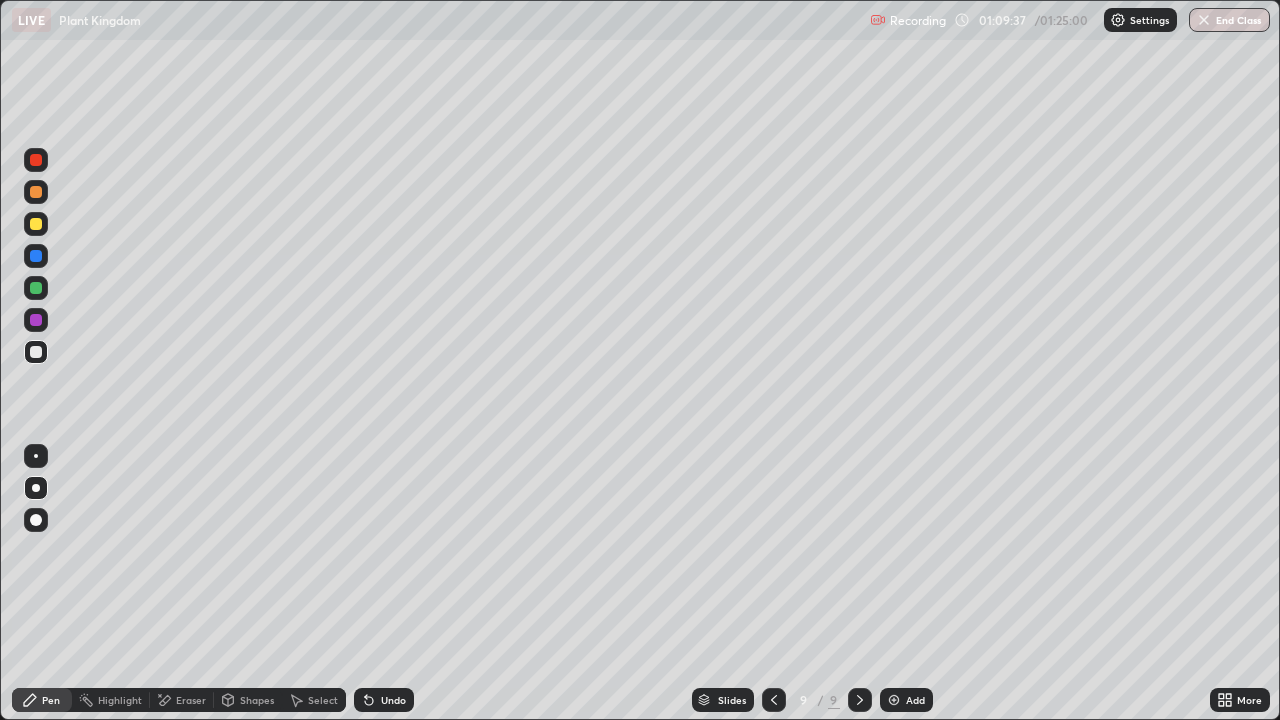 click at bounding box center (36, 160) 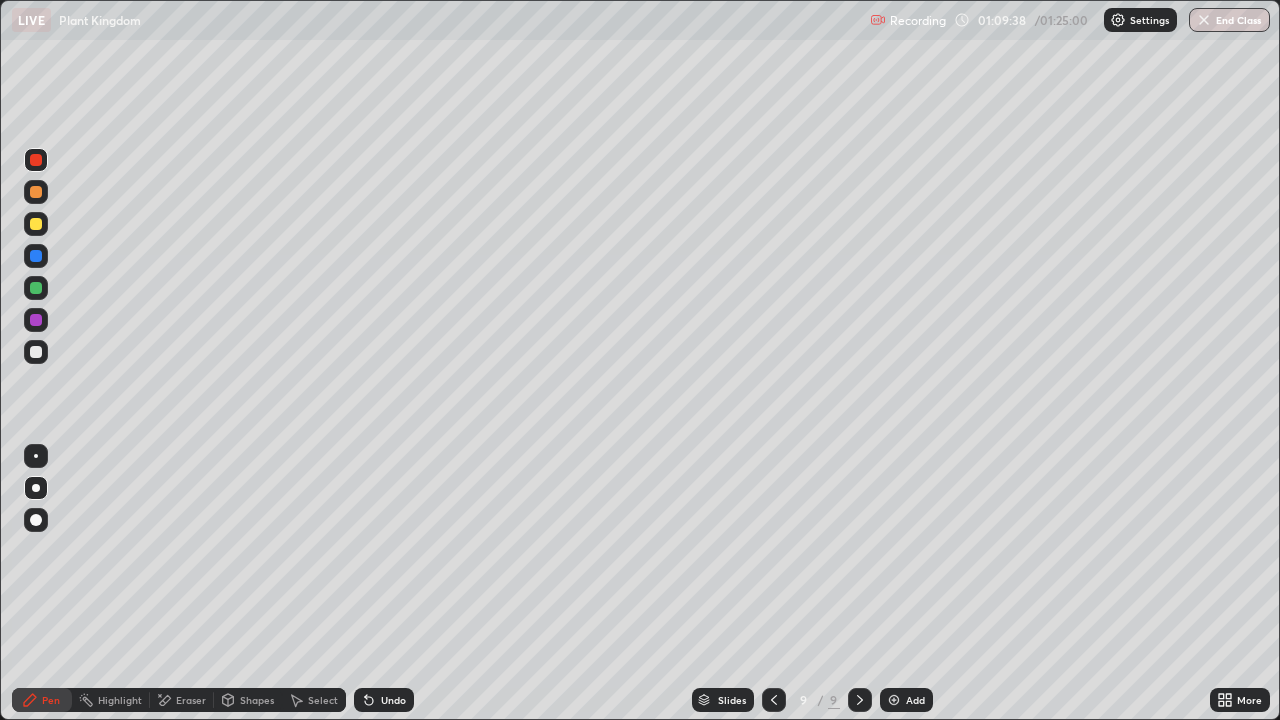 click at bounding box center [36, 160] 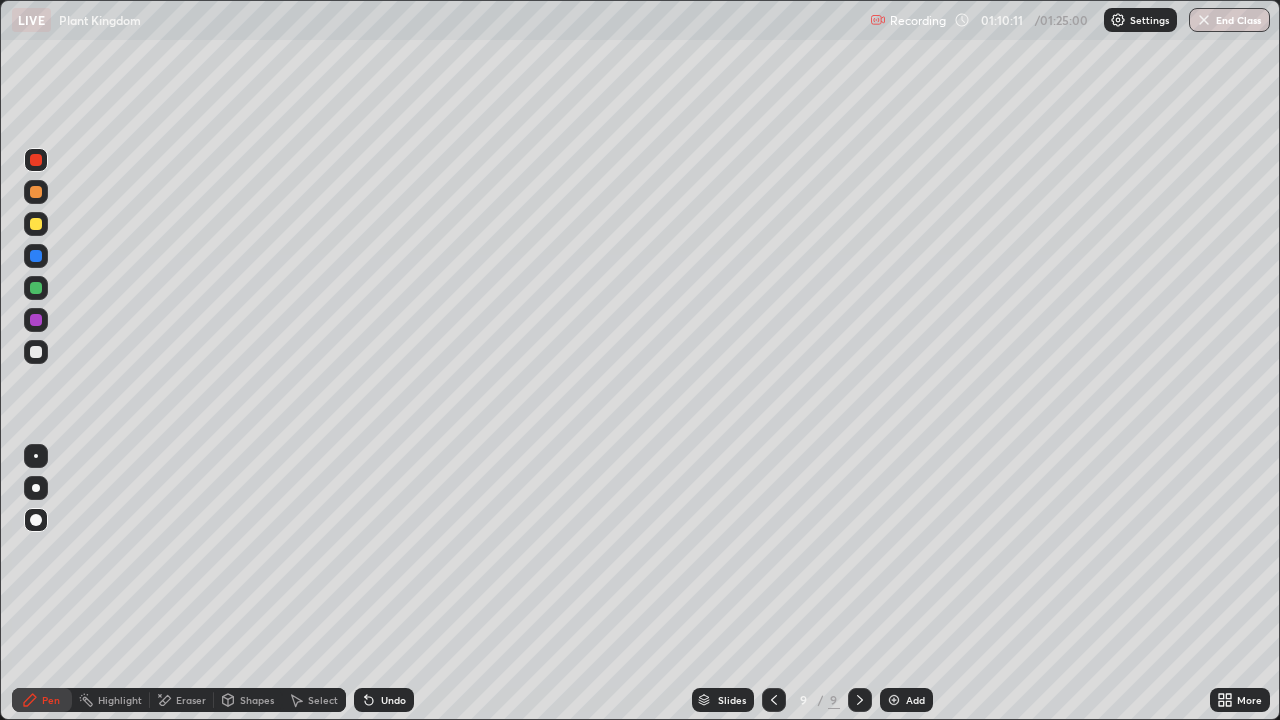 click at bounding box center (36, 352) 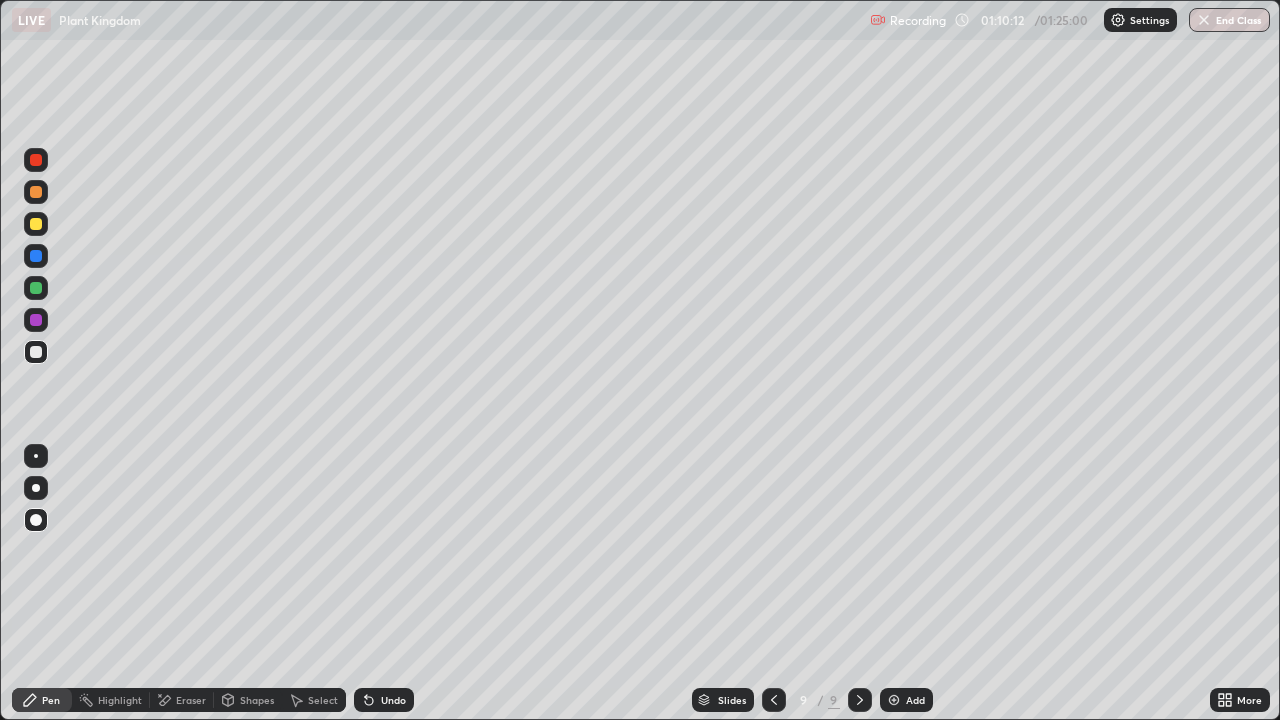 click at bounding box center [36, 488] 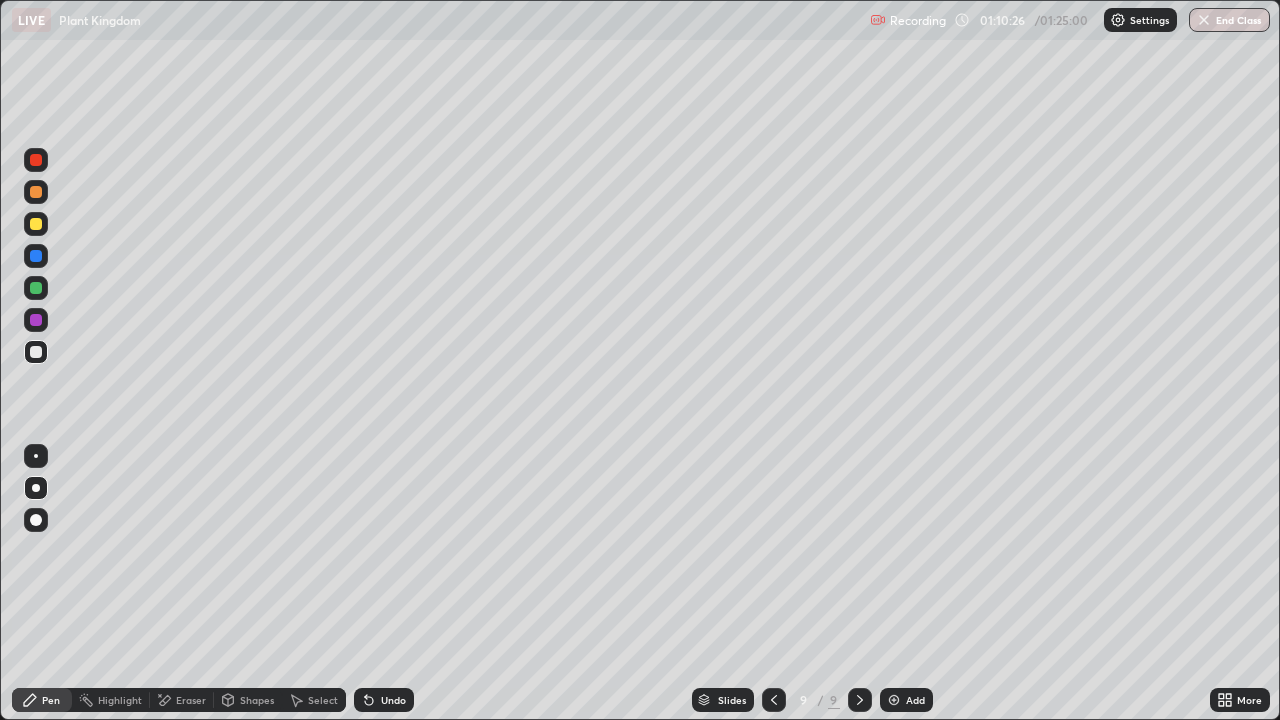 click 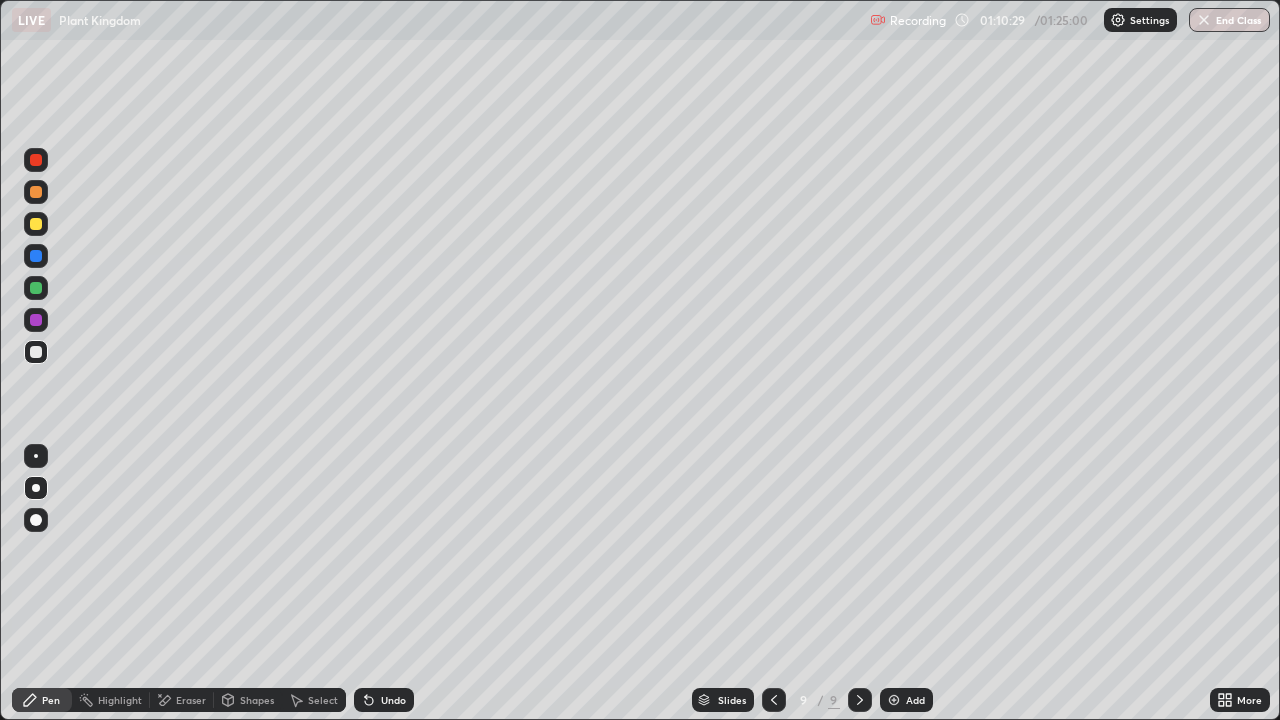 click at bounding box center [36, 224] 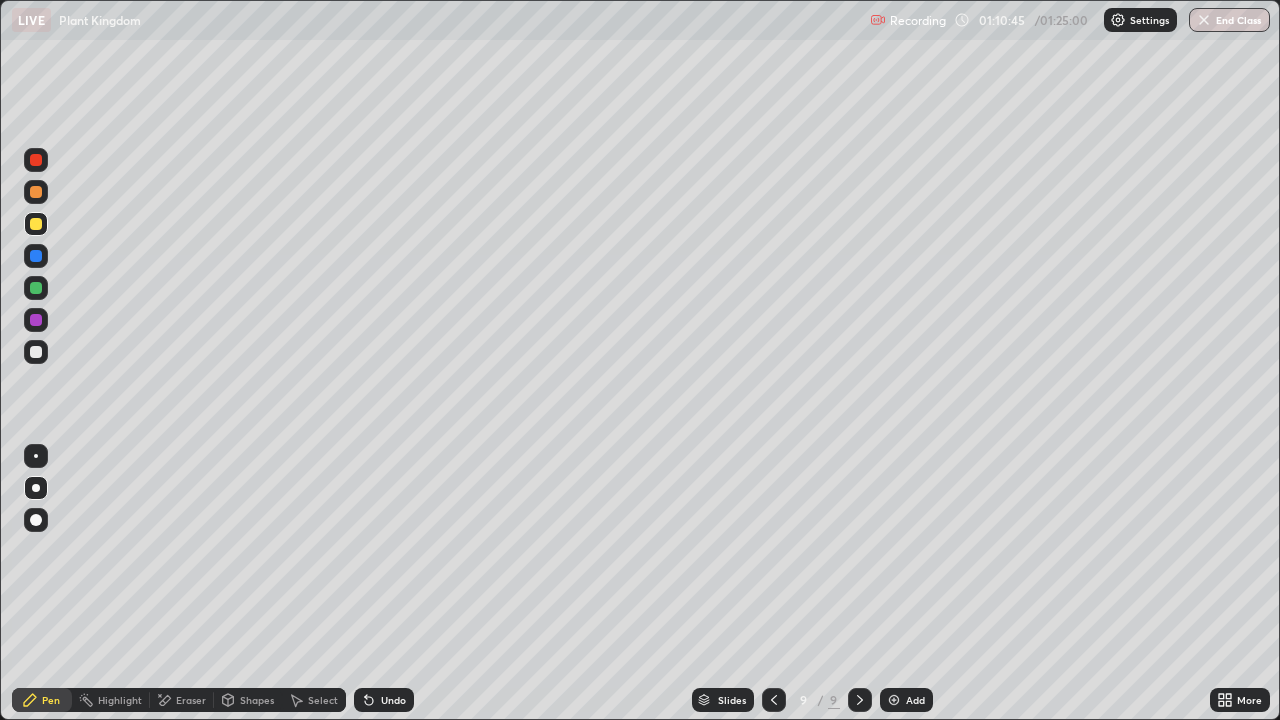 click at bounding box center (36, 352) 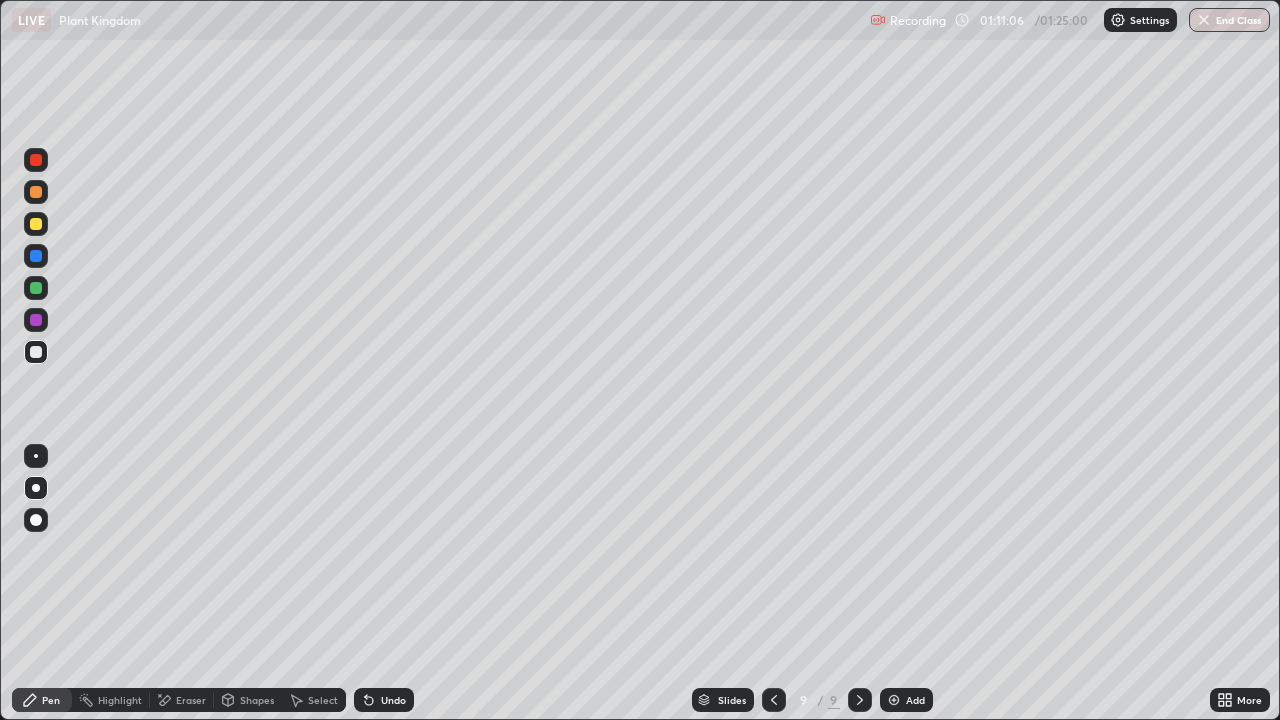 click 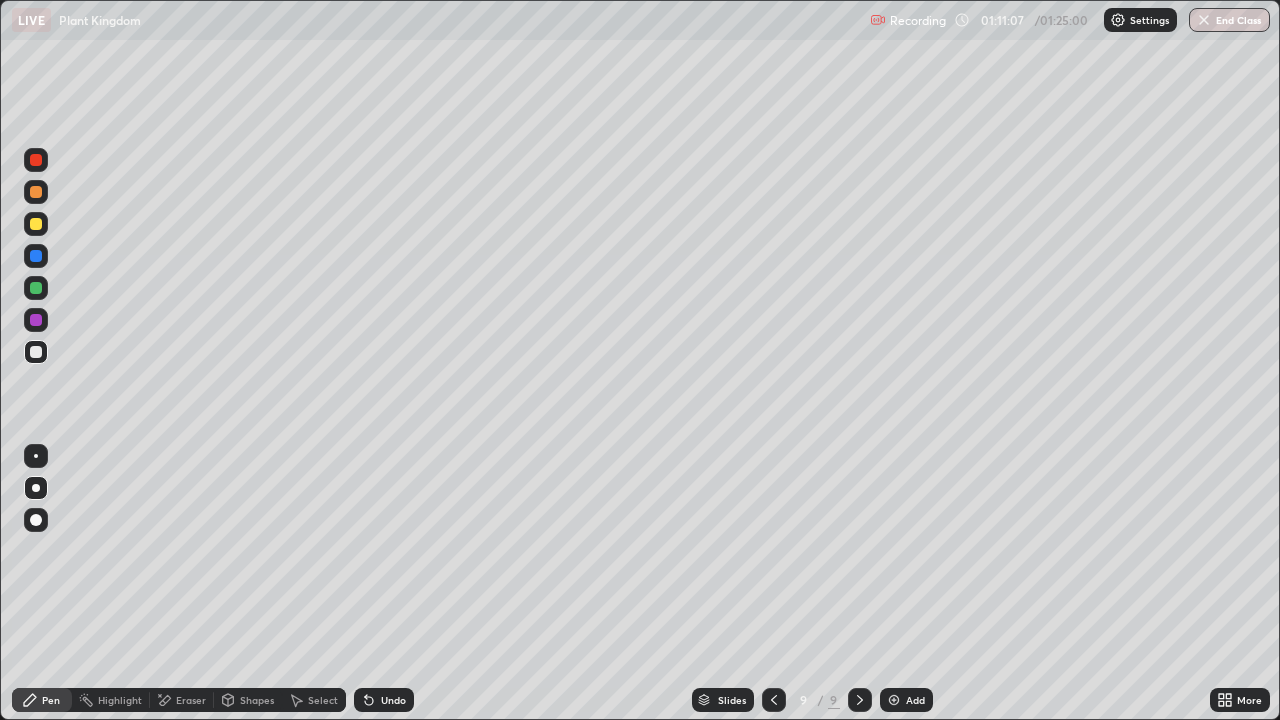 click 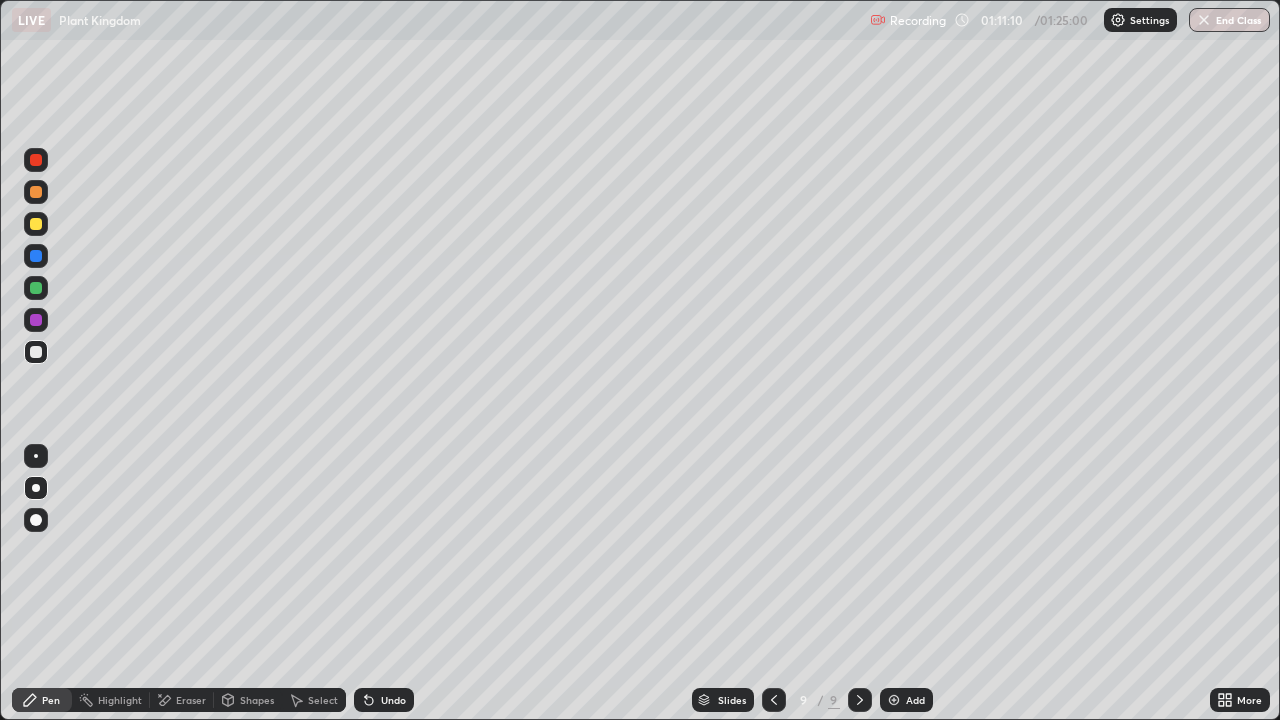 click on "Undo" at bounding box center [384, 700] 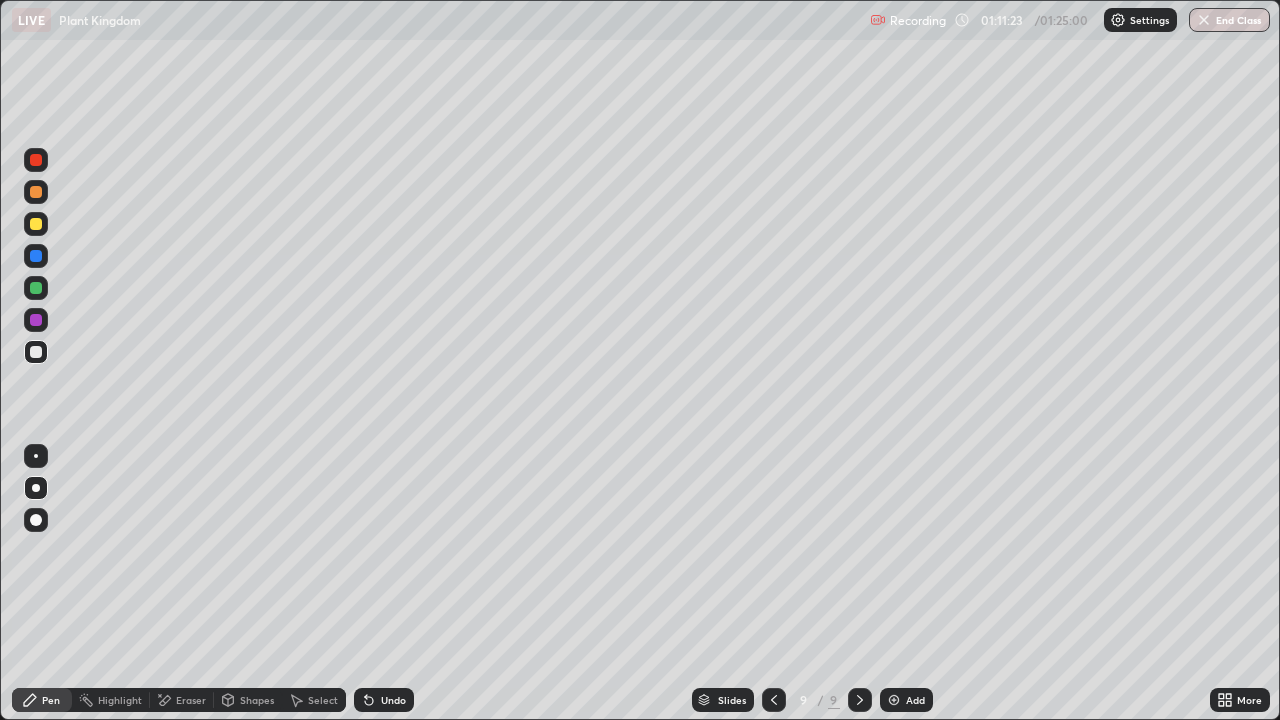 click at bounding box center [36, 352] 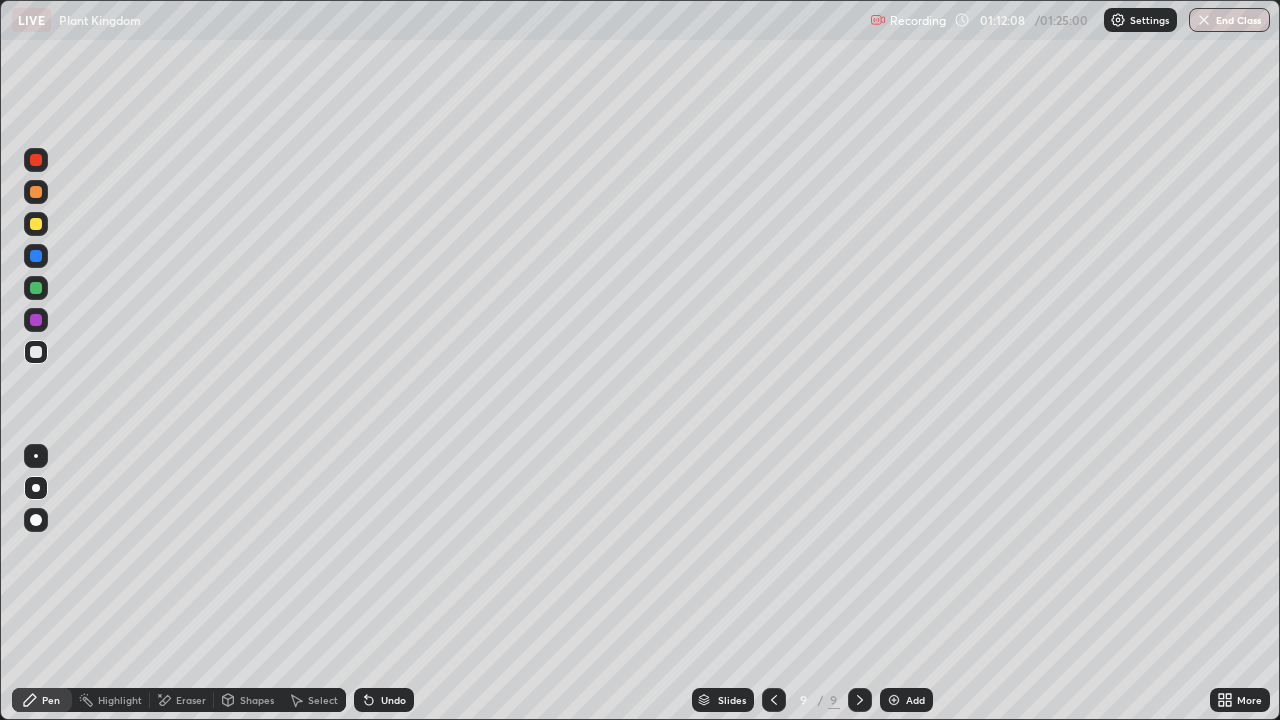 click at bounding box center (36, 352) 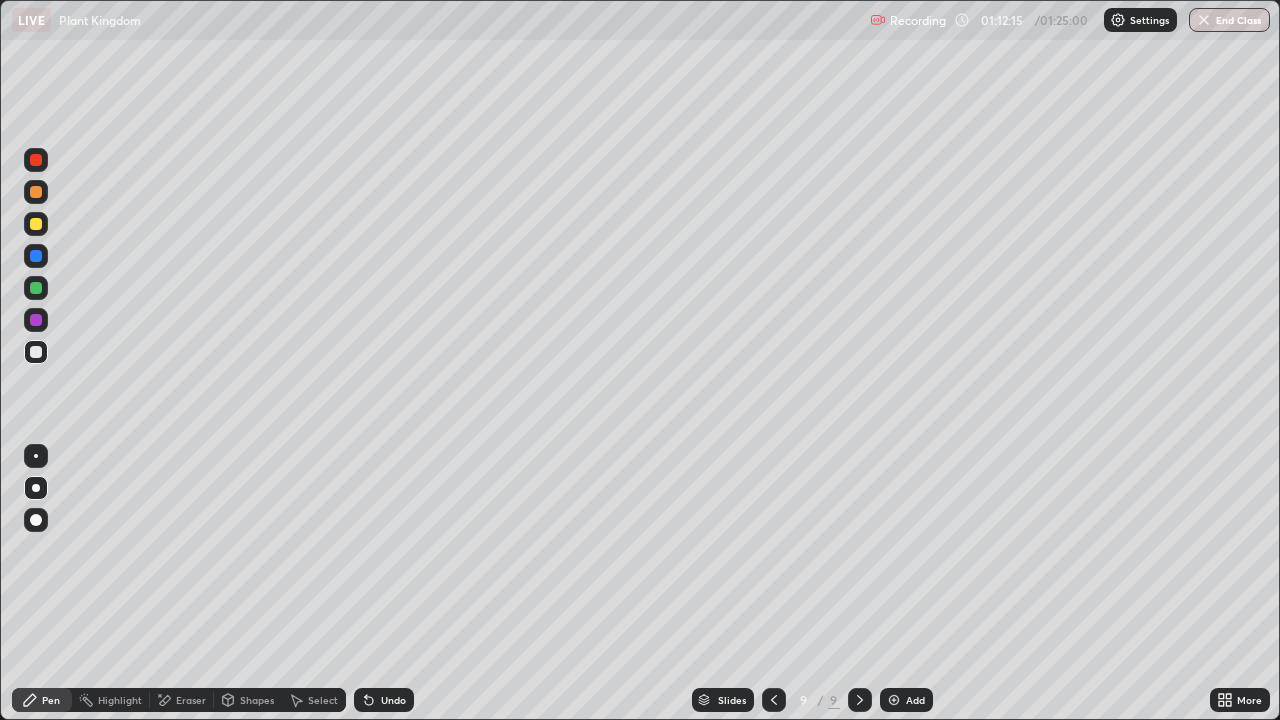 click at bounding box center (36, 224) 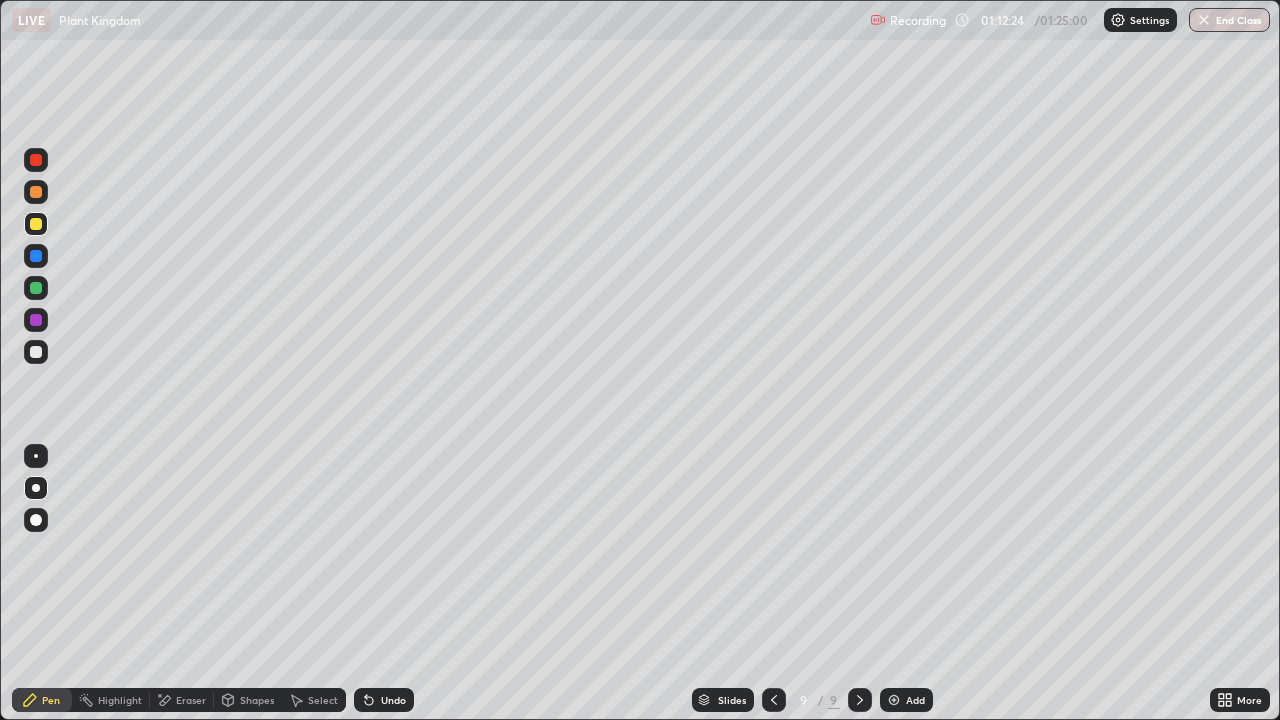 click at bounding box center (36, 352) 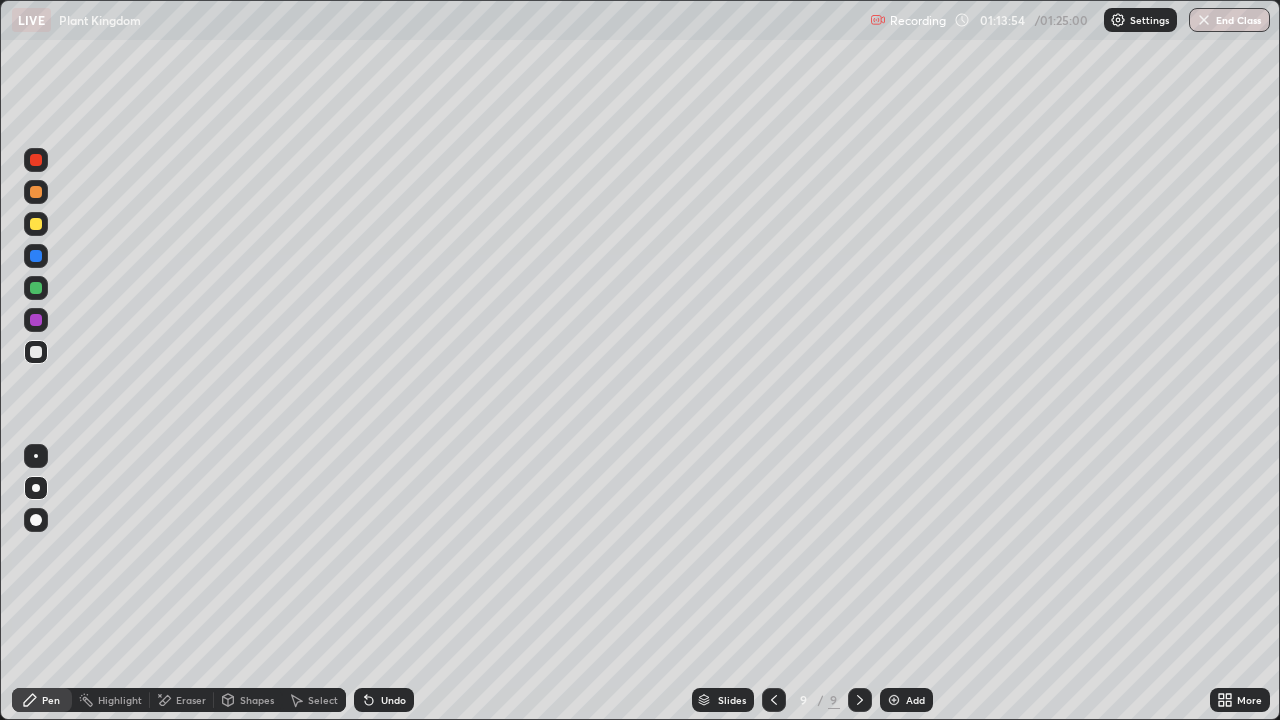 click 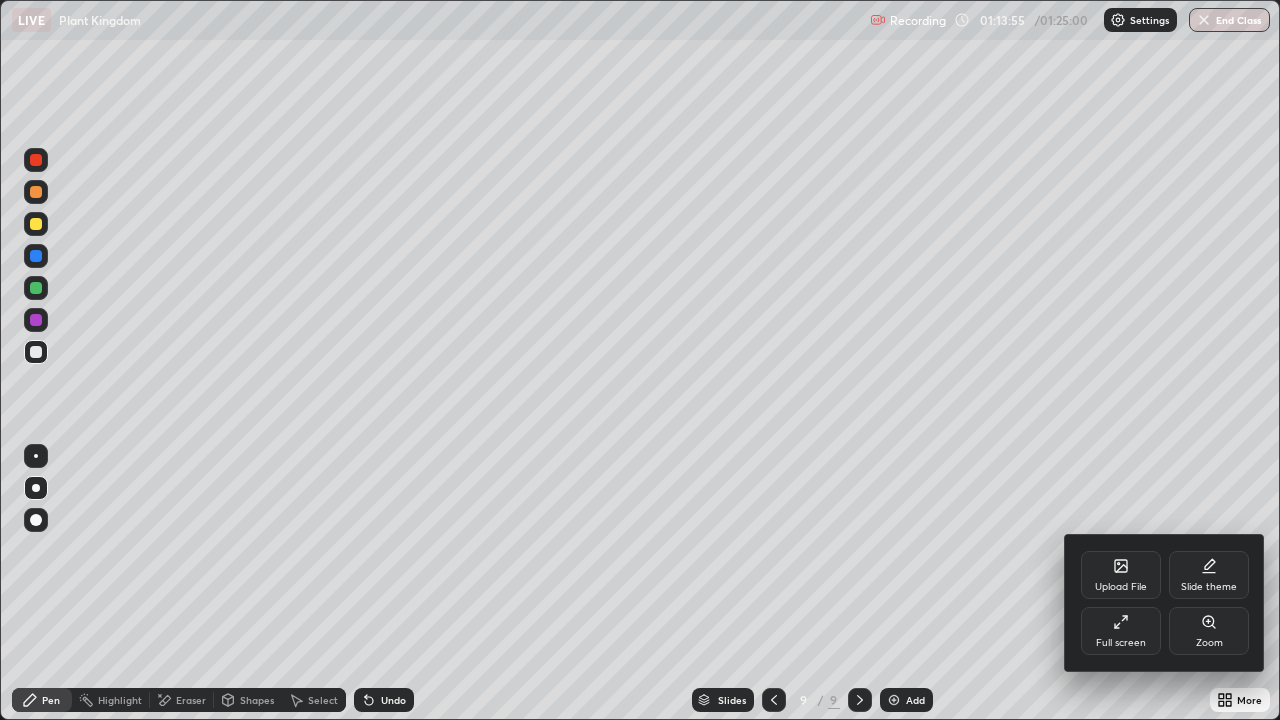 click on "Upload File" at bounding box center [1121, 575] 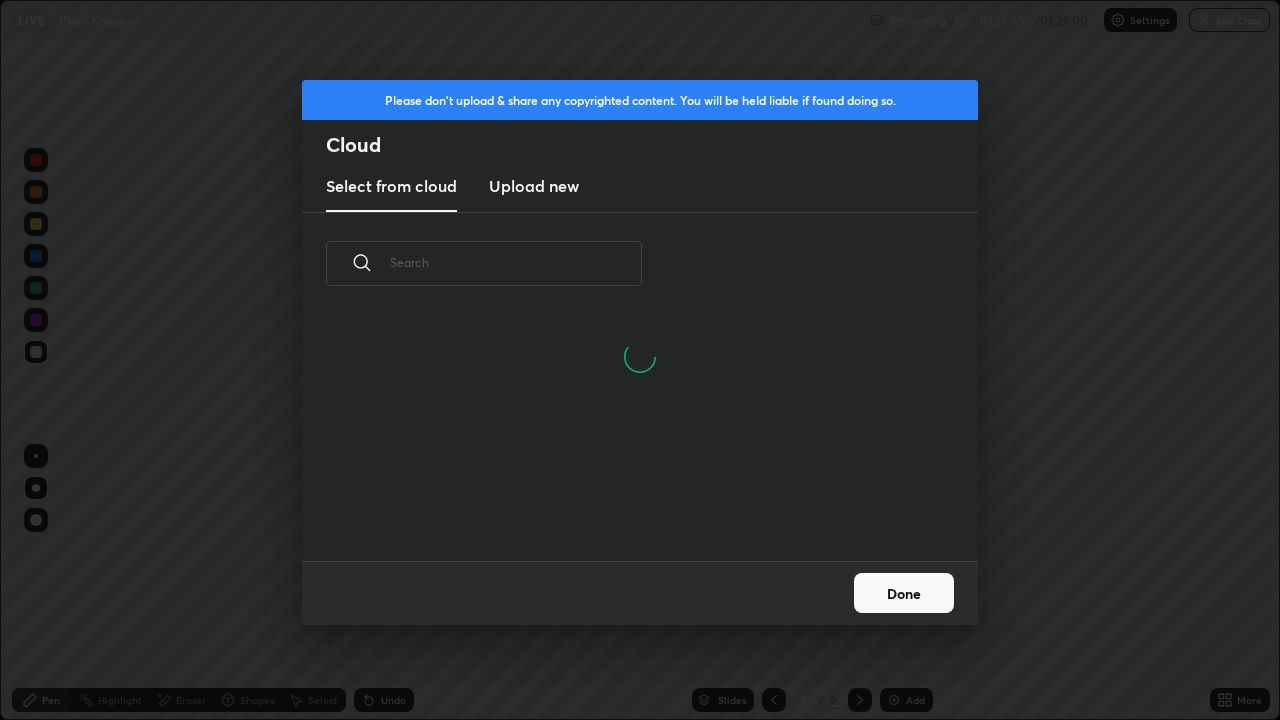 scroll, scrollTop: 0, scrollLeft: 1, axis: horizontal 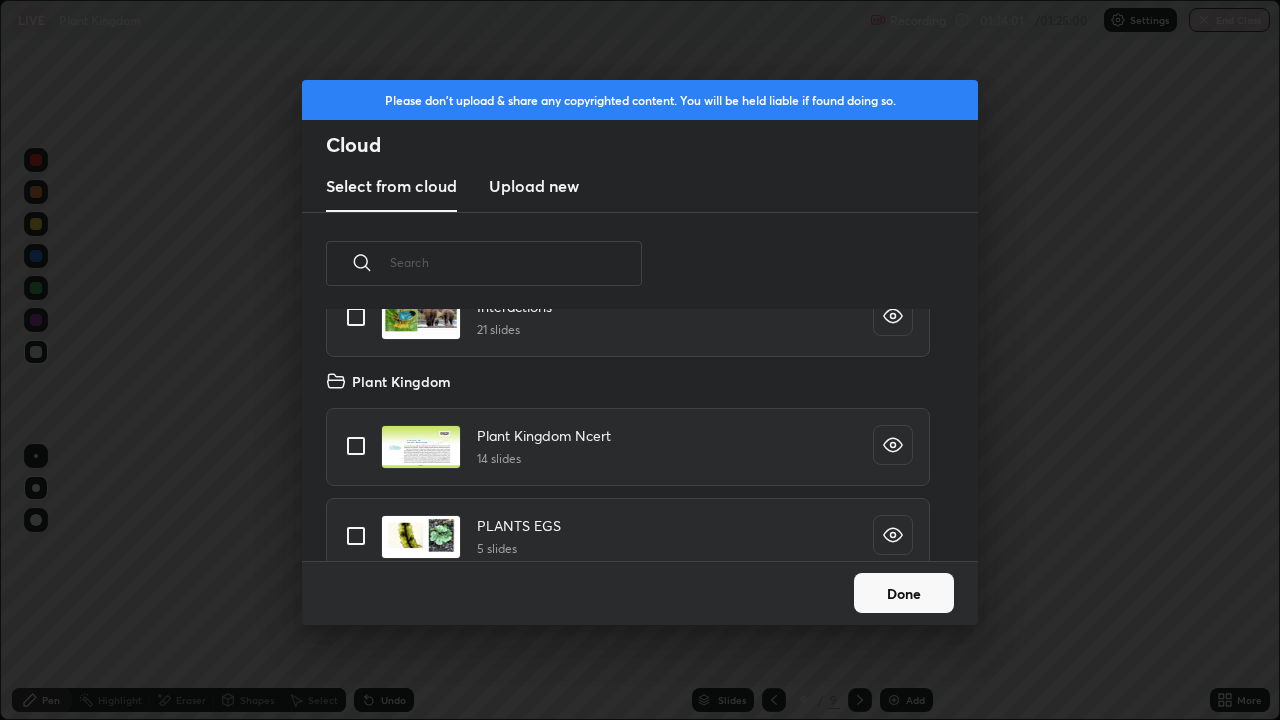 click at bounding box center (356, 446) 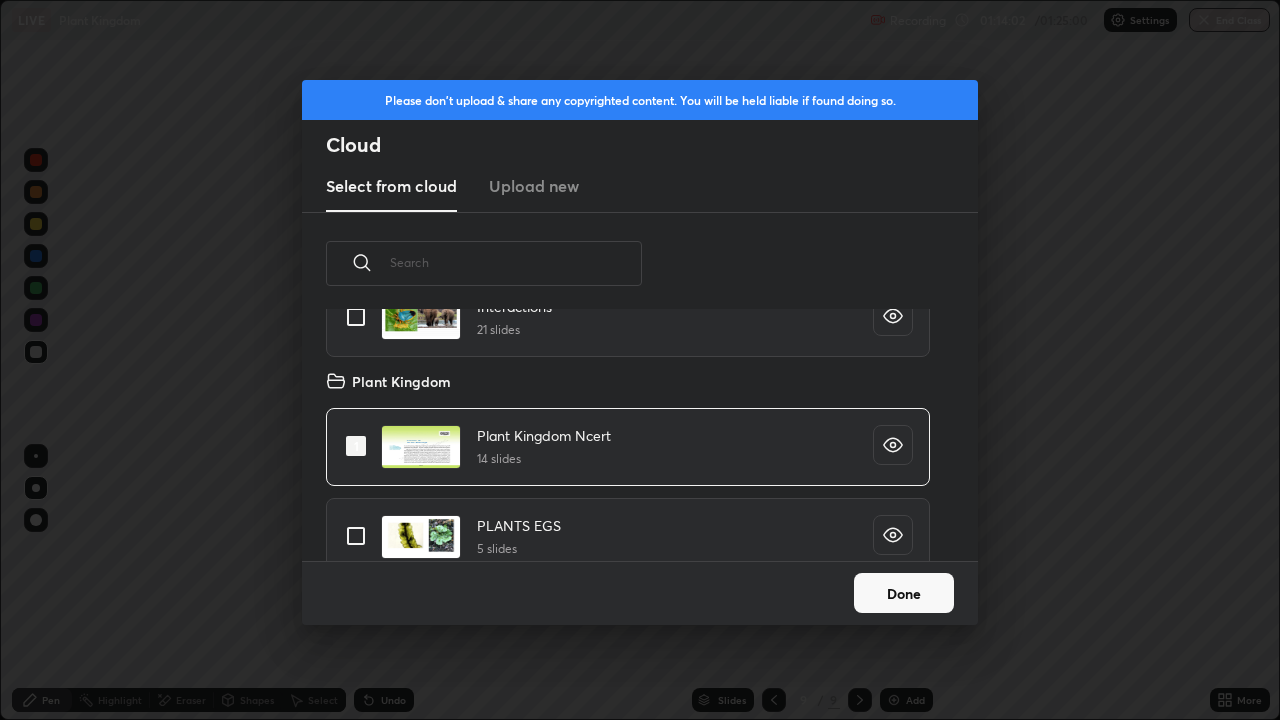 click on "Done" at bounding box center (904, 593) 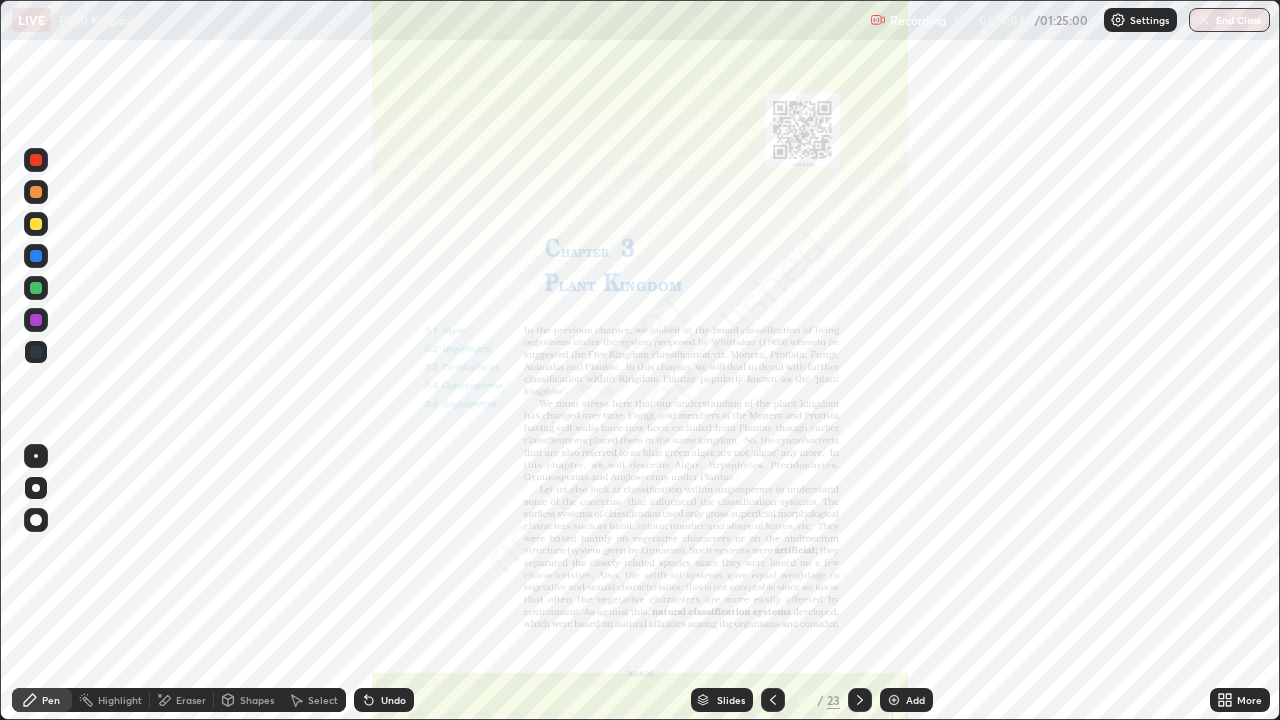 click 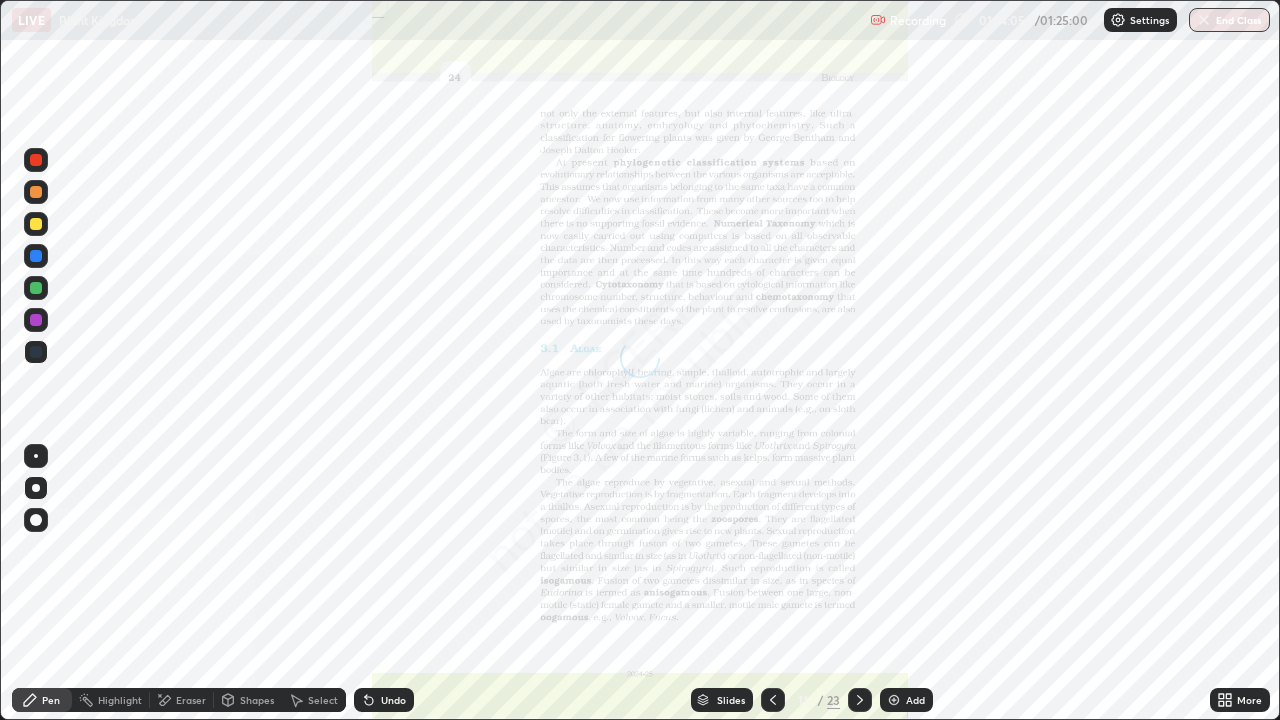 click 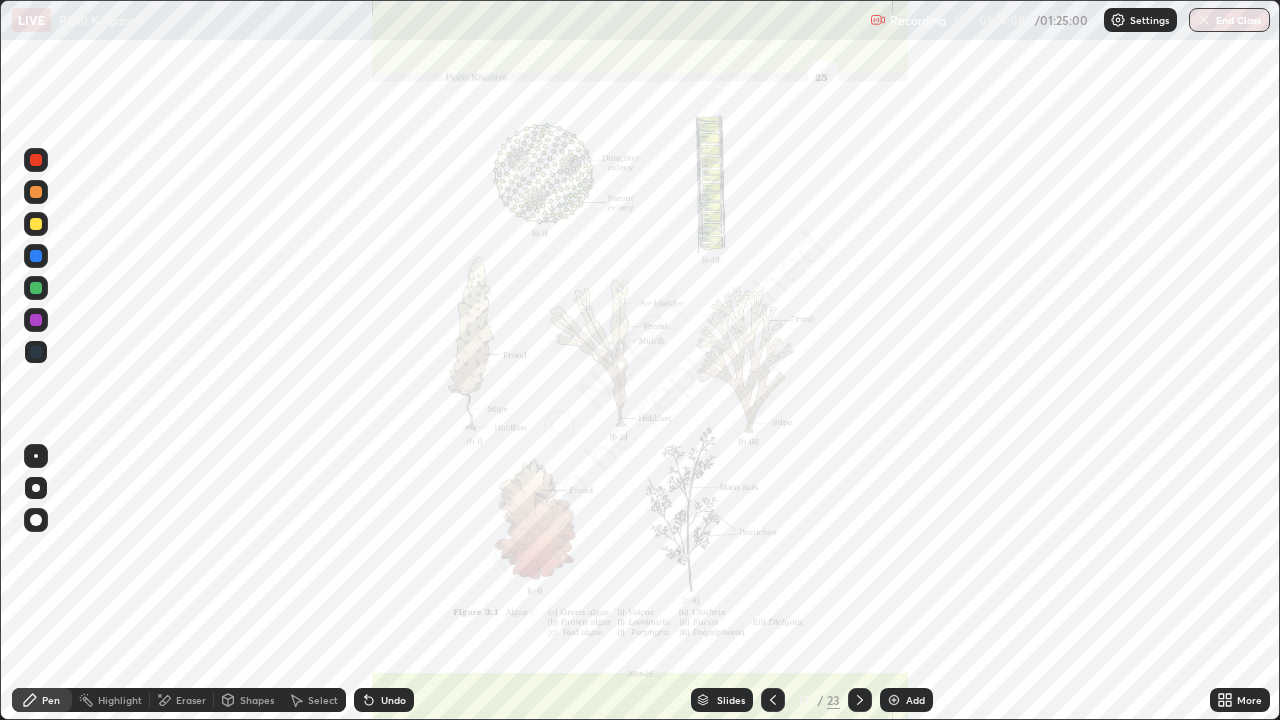 click 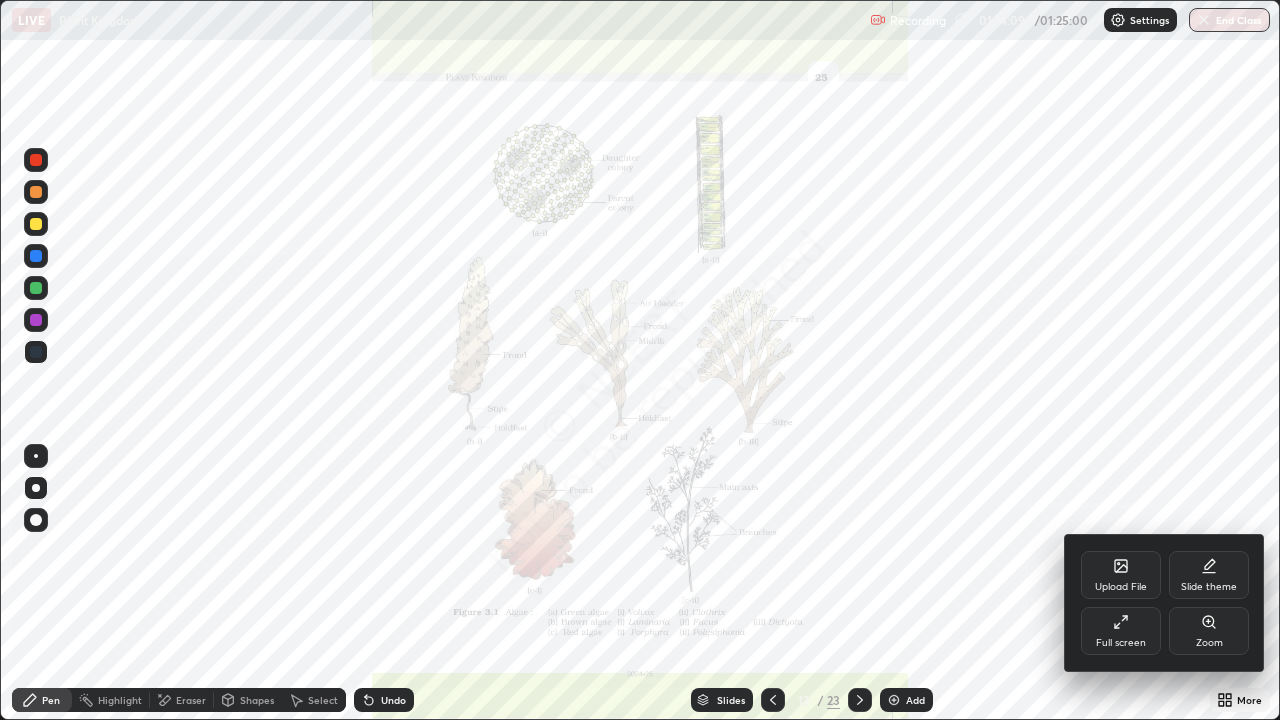 click on "Zoom" at bounding box center (1209, 643) 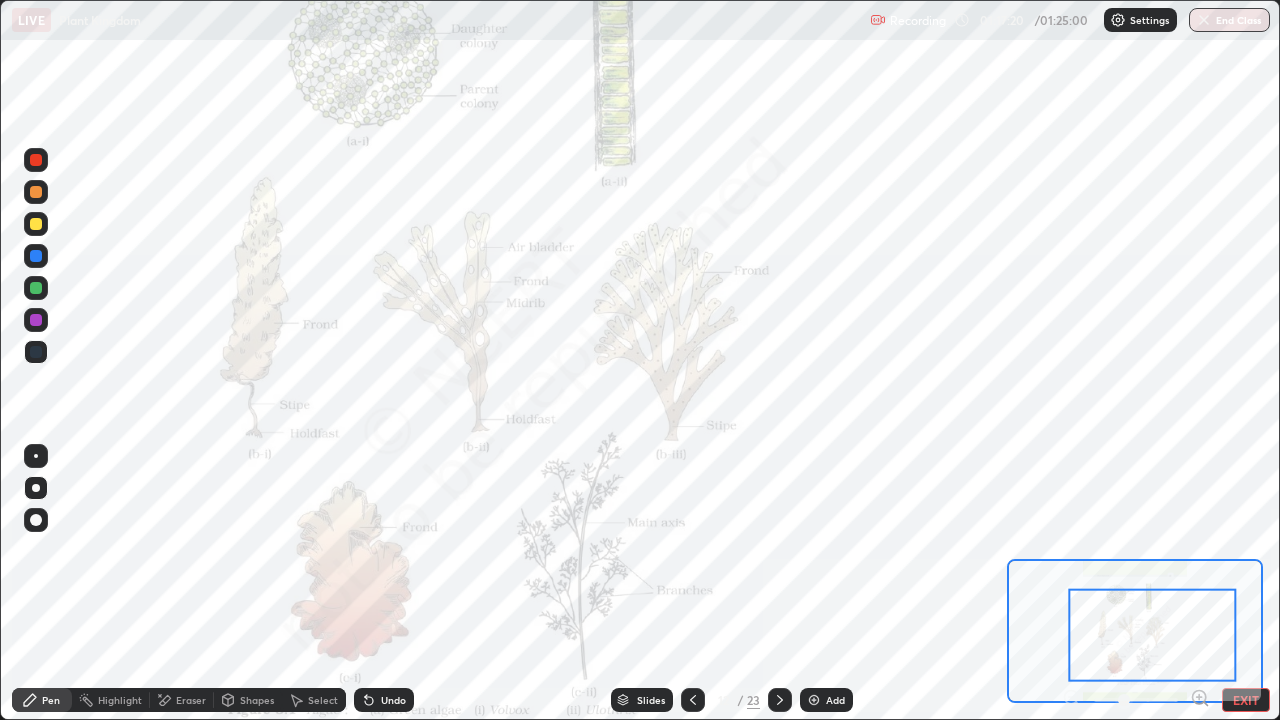 click on "EXIT" at bounding box center (1246, 700) 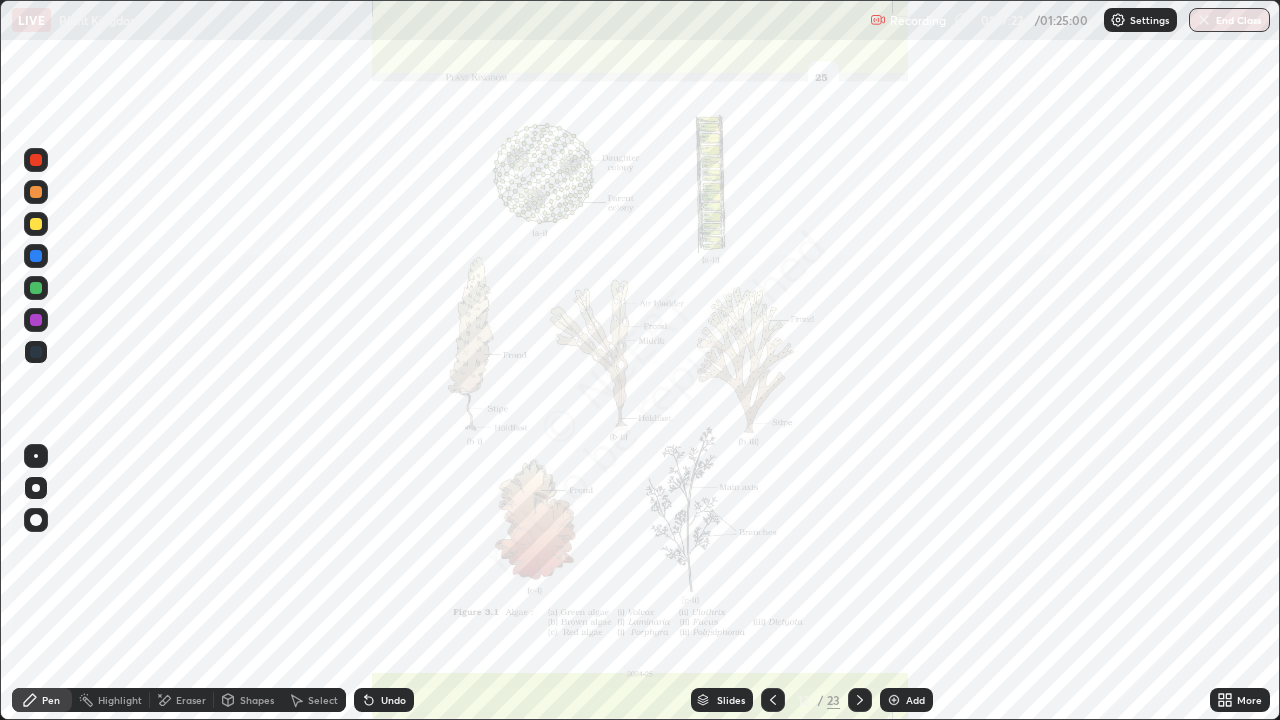 click on "Add" at bounding box center [915, 700] 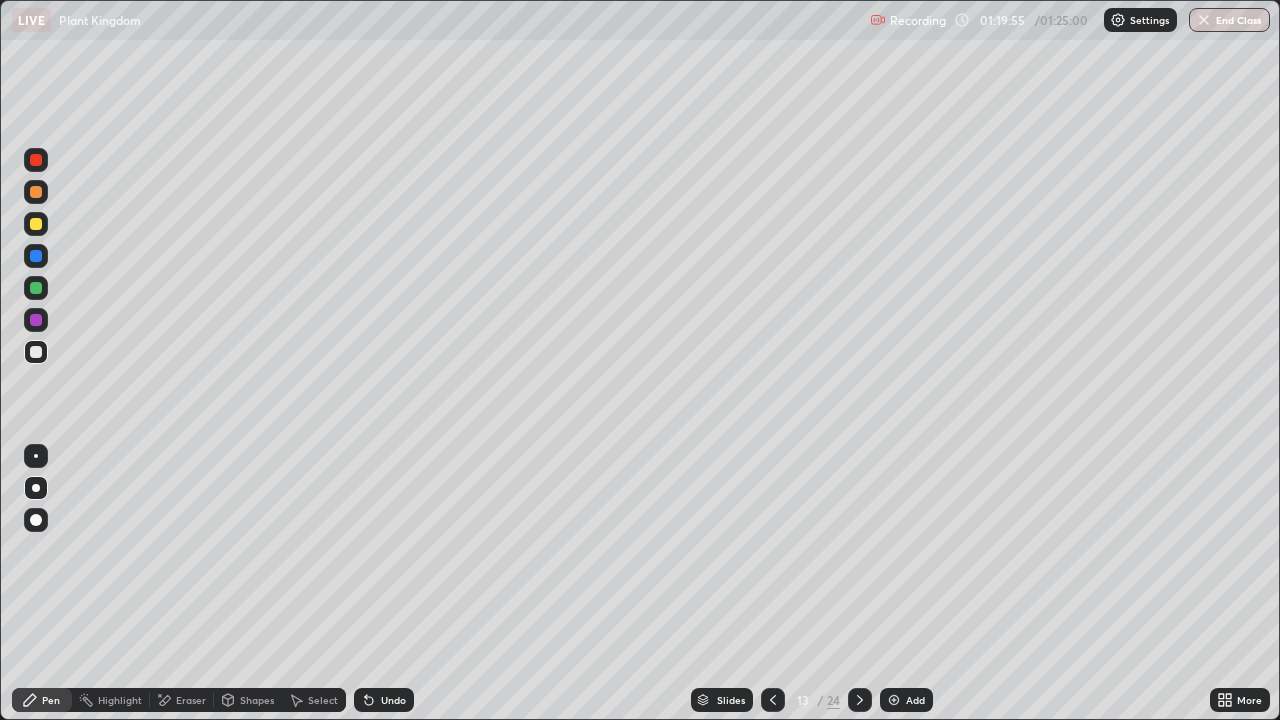 click on "Undo" at bounding box center [384, 700] 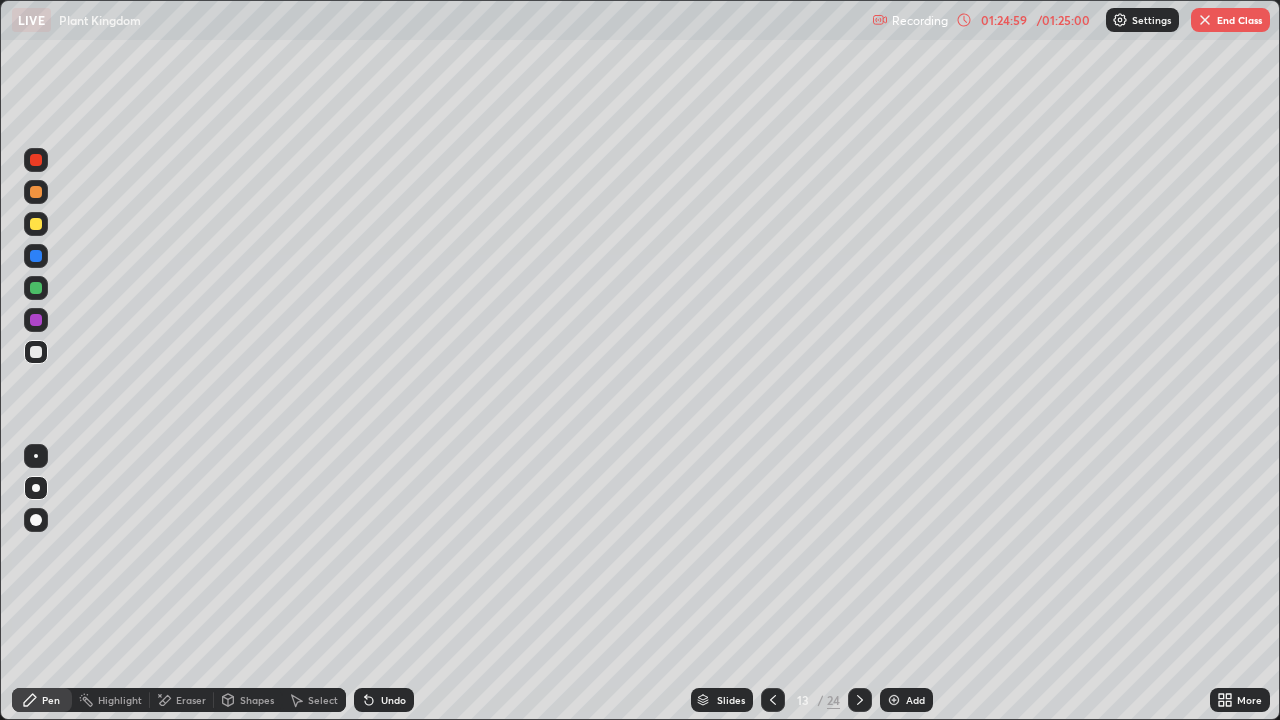 click on "End Class" at bounding box center [1230, 20] 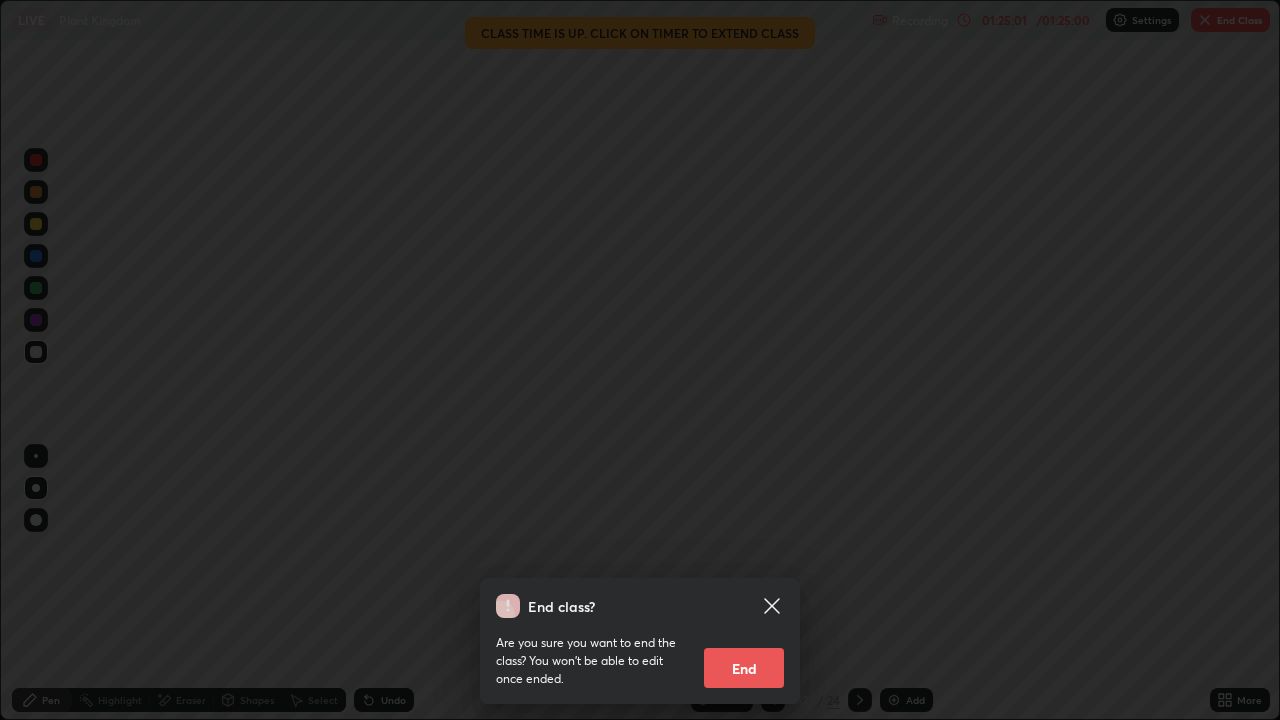 click on "End" at bounding box center [744, 668] 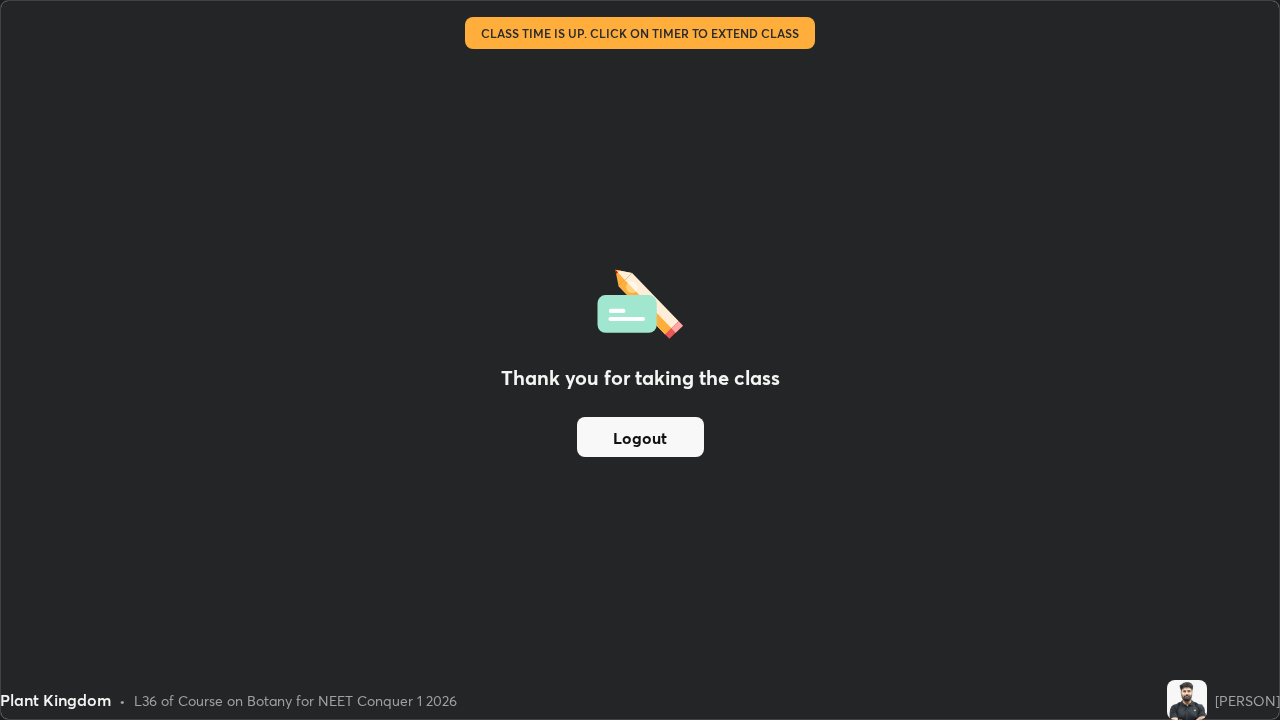 click on "Logout" at bounding box center (640, 437) 